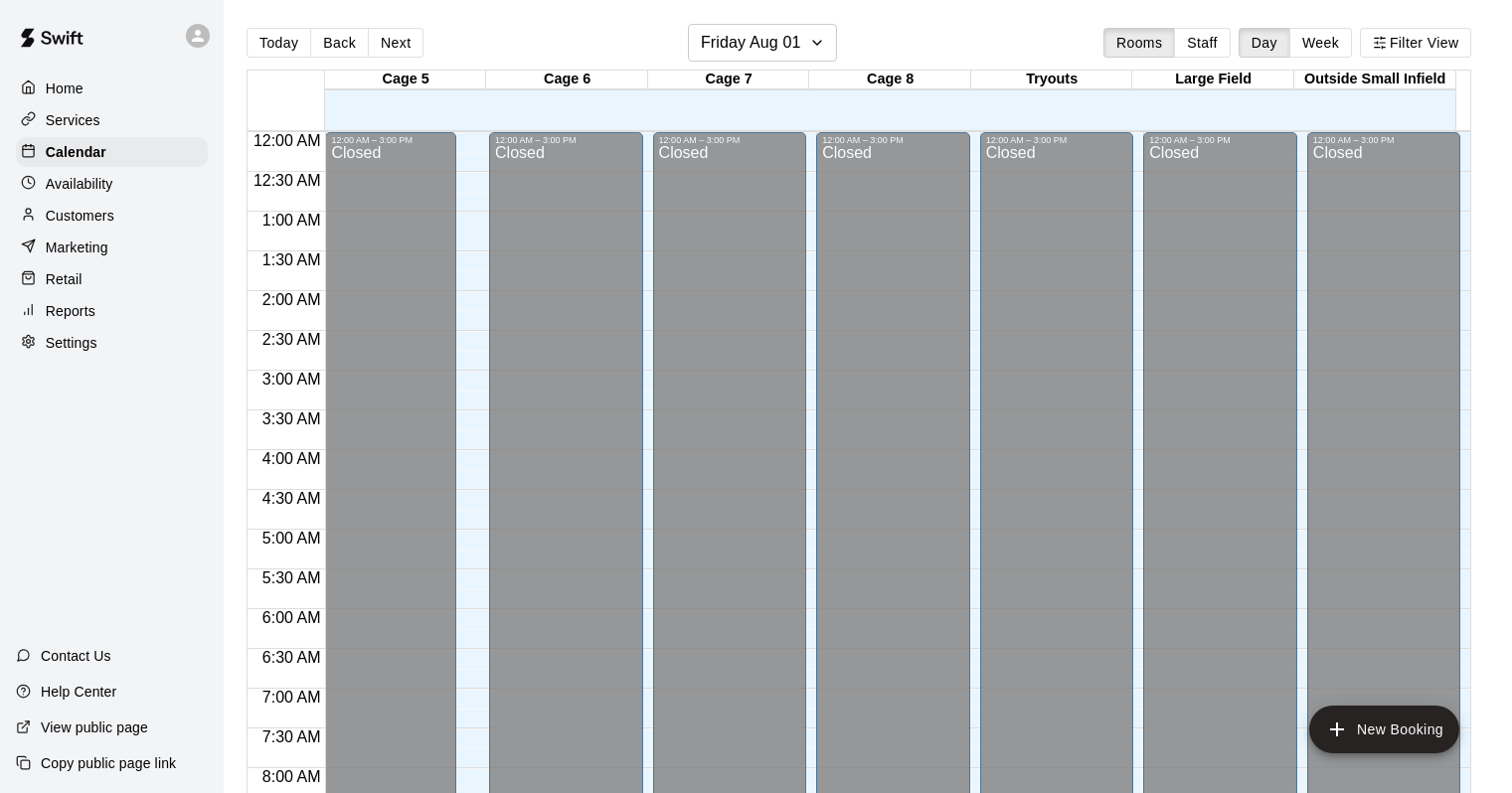 scroll, scrollTop: 0, scrollLeft: 0, axis: both 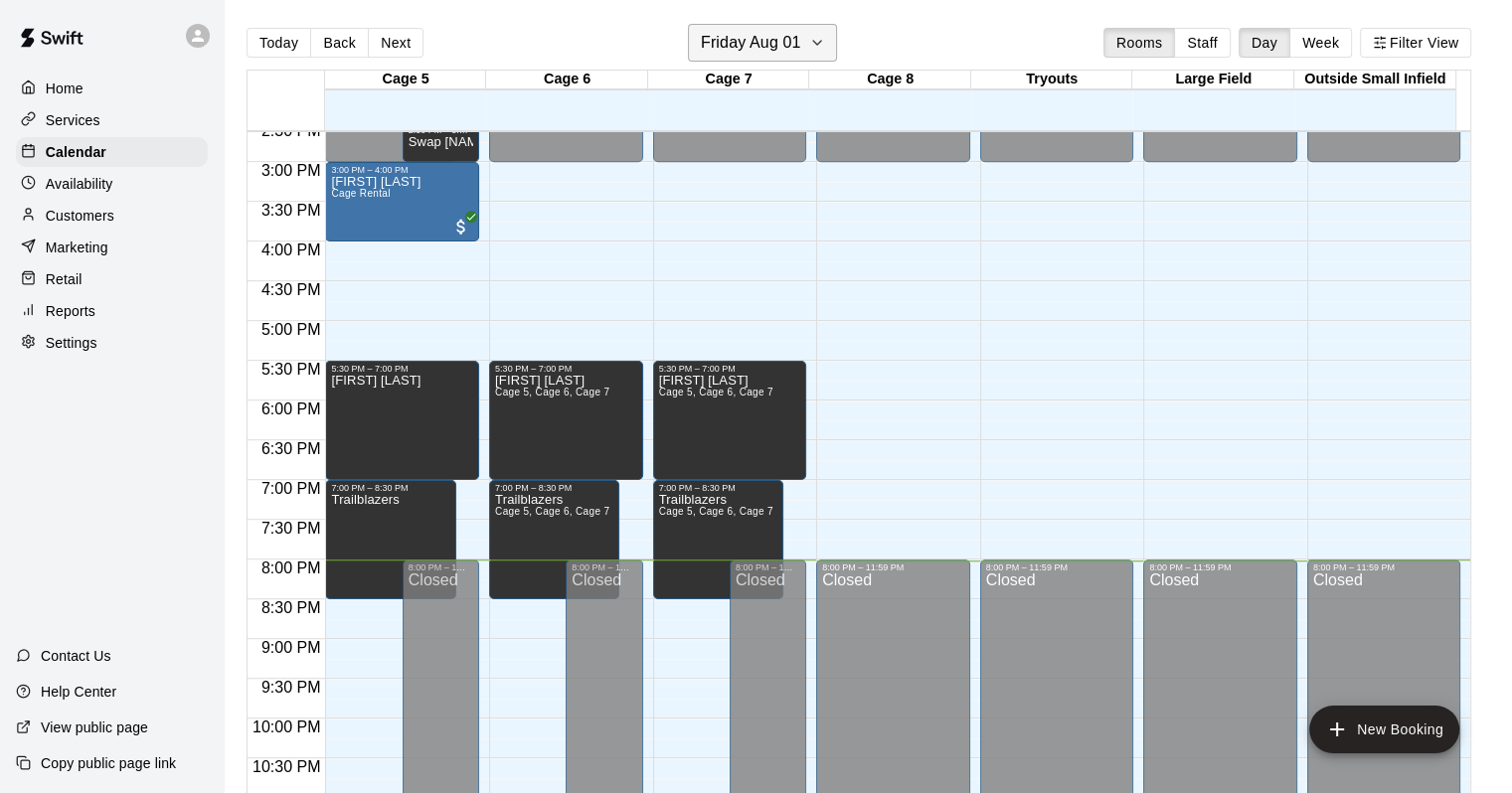 click on "Friday Aug 01" at bounding box center (762, 43) 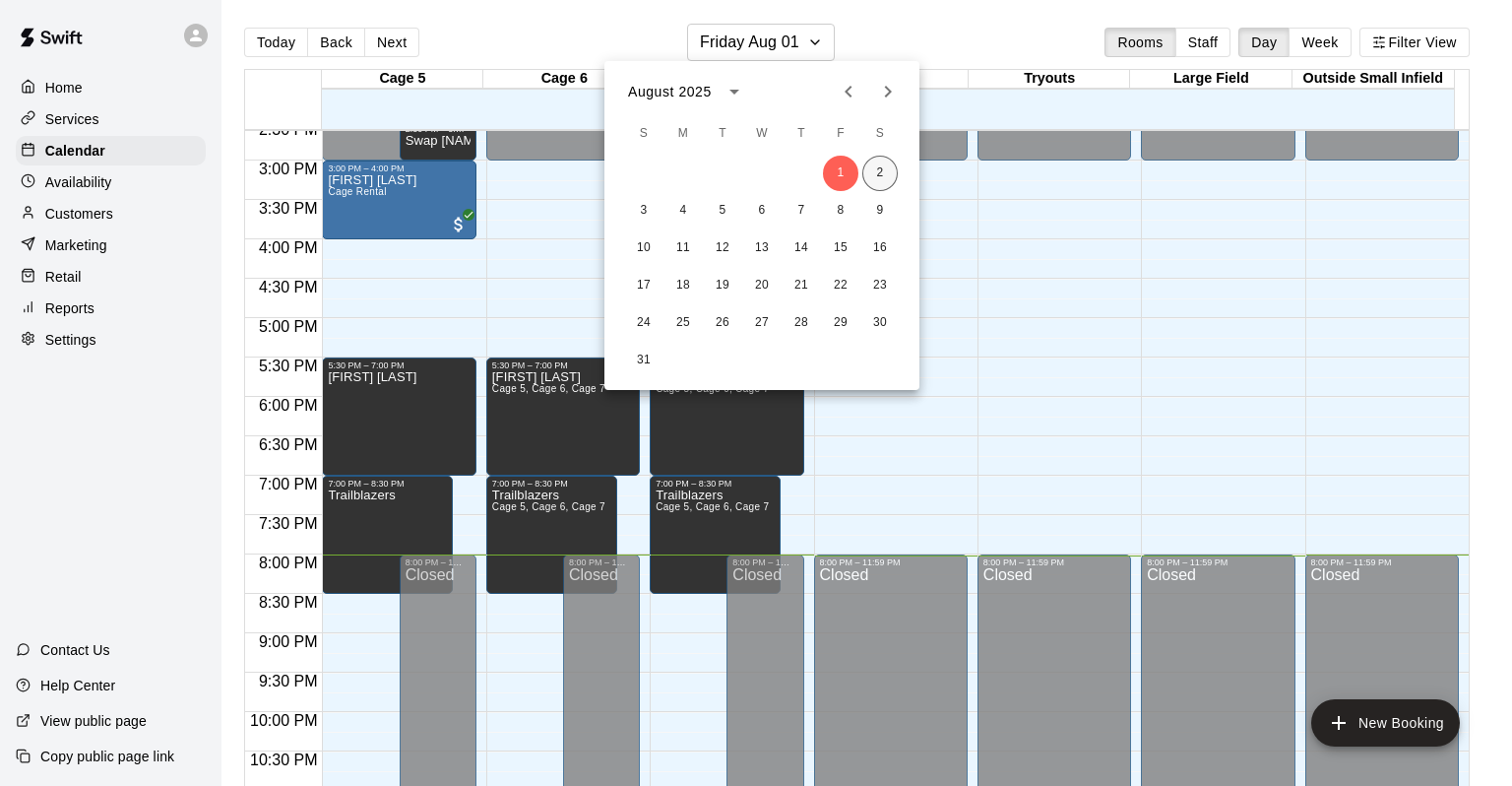 click on "2" at bounding box center (880, 173) 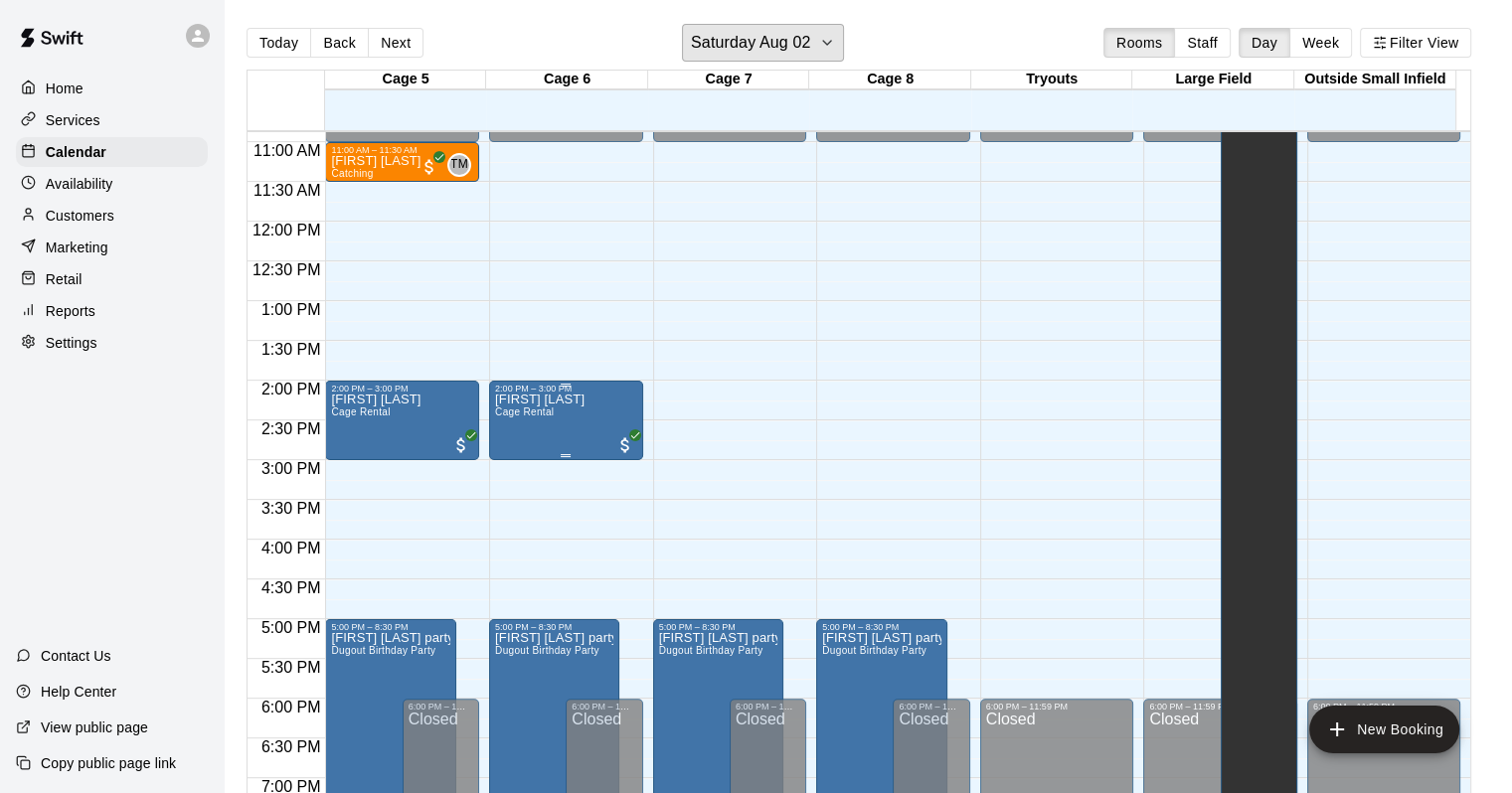 scroll, scrollTop: 765, scrollLeft: 0, axis: vertical 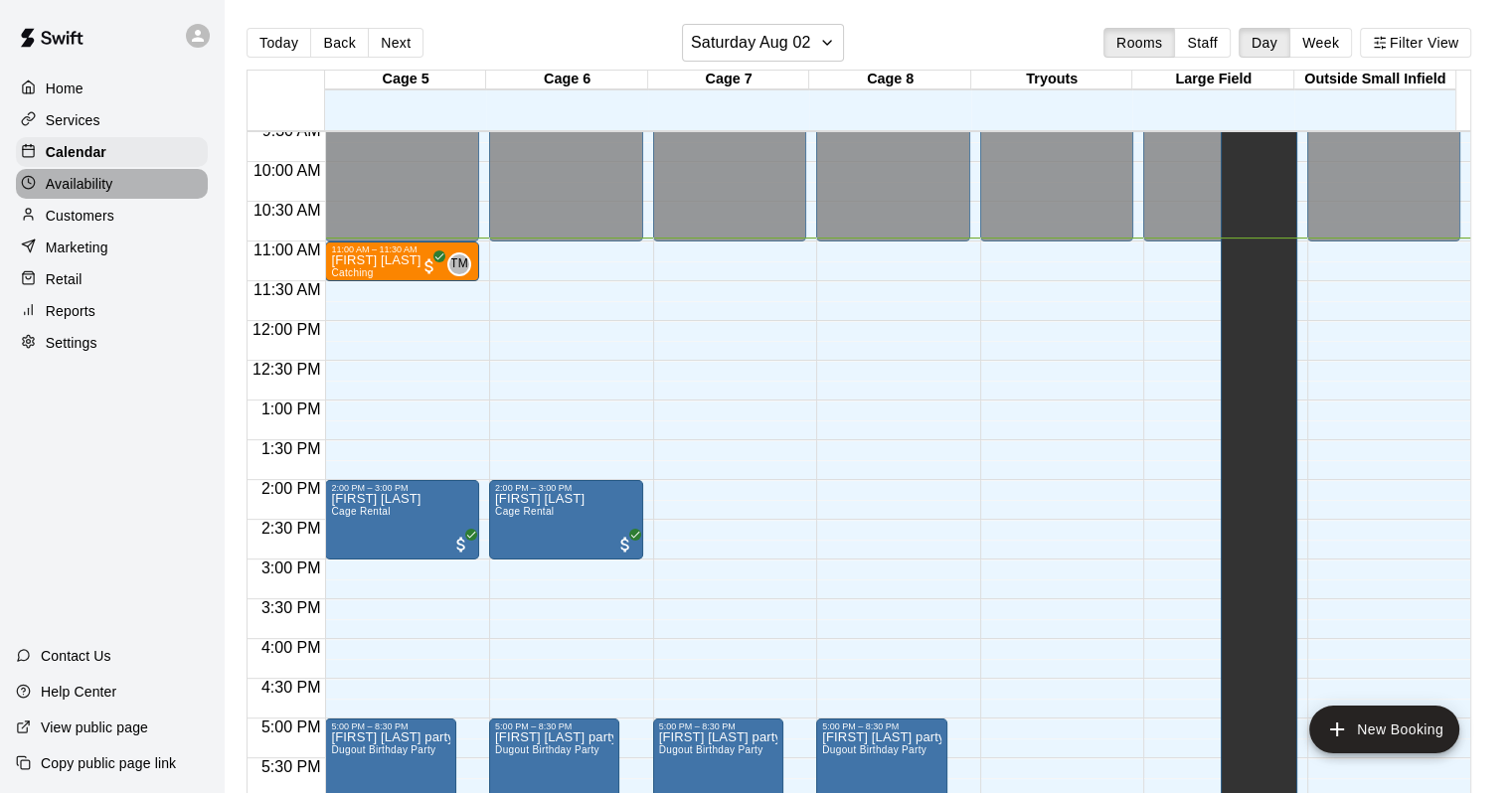 click on "Availability" at bounding box center (80, 184) 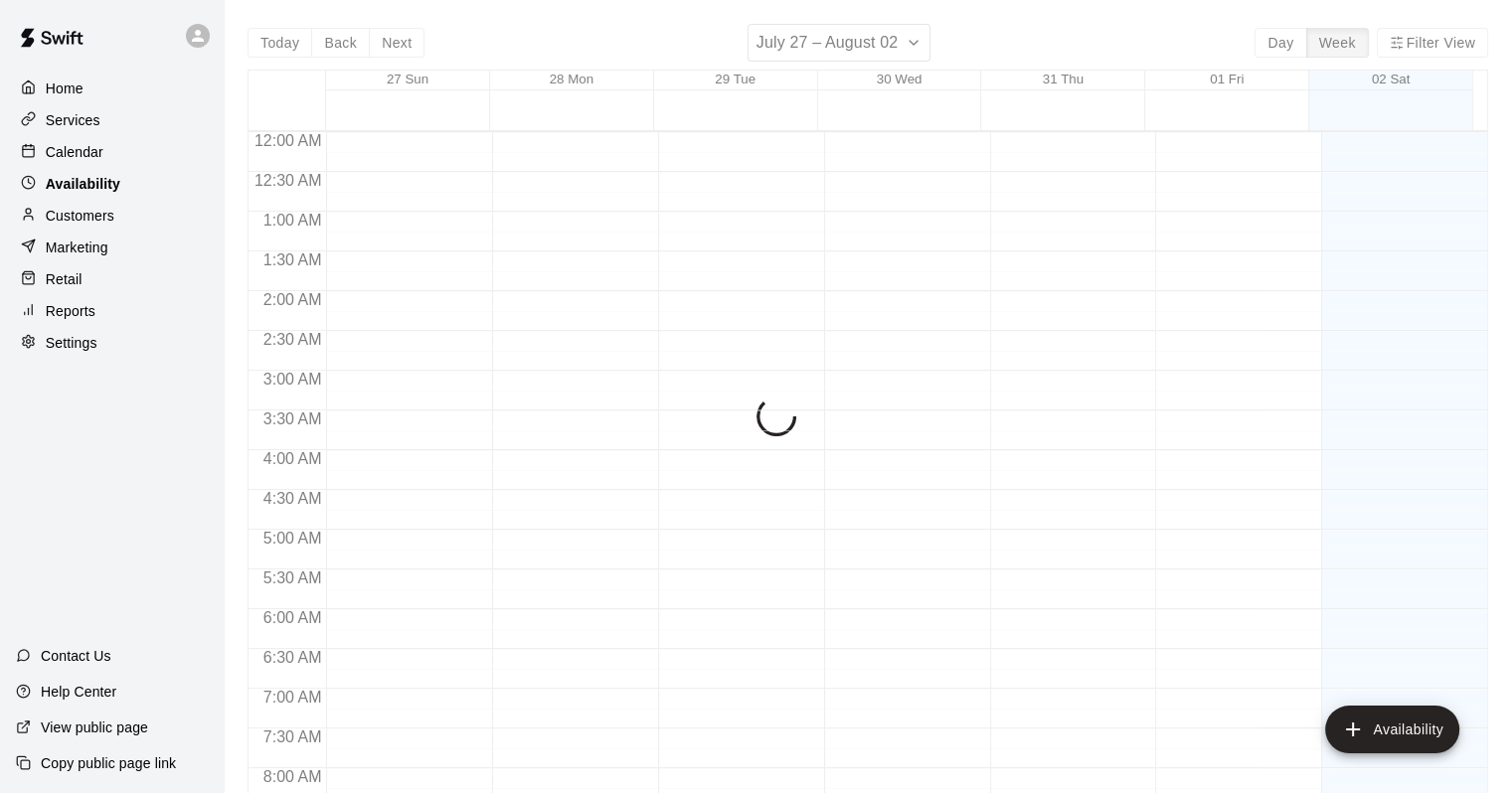 scroll, scrollTop: 872, scrollLeft: 0, axis: vertical 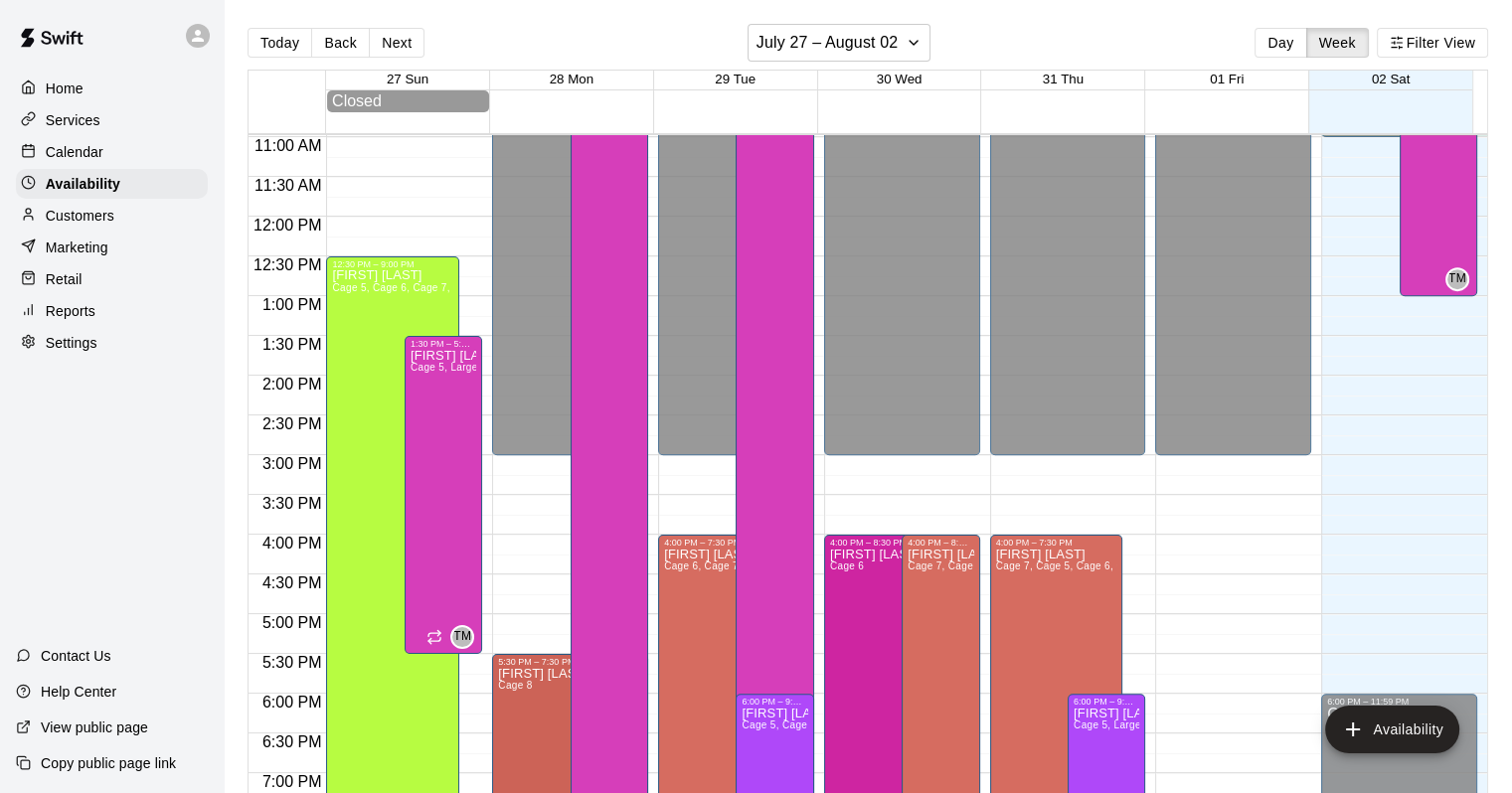click on "Customers" at bounding box center [111, 216] 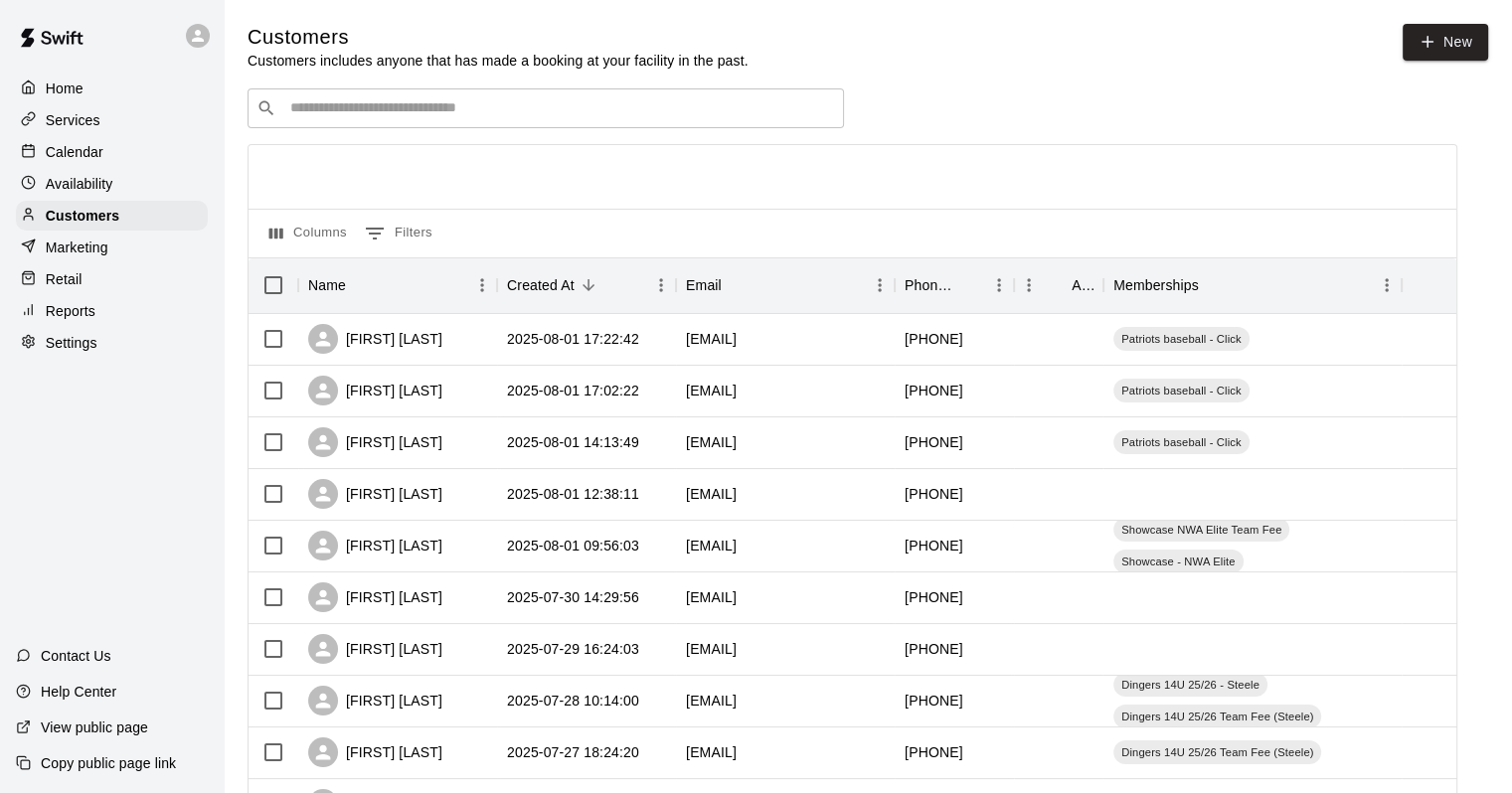 click at bounding box center (560, 108) 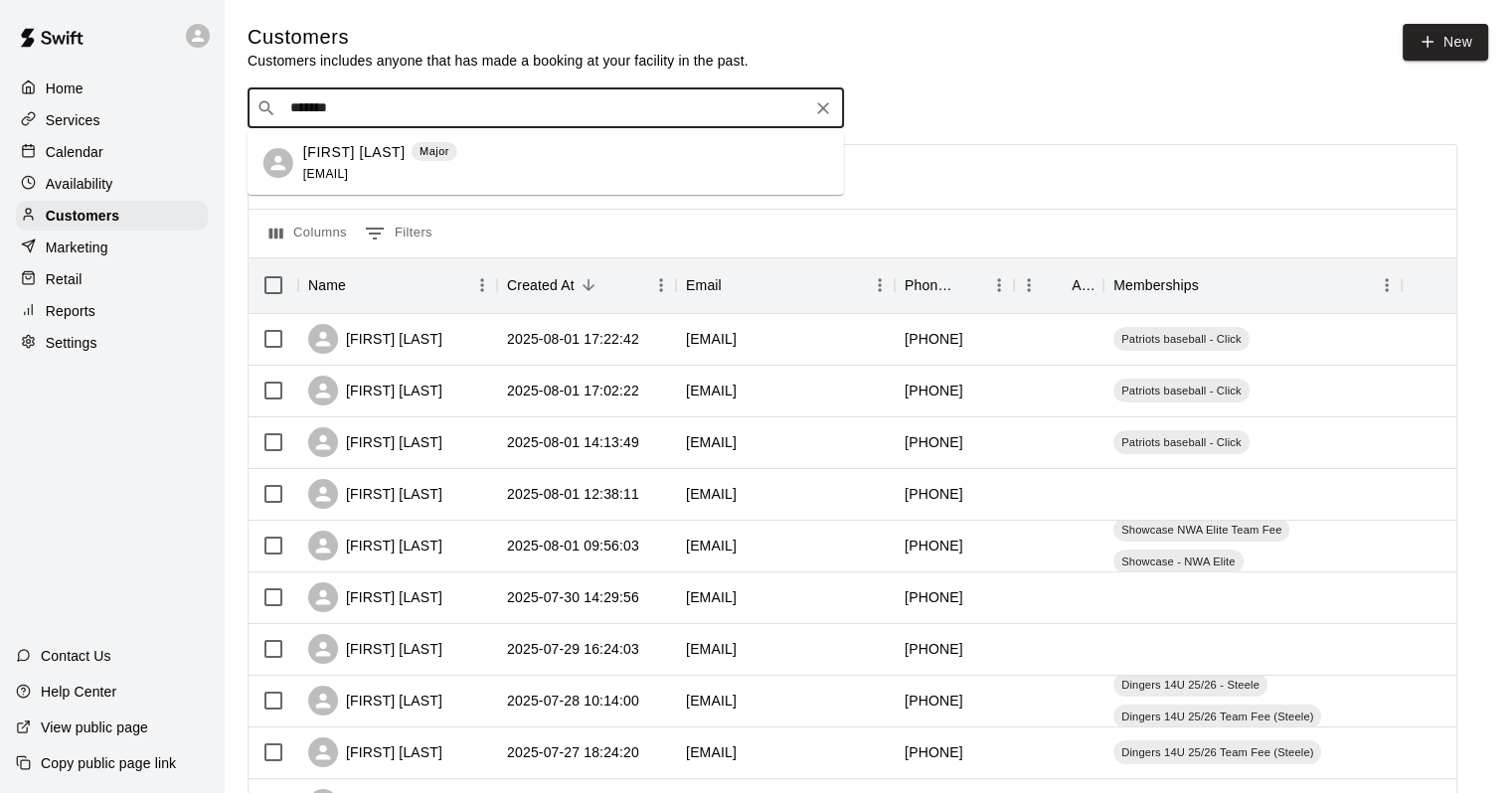 type on "********" 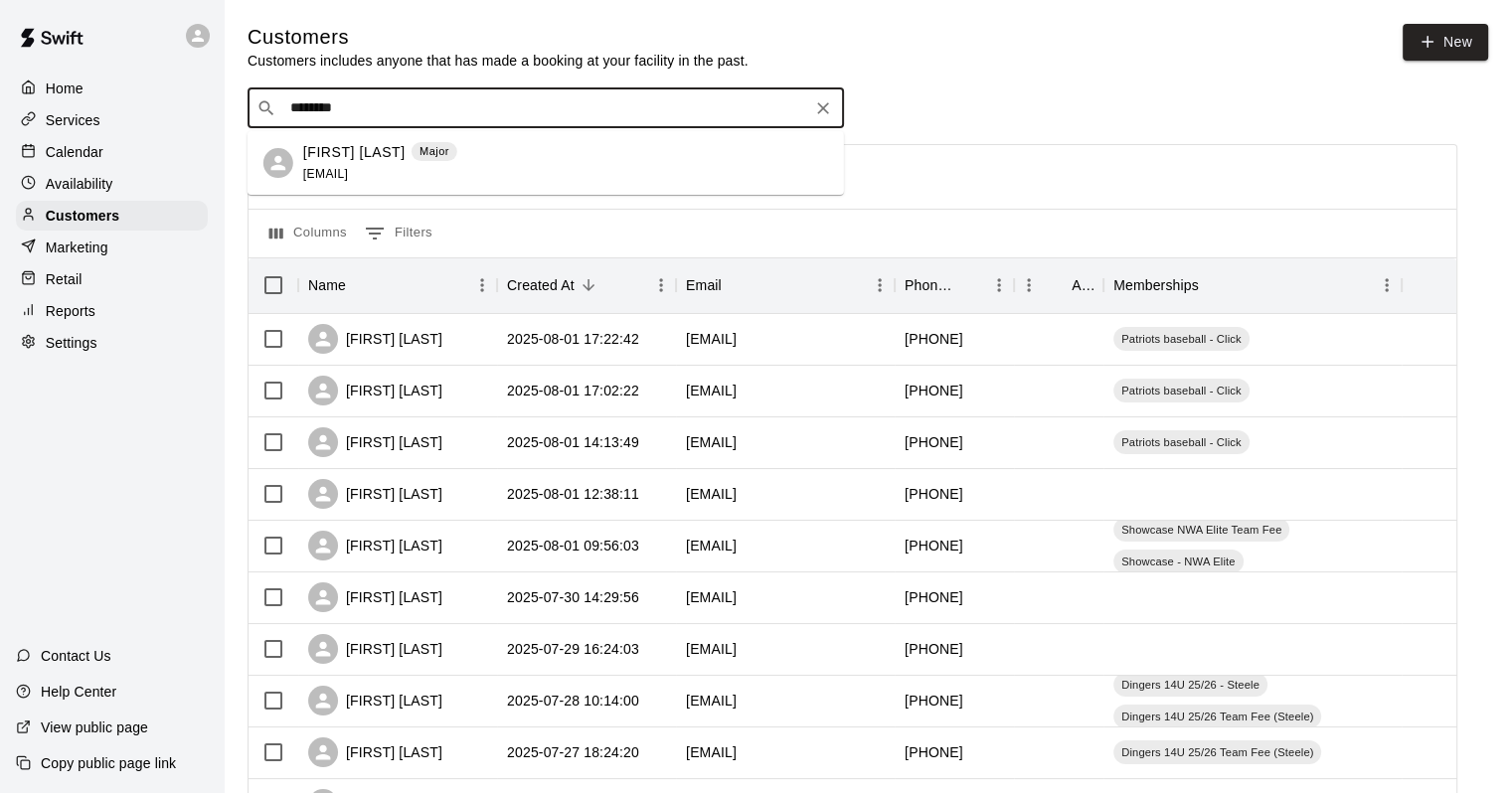 click on "[FIRST] [LAST] [EMAIL]" at bounding box center (566, 163) 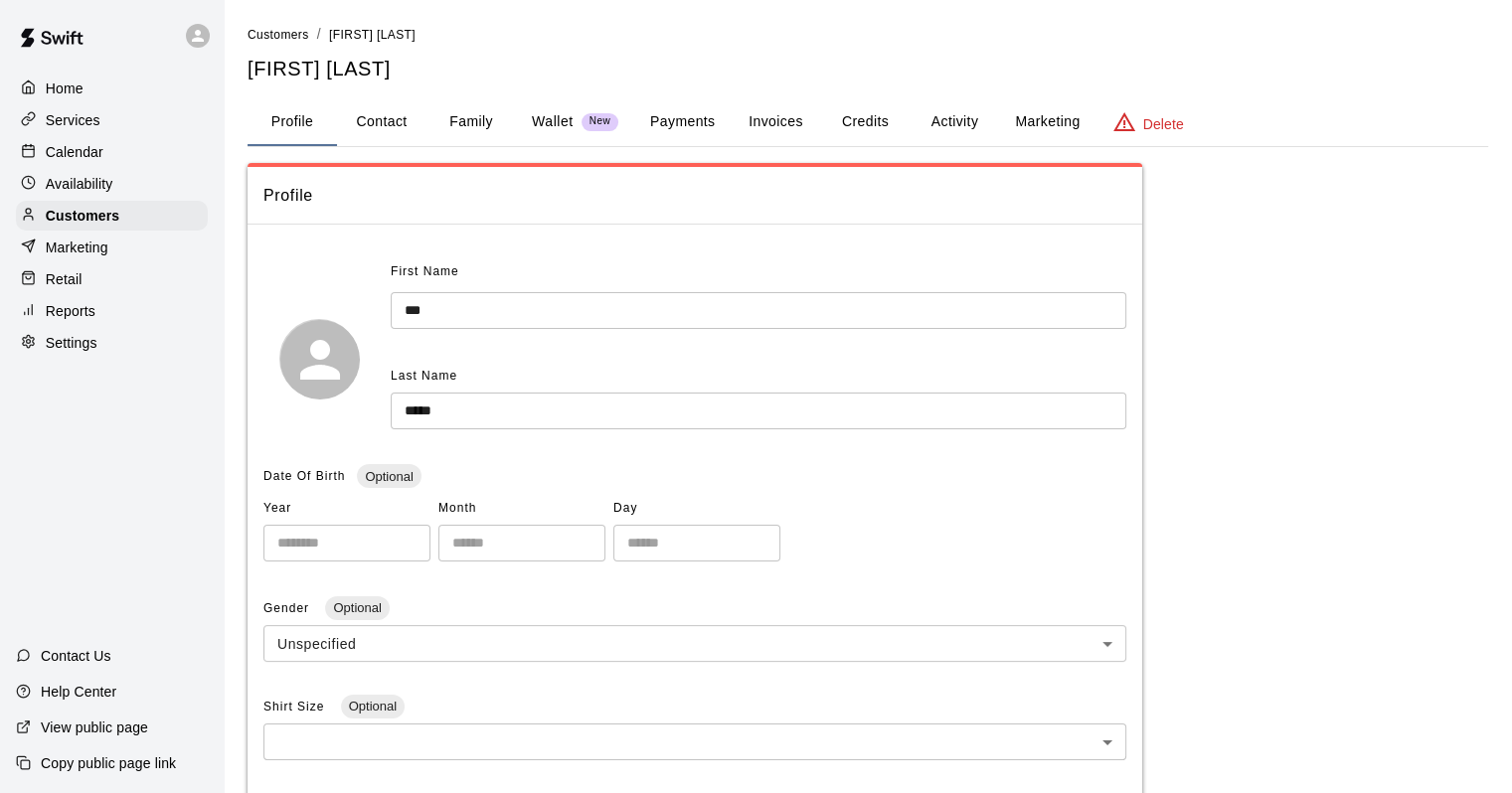 click on "Wallet New" at bounding box center (575, 121) 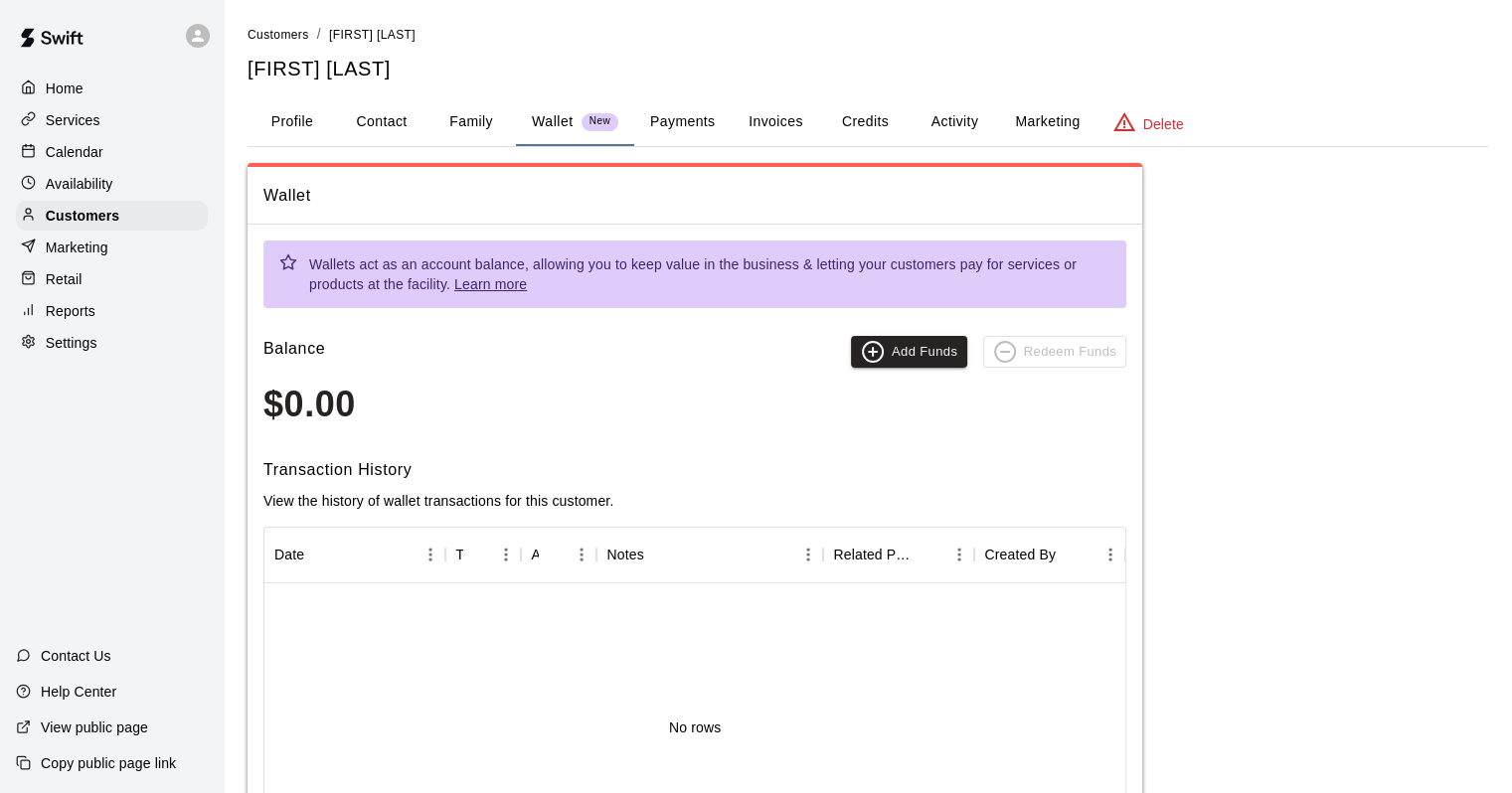 click on "Payments" at bounding box center (682, 122) 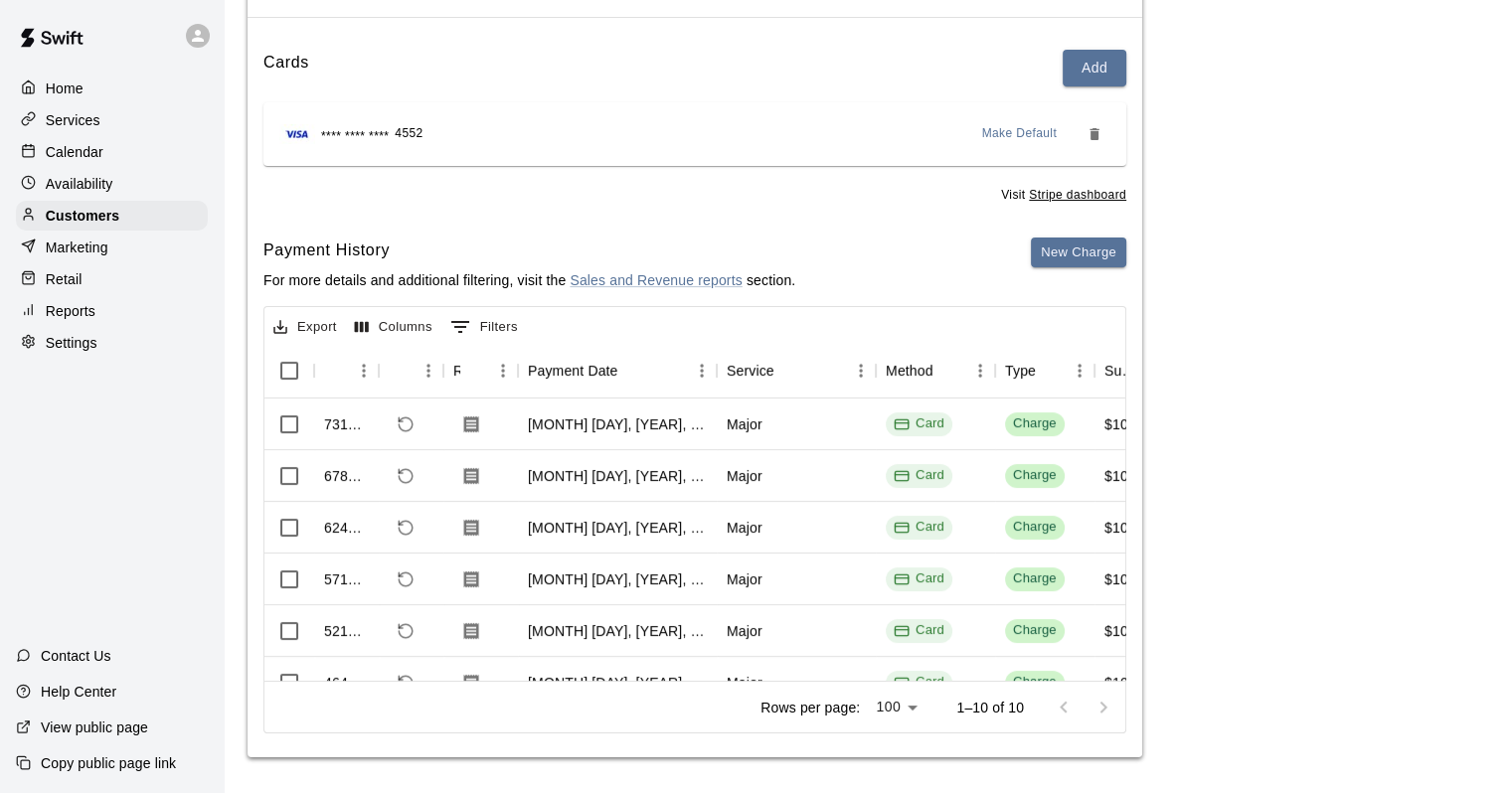 scroll, scrollTop: 210, scrollLeft: 0, axis: vertical 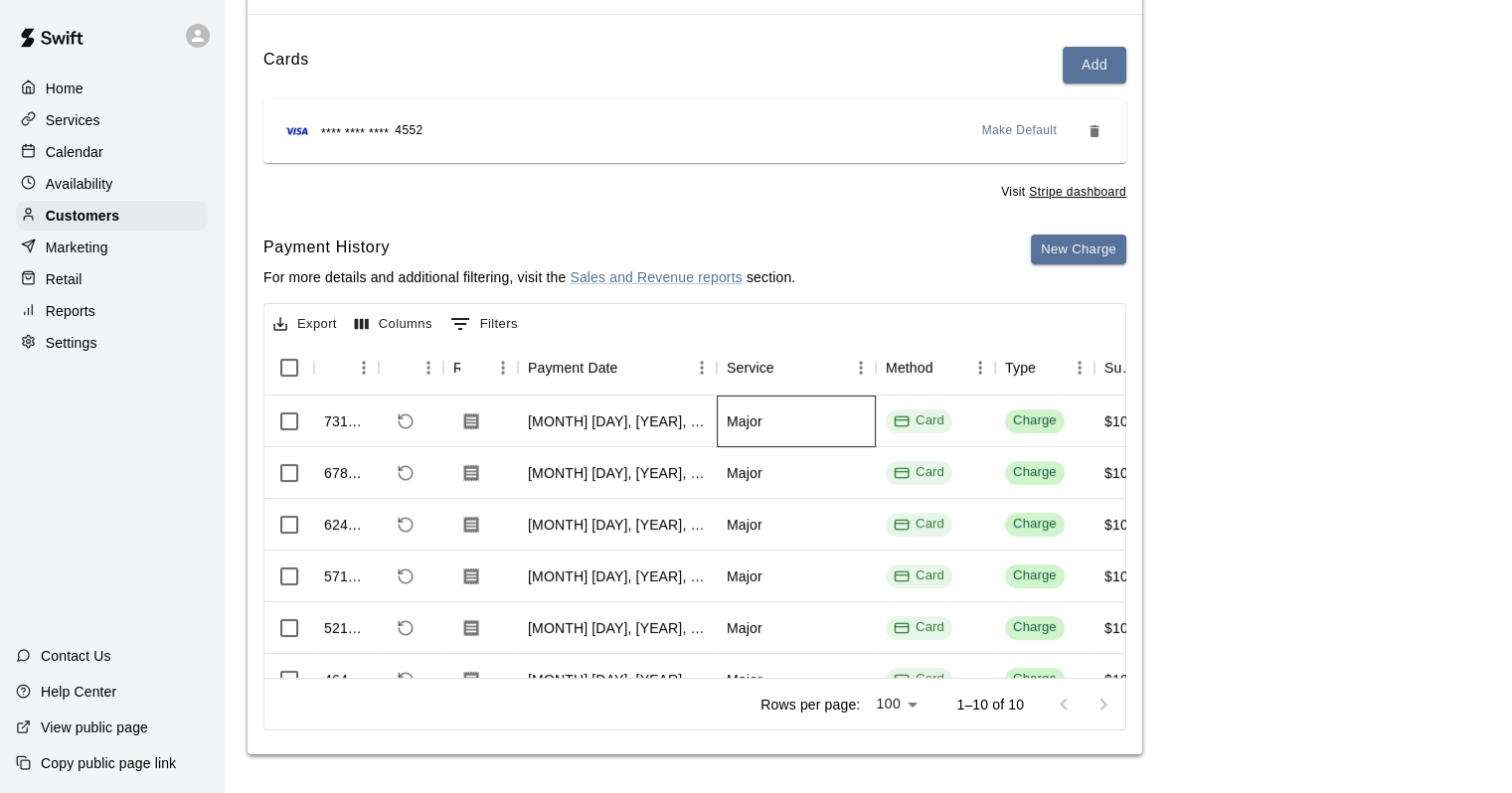 click on "Major" at bounding box center (796, 421) 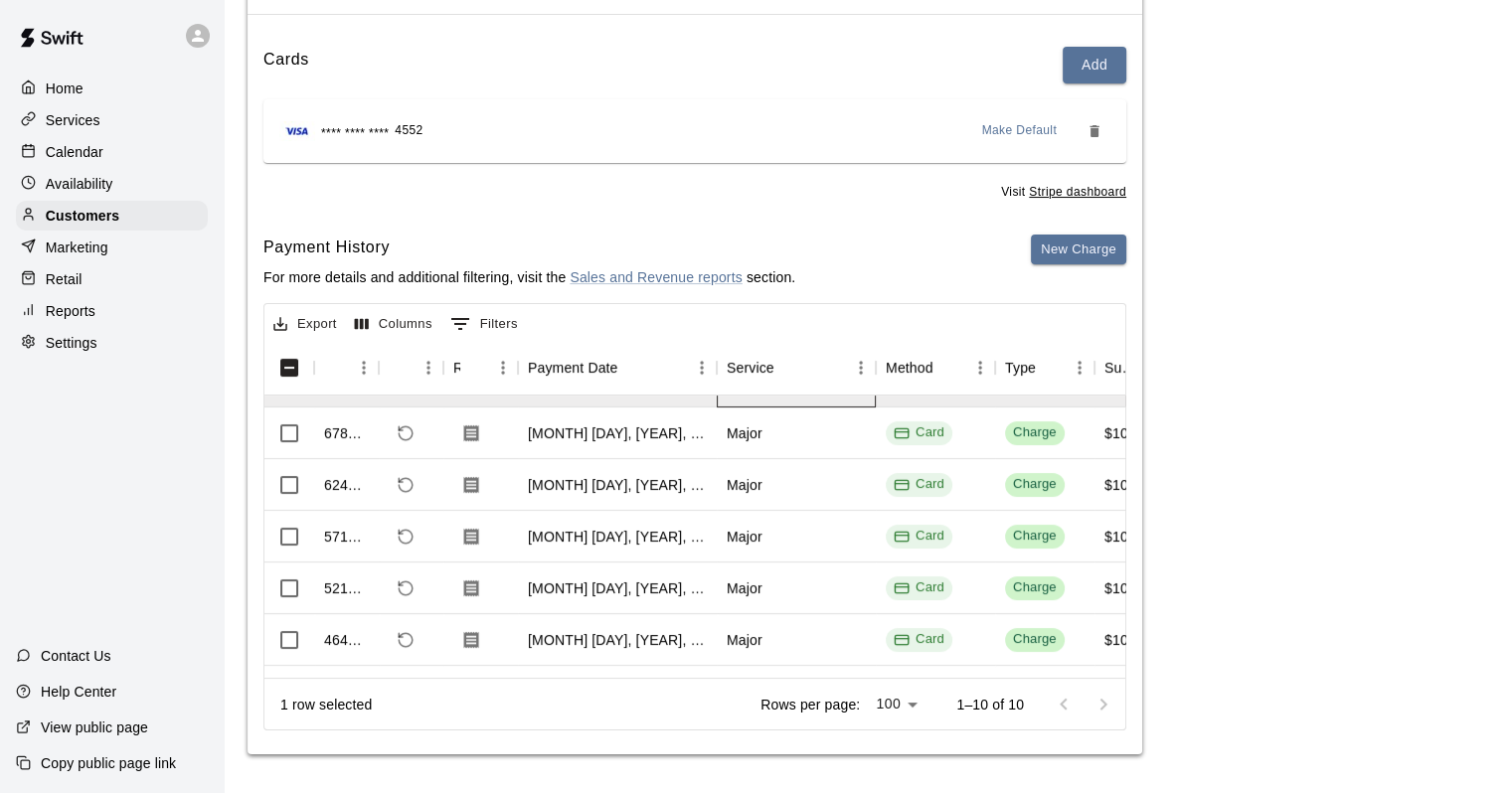 scroll, scrollTop: 0, scrollLeft: 0, axis: both 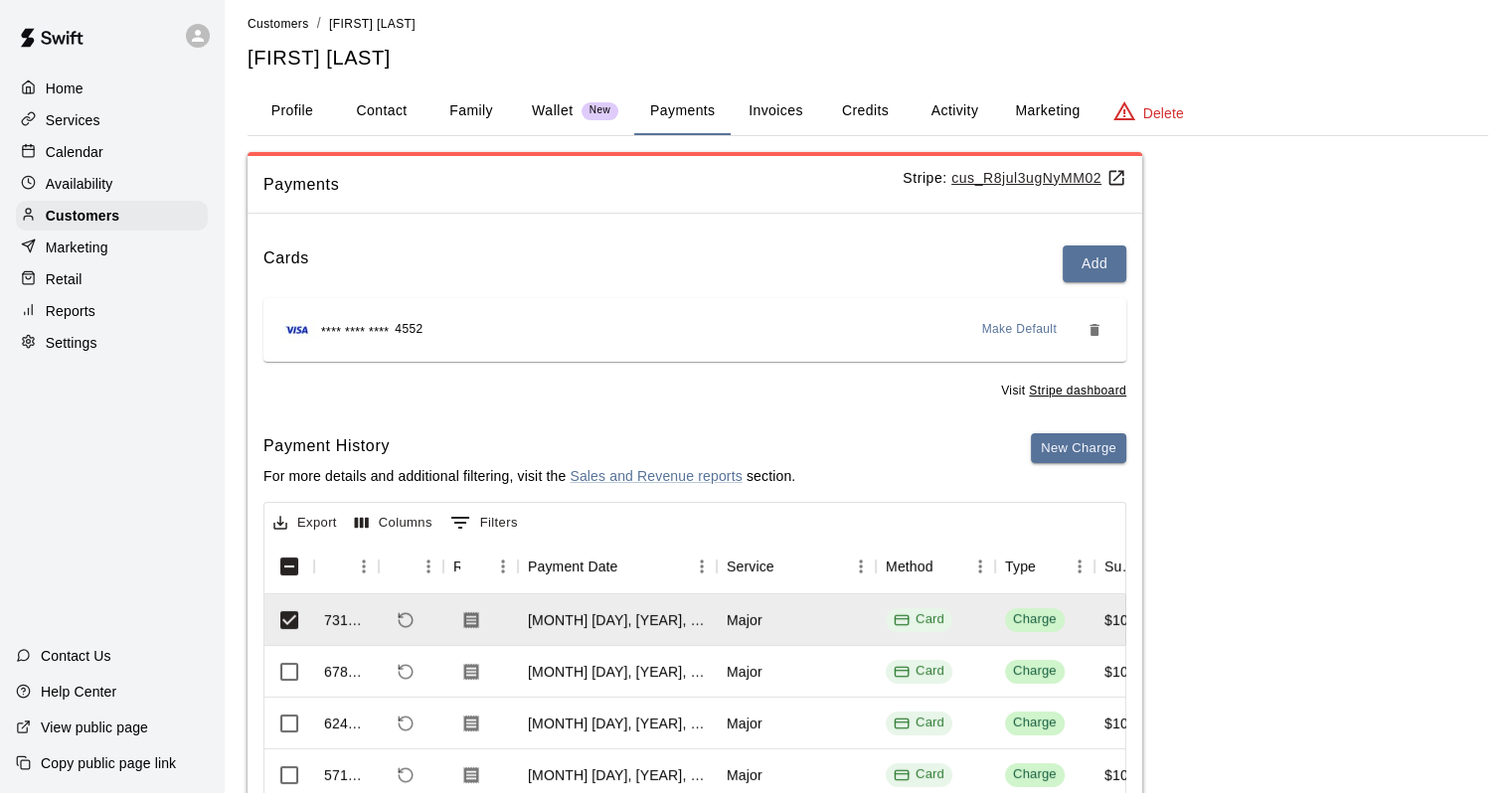 click on "Marketing" at bounding box center [1047, 111] 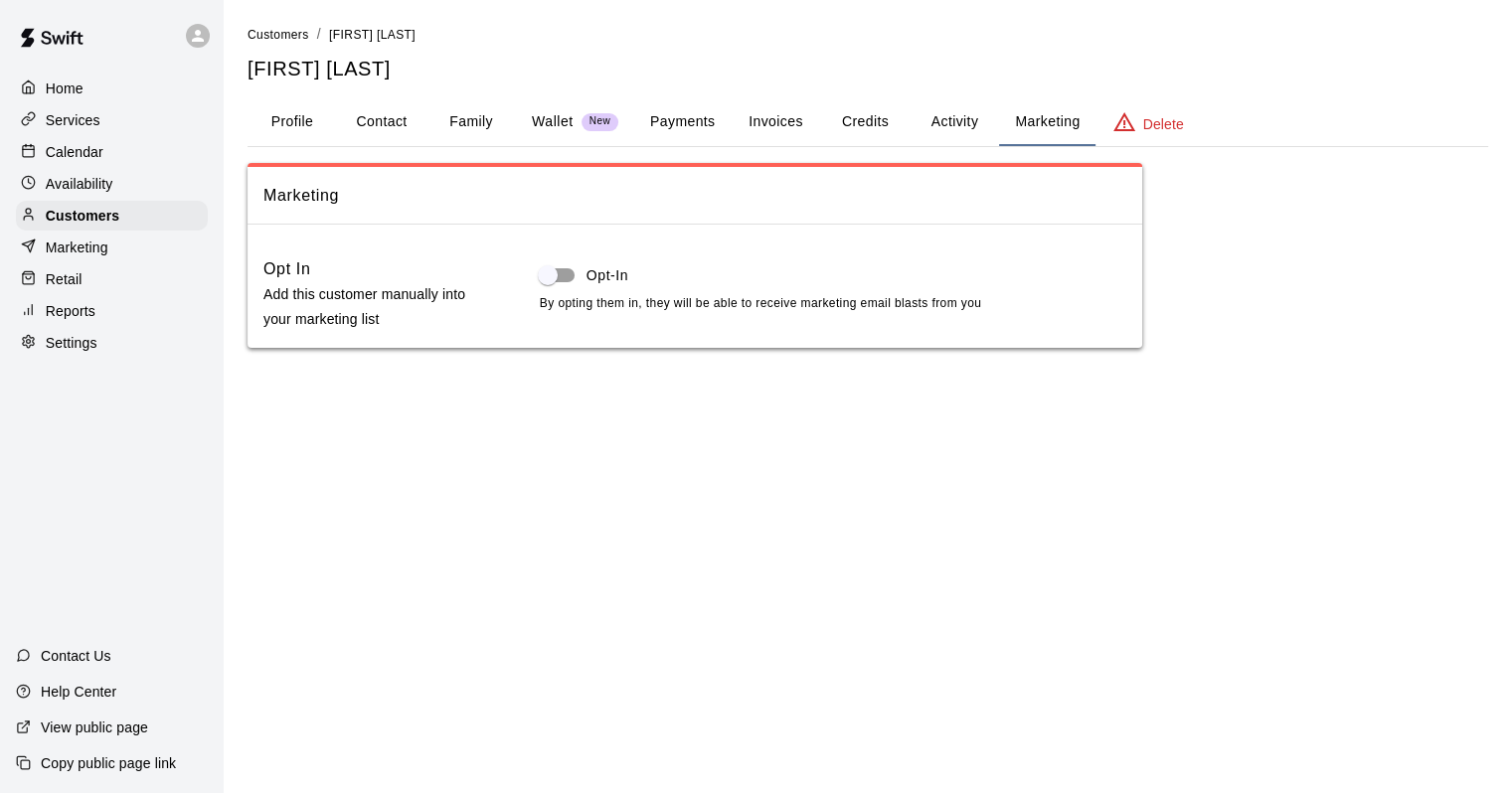 scroll, scrollTop: 0, scrollLeft: 0, axis: both 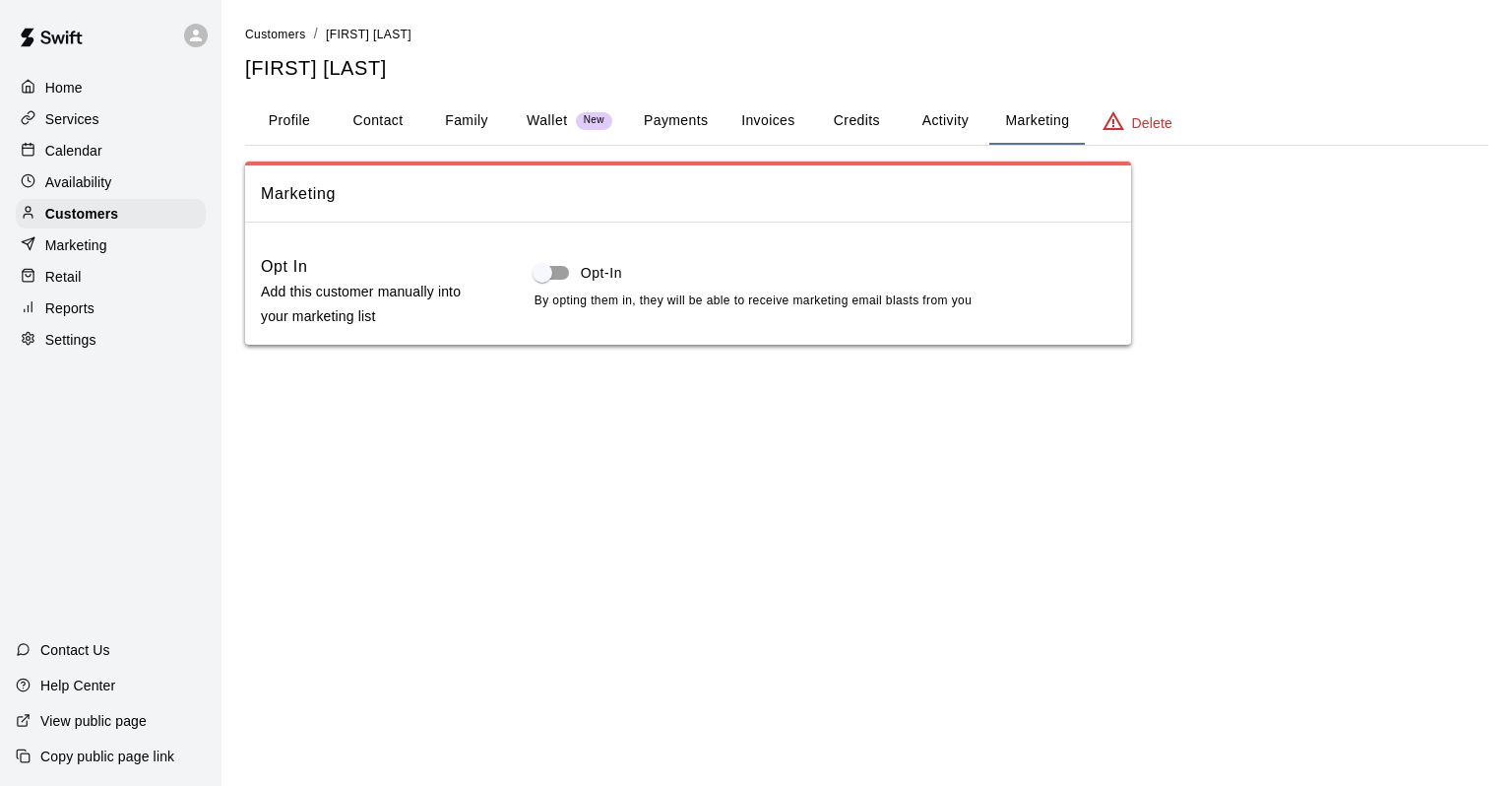 click on "Activity" at bounding box center (945, 121) 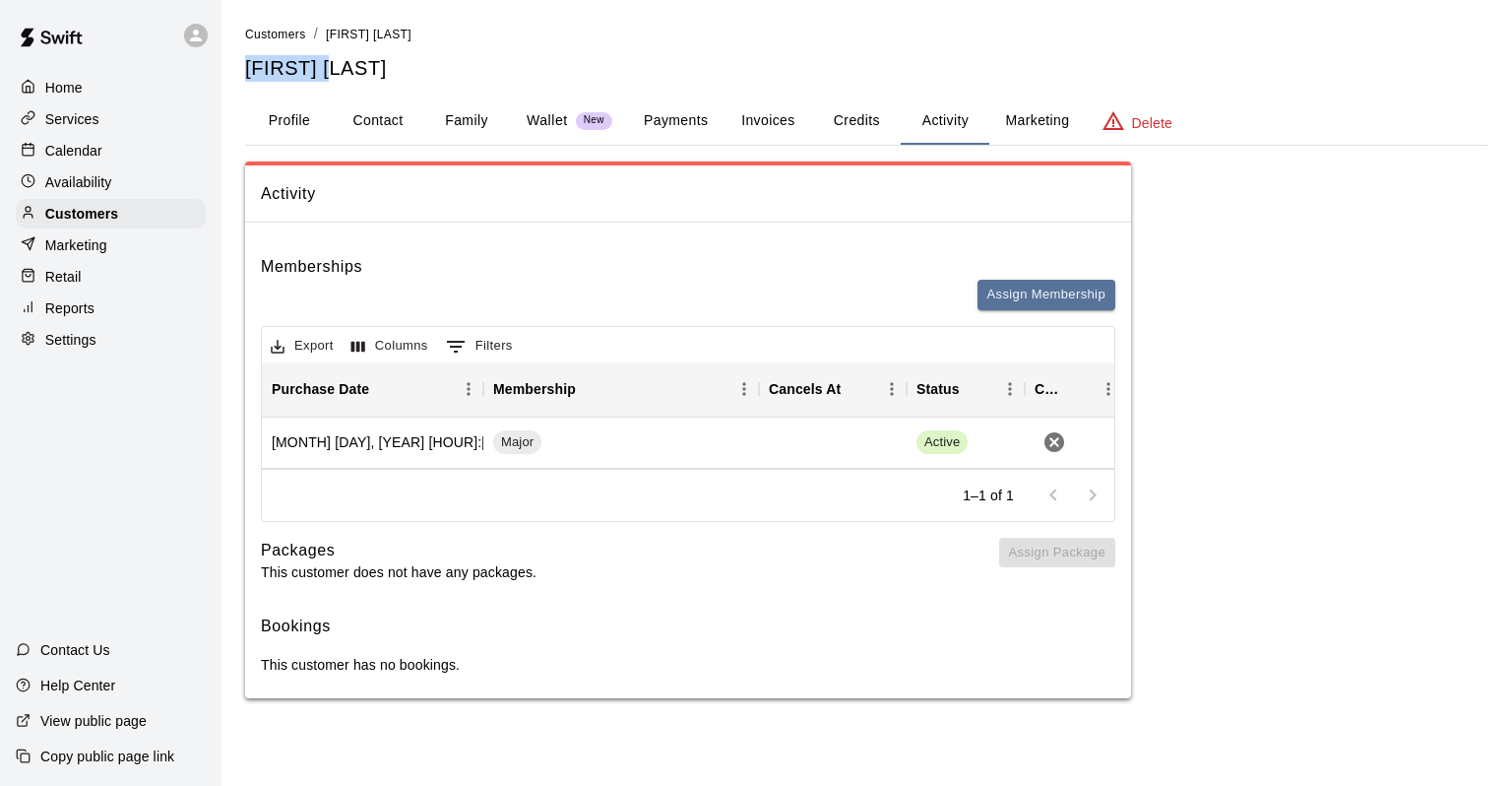 drag, startPoint x: 246, startPoint y: 64, endPoint x: 369, endPoint y: 79, distance: 123.91126 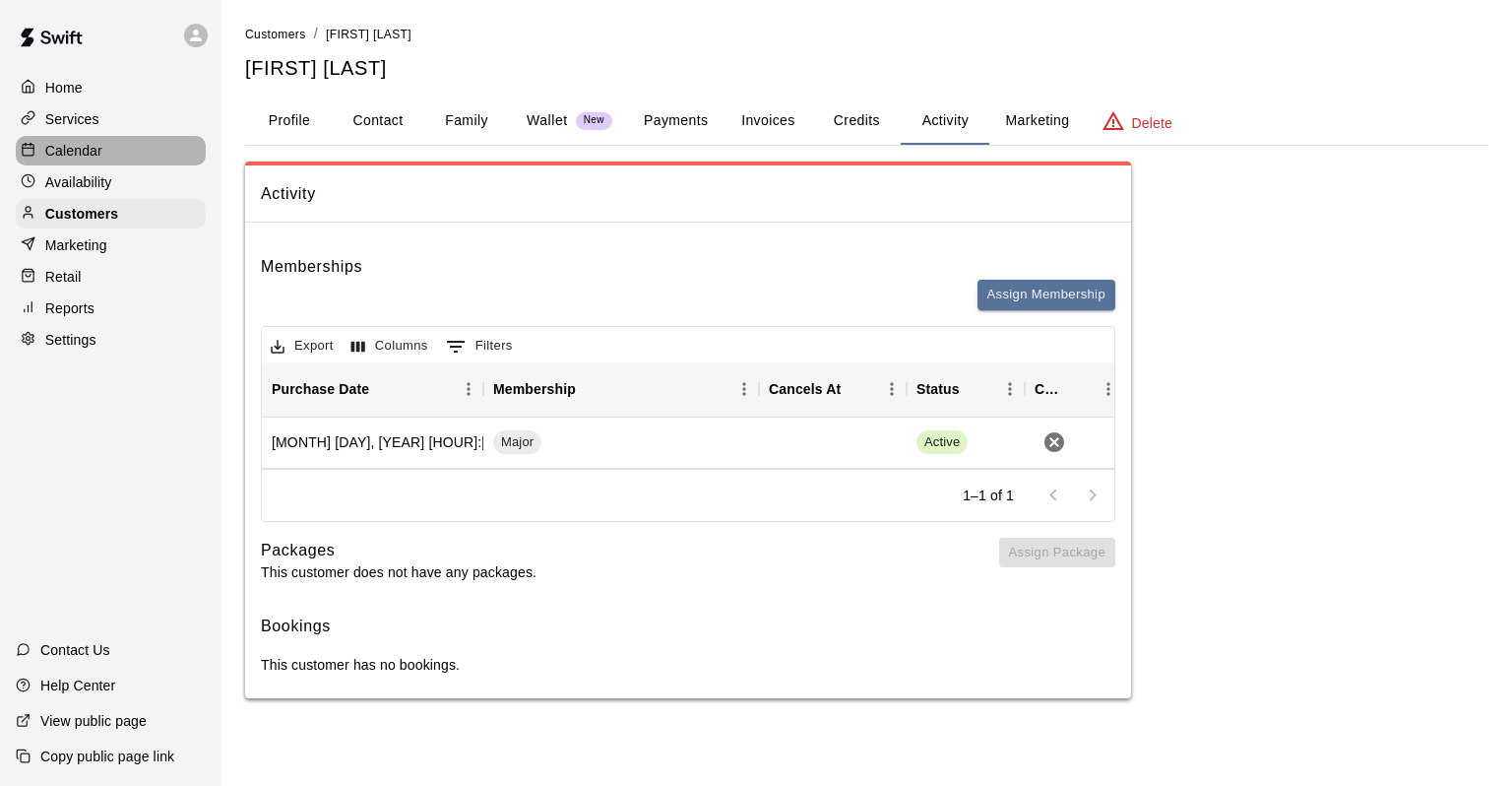 click on "Calendar" at bounding box center [110, 151] 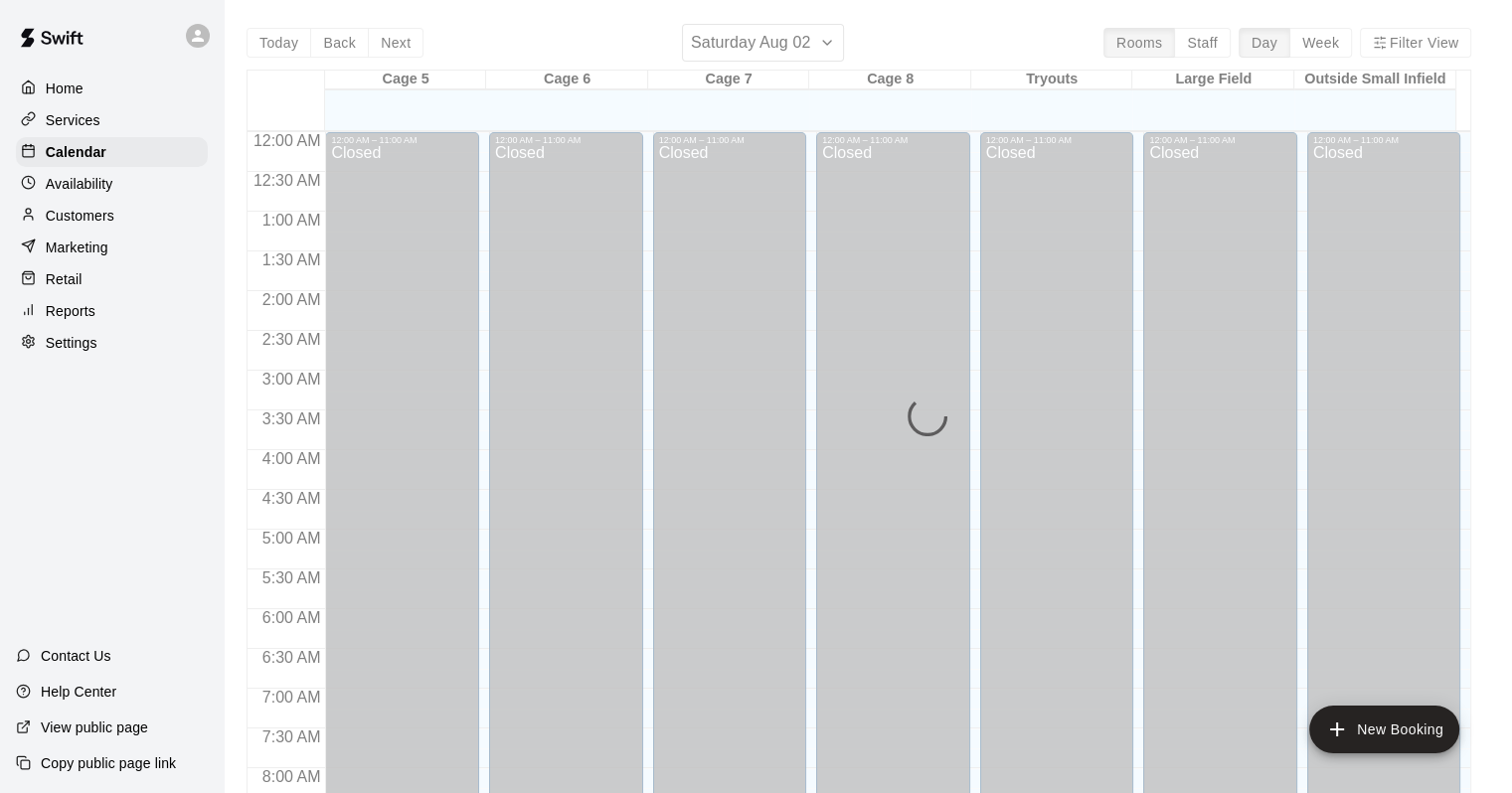 scroll, scrollTop: 875, scrollLeft: 0, axis: vertical 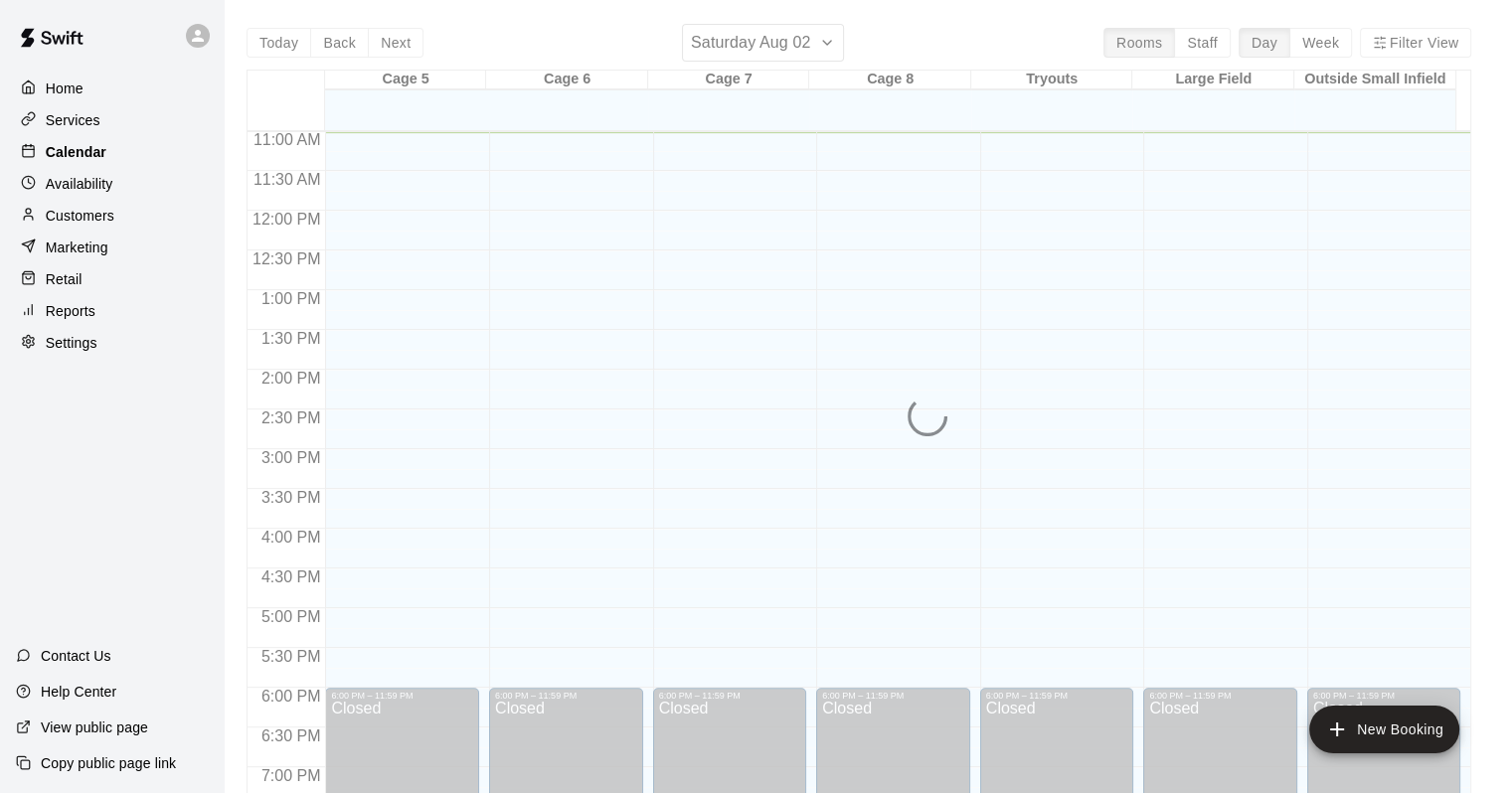 click on "Calendar" at bounding box center (111, 152) 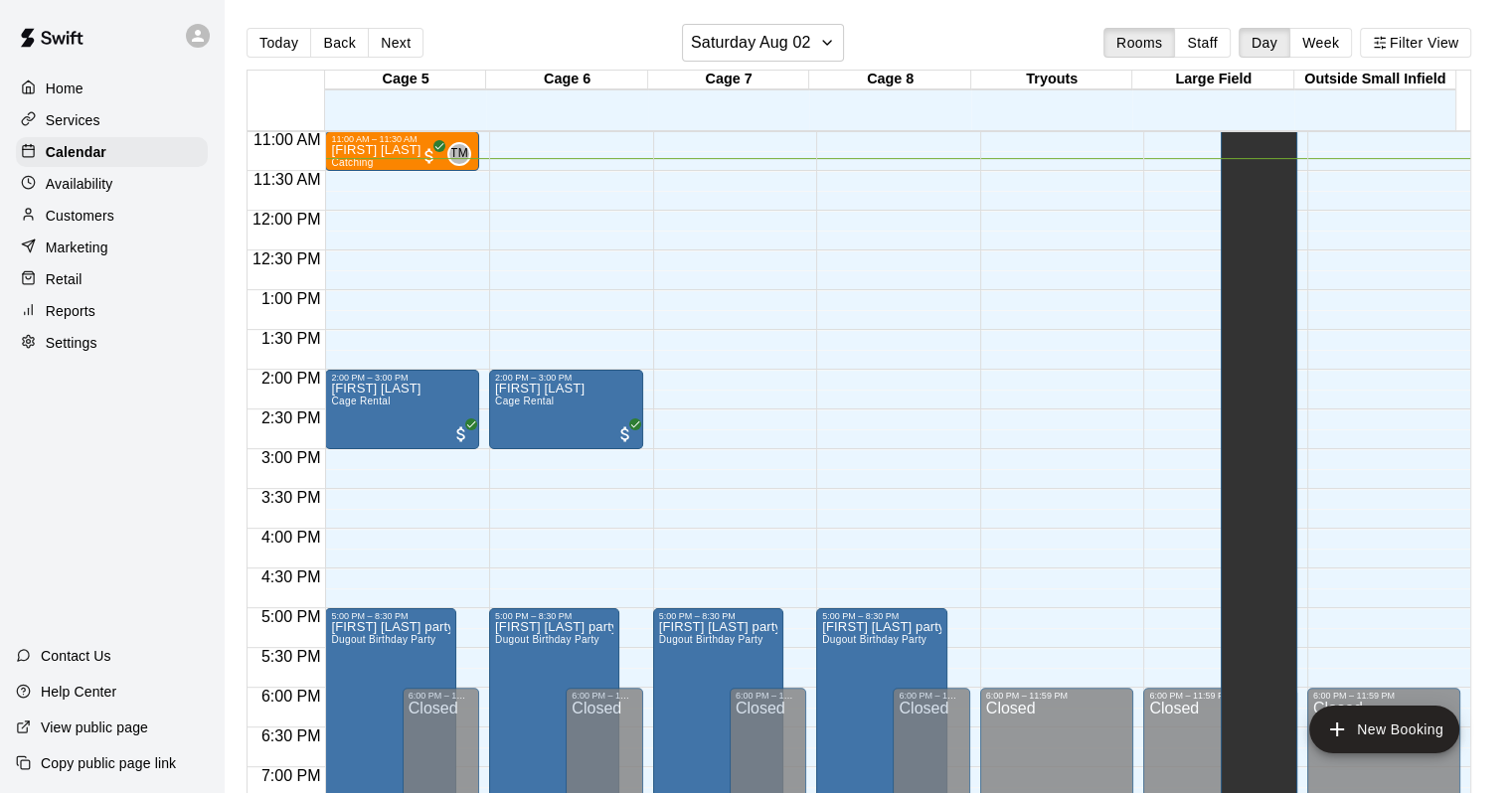 click on "[HOUR]:[HOUR] Closed [HOUR]:[HOUR] [FIRST] [LAST] Cage Rental [HOUR]:[HOUR] [FIRST] [LAST] Bday party Dugout Birthday Party [INITIAL] [HOUR]:[HOUR] Closed" at bounding box center (566, 211) 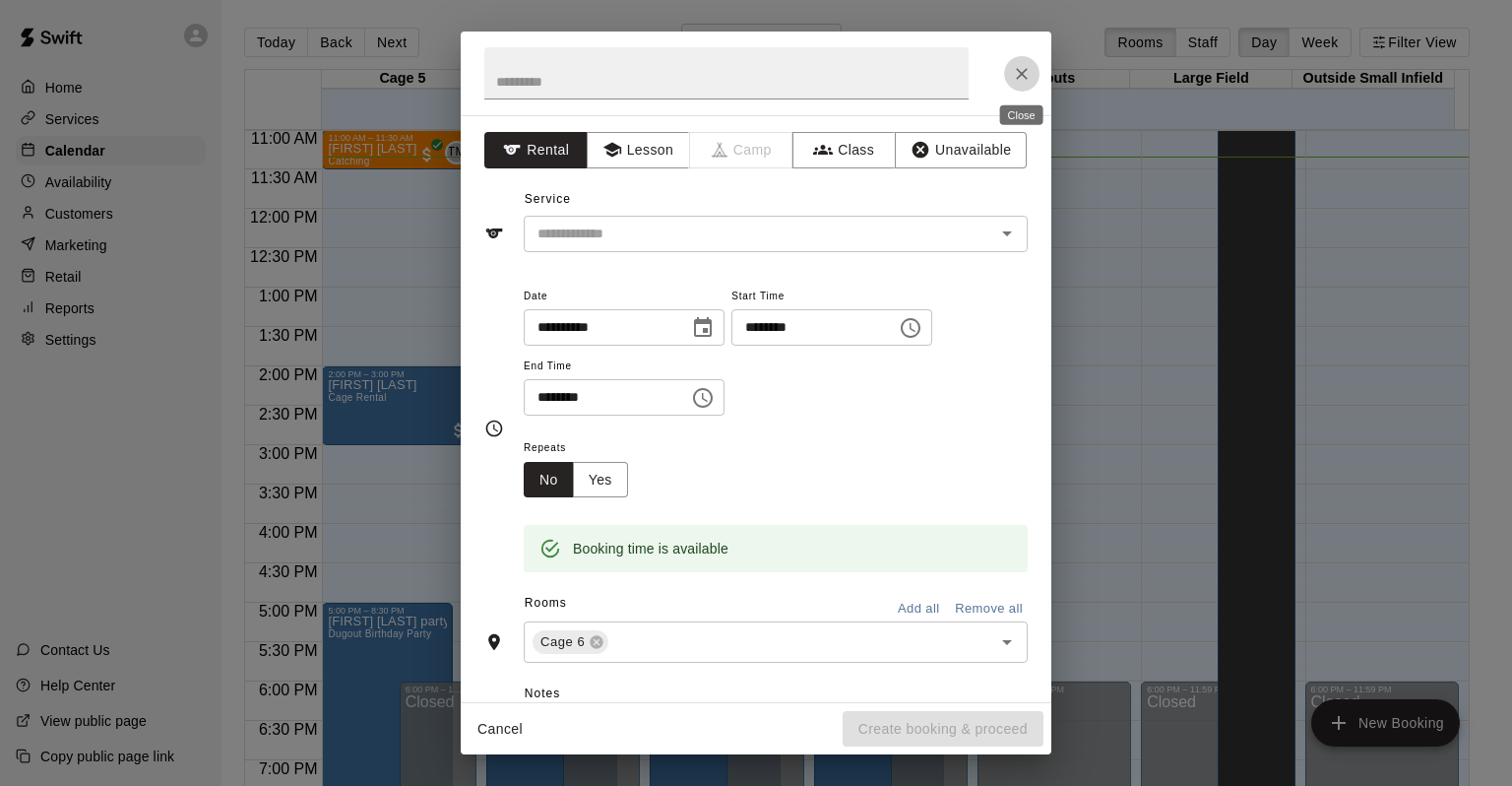 click 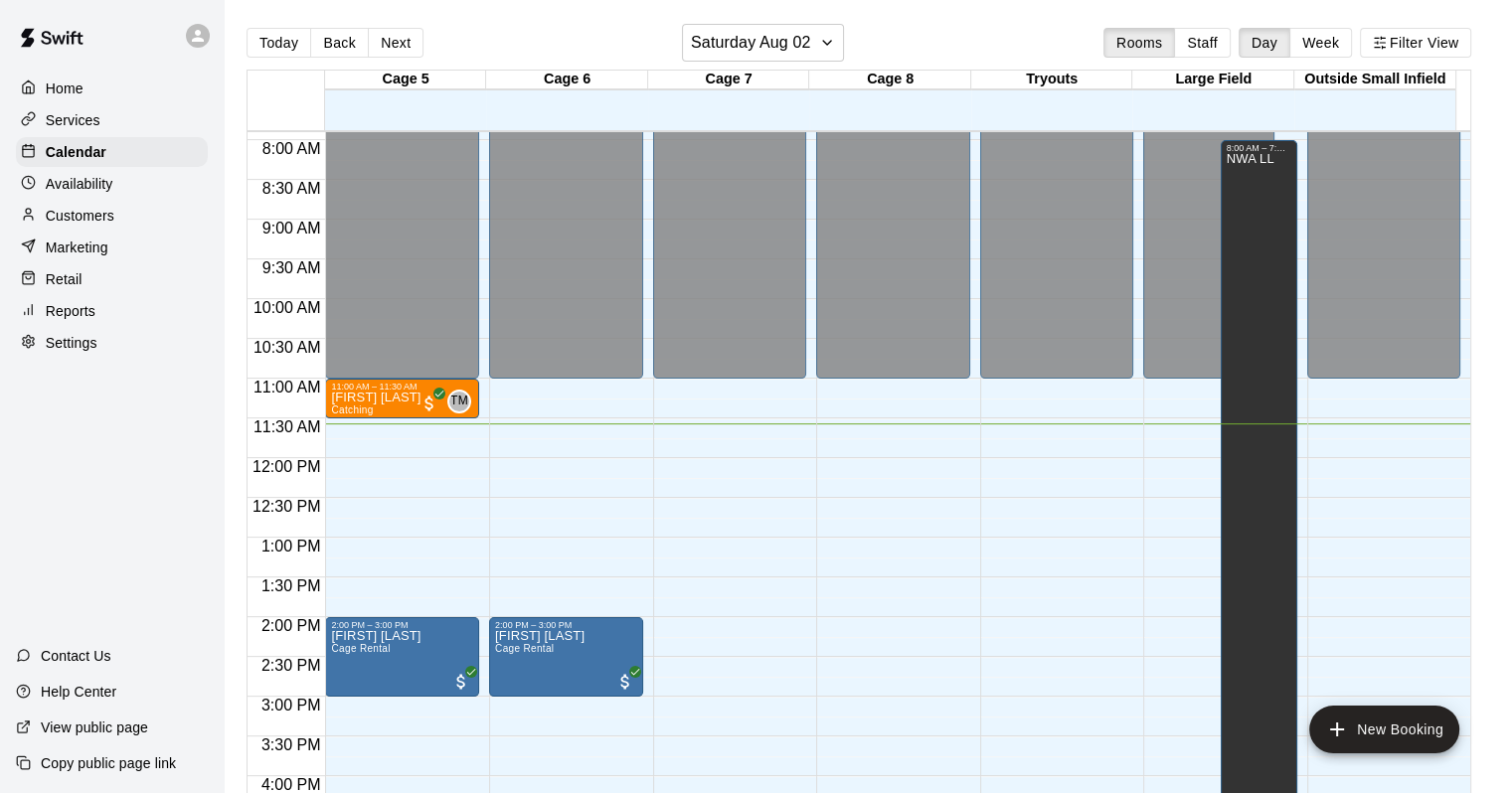 scroll, scrollTop: 627, scrollLeft: 0, axis: vertical 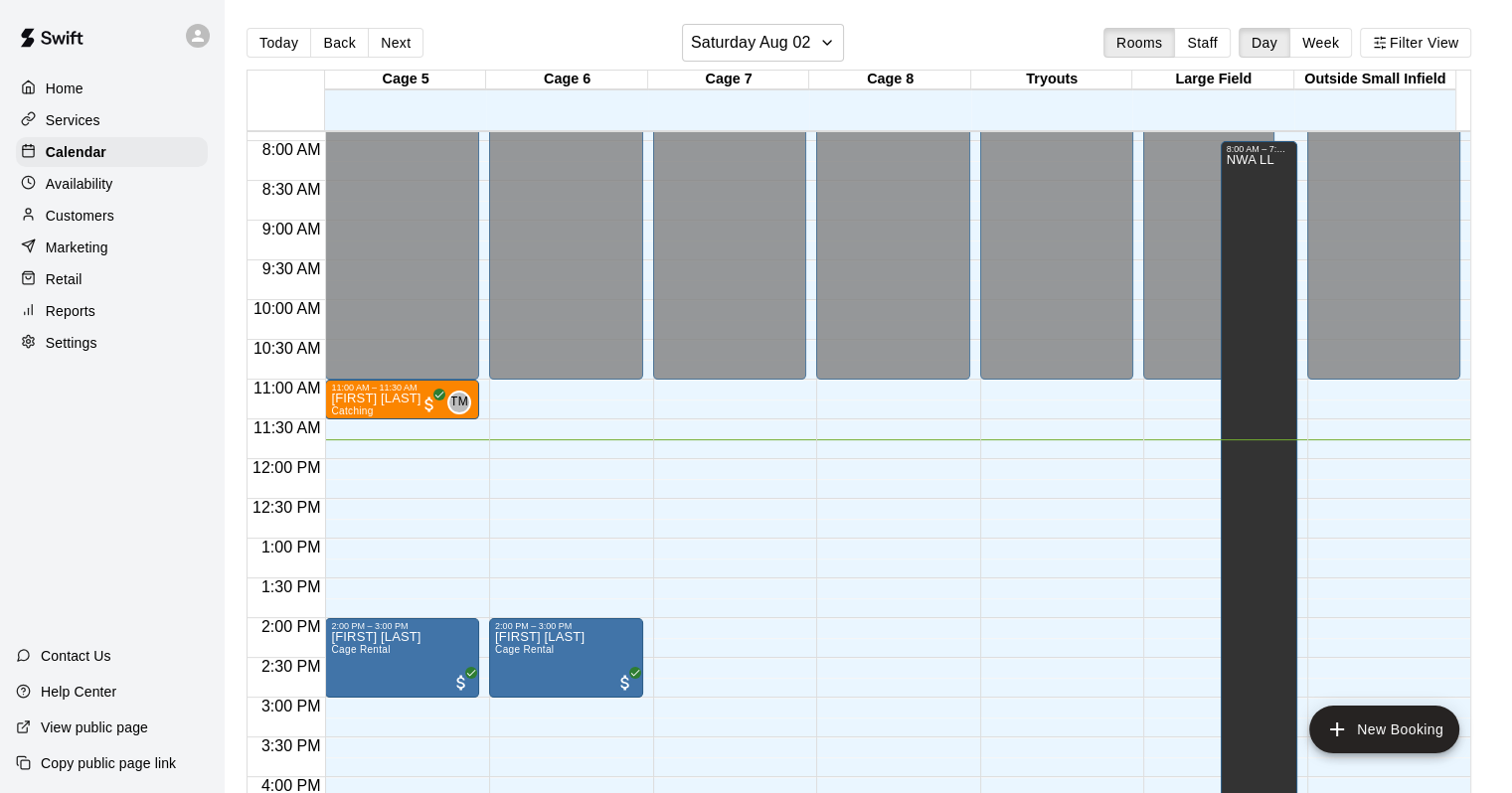 click on "Availability" at bounding box center (80, 184) 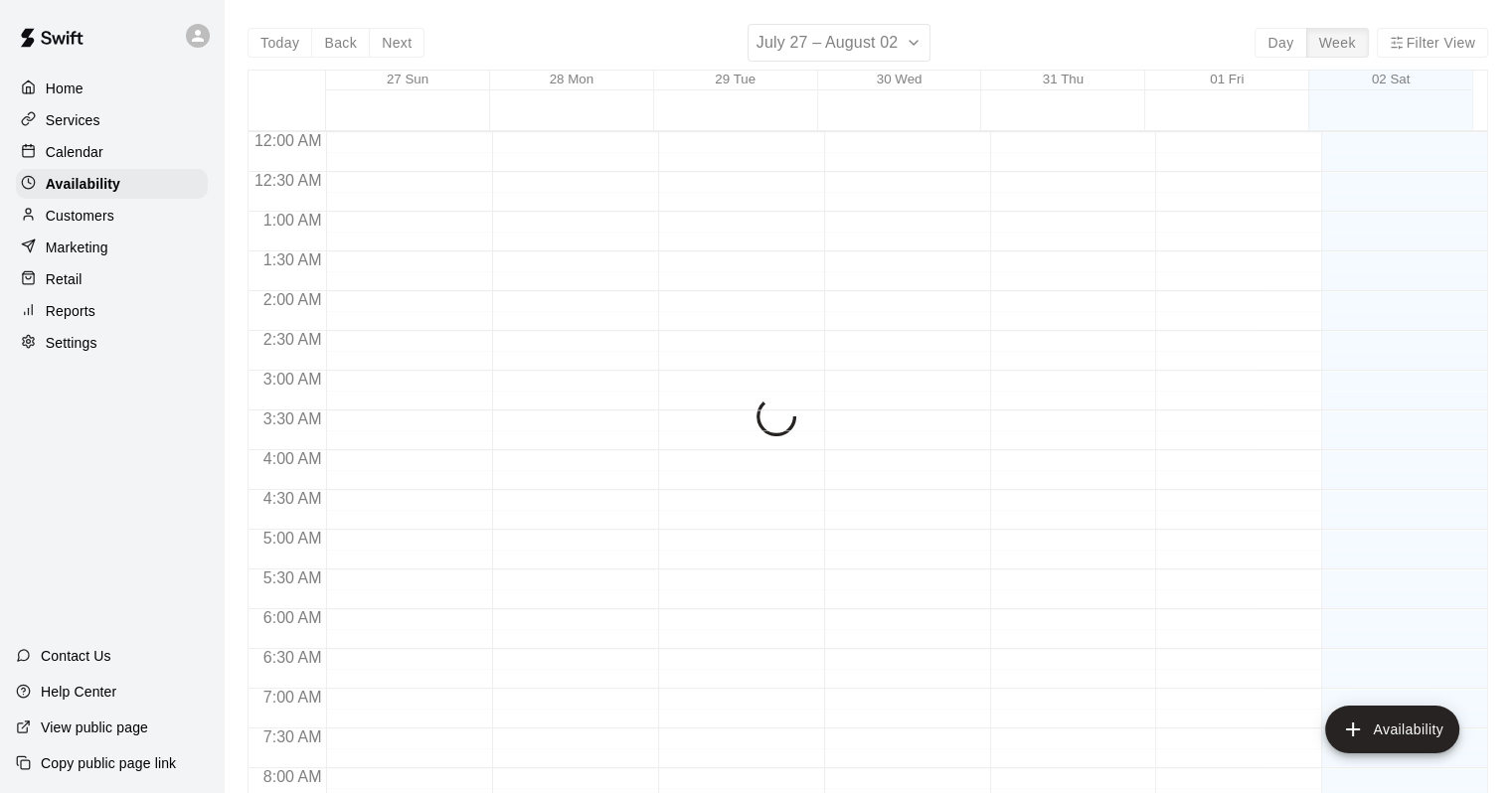 scroll, scrollTop: 934, scrollLeft: 0, axis: vertical 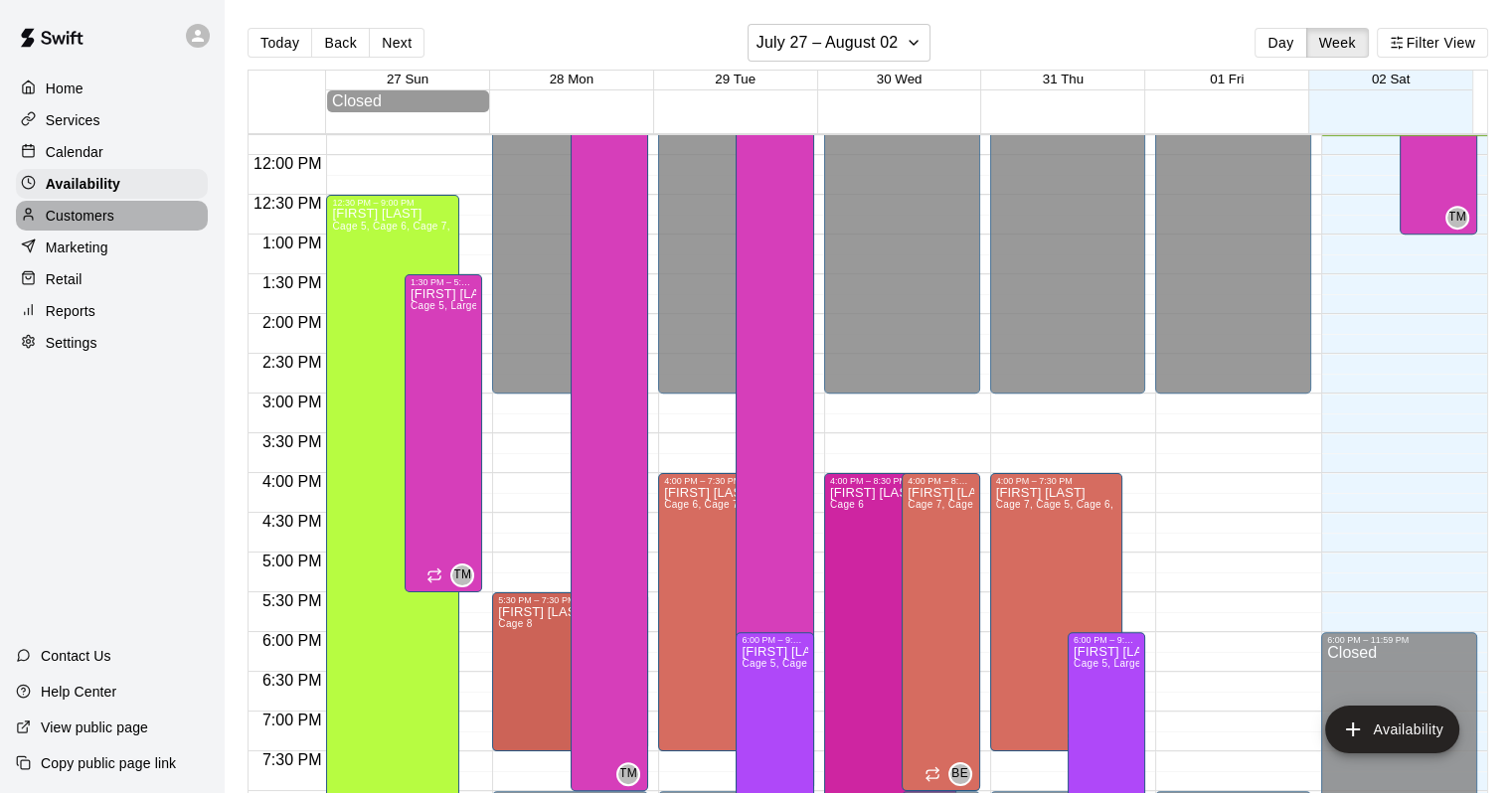 click on "Customers" at bounding box center [80, 216] 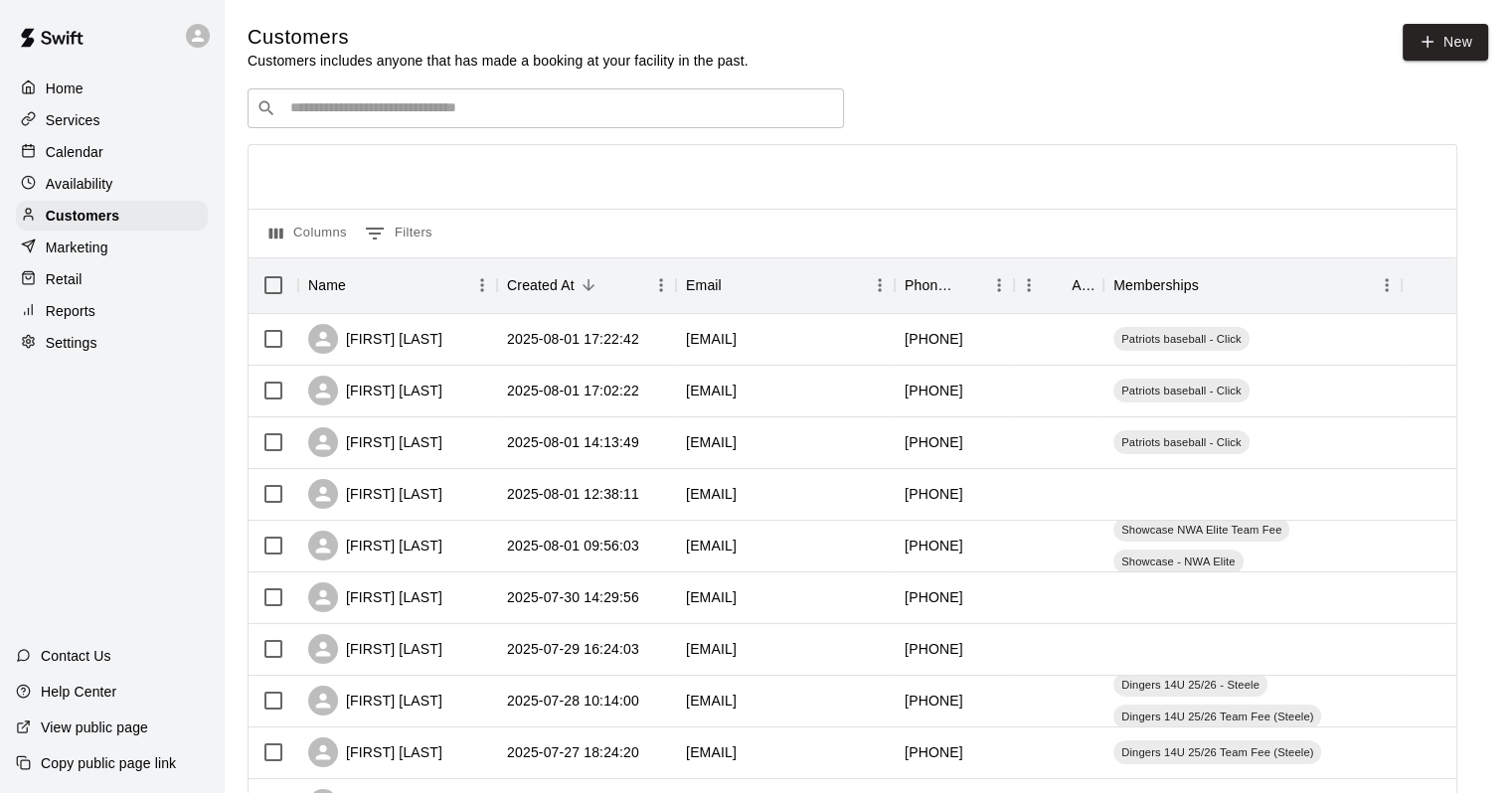 click at bounding box center [560, 108] 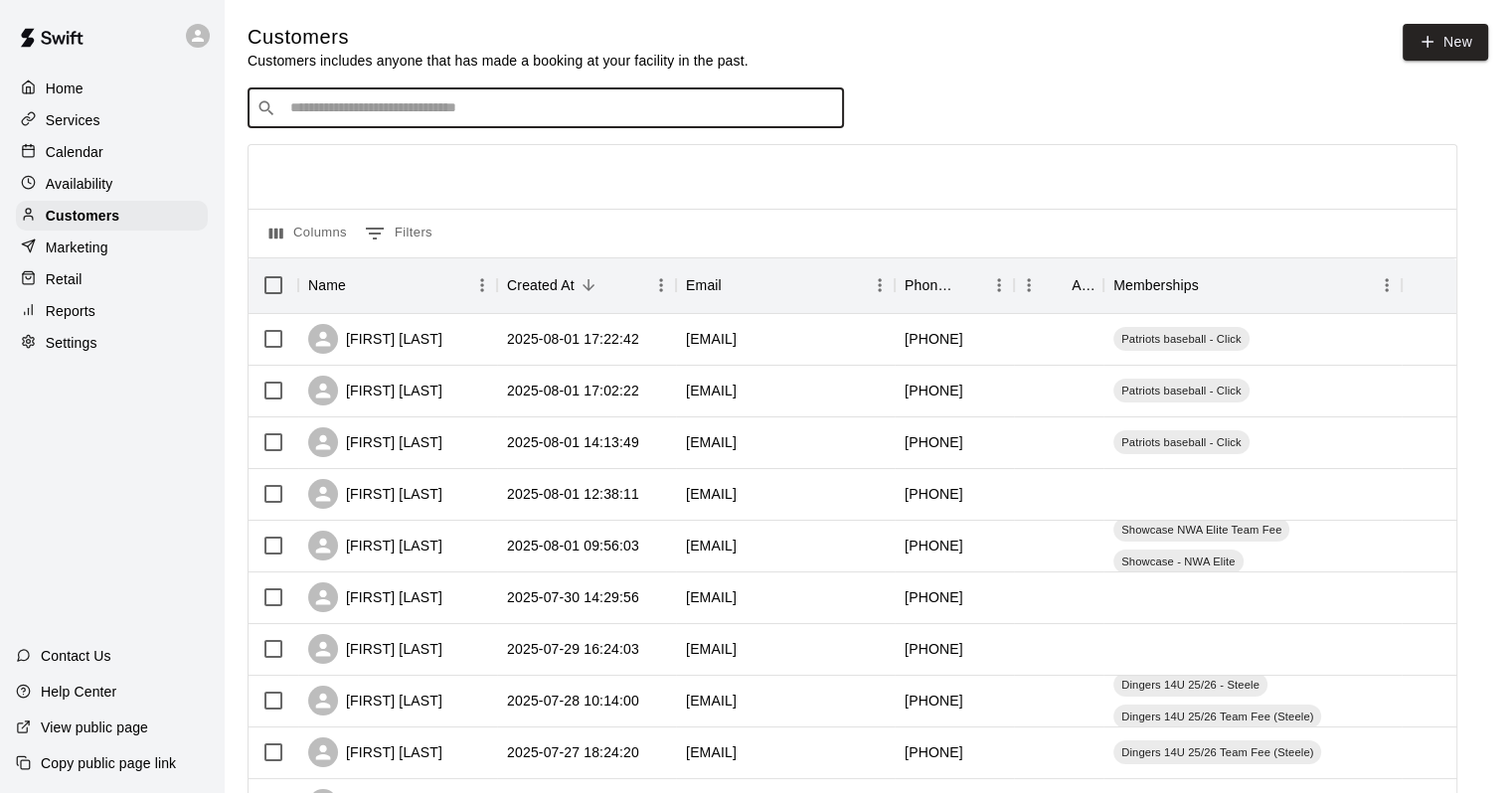 click on "​ ​" at bounding box center (546, 108) 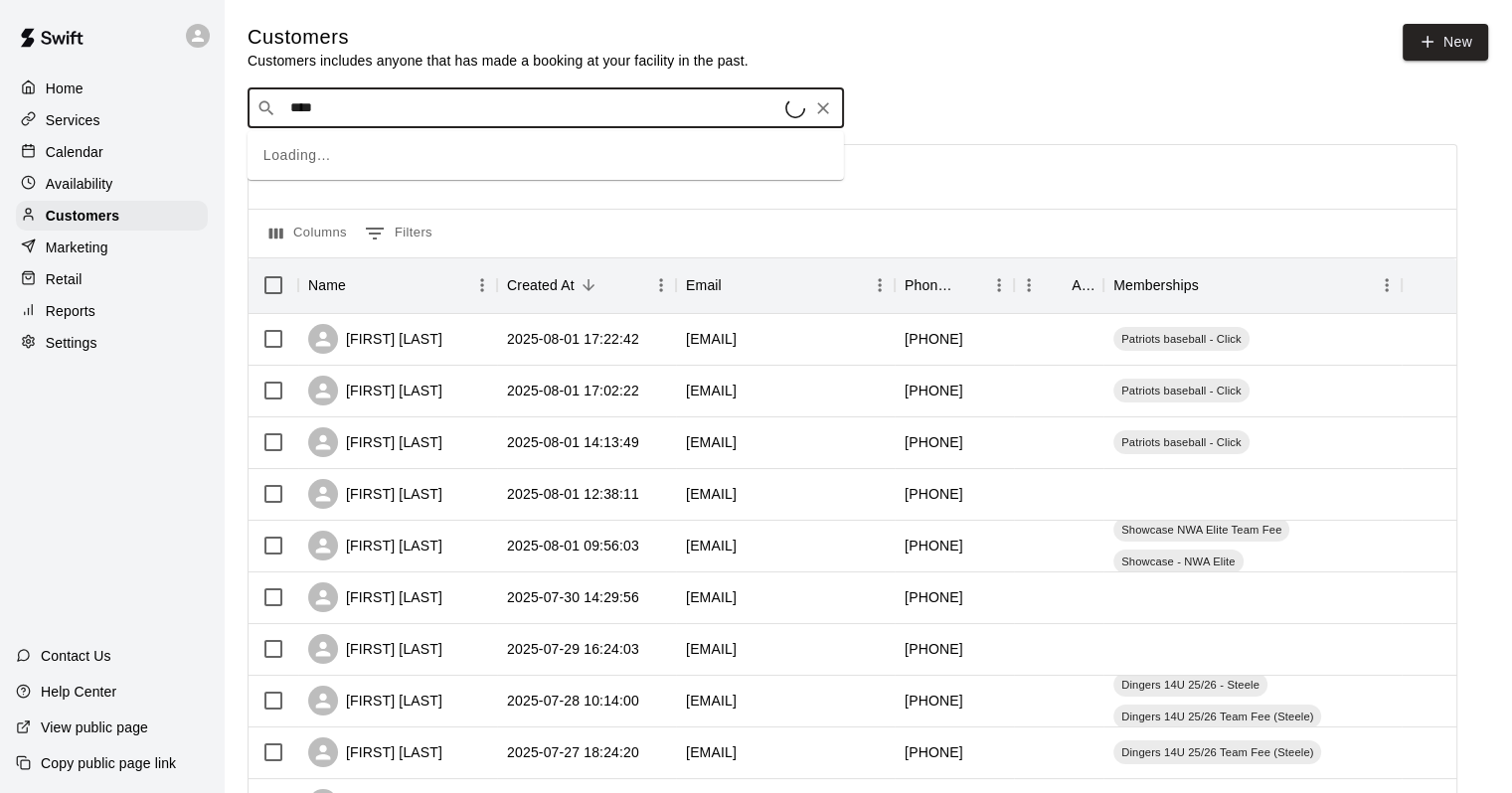 type on "*****" 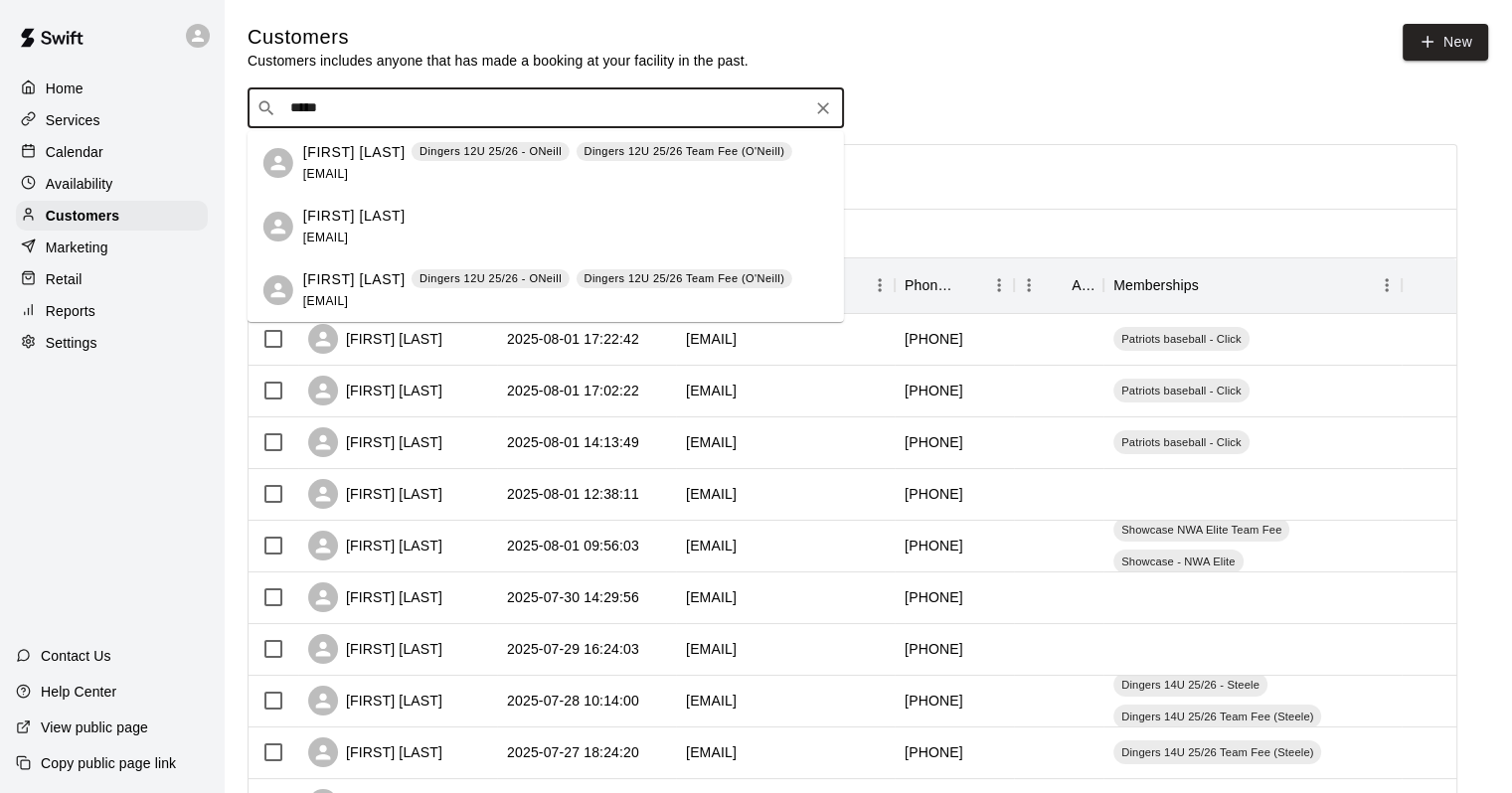 click on "[EMAIL]" at bounding box center [325, 174] 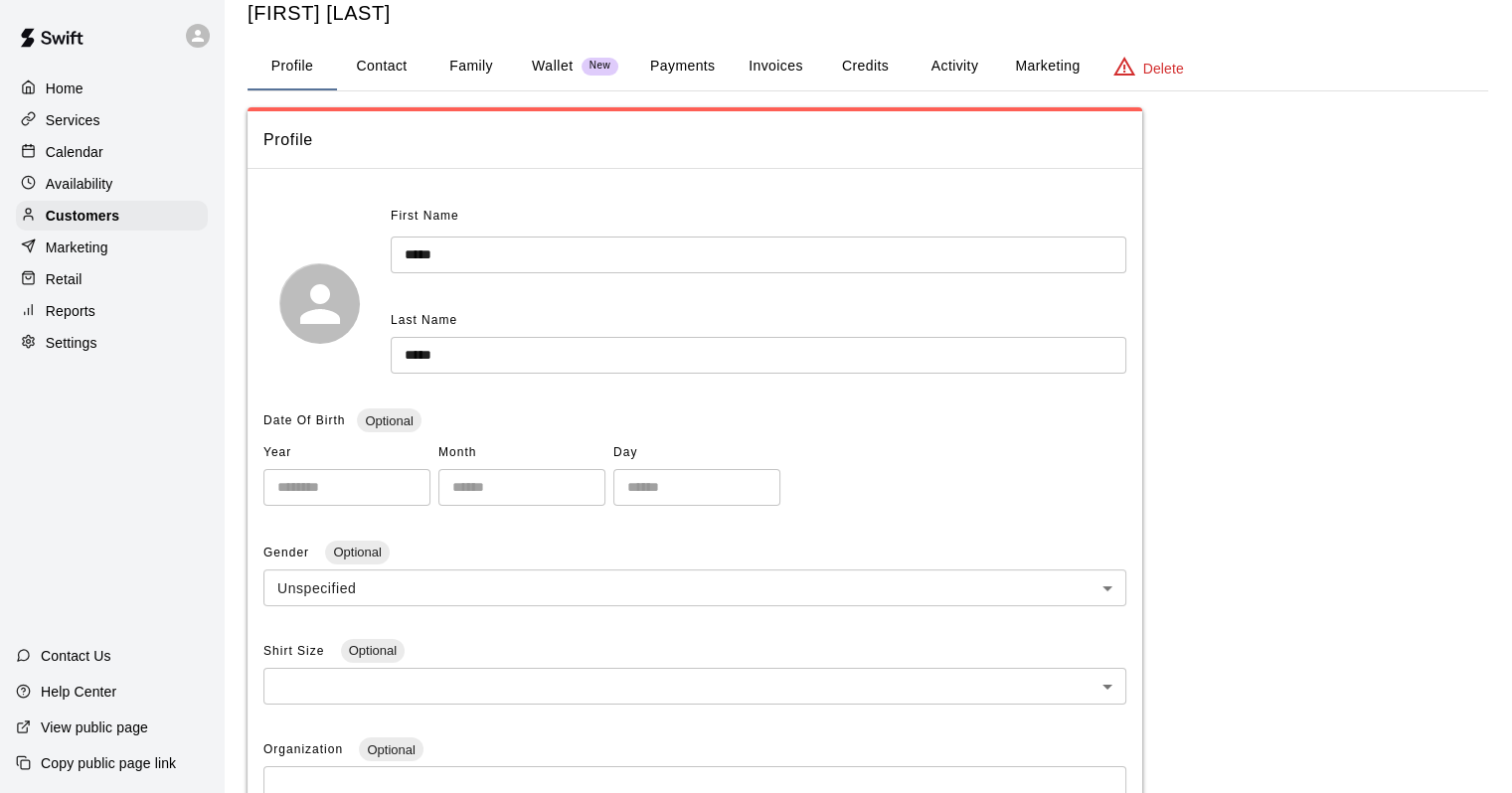 scroll, scrollTop: 0, scrollLeft: 0, axis: both 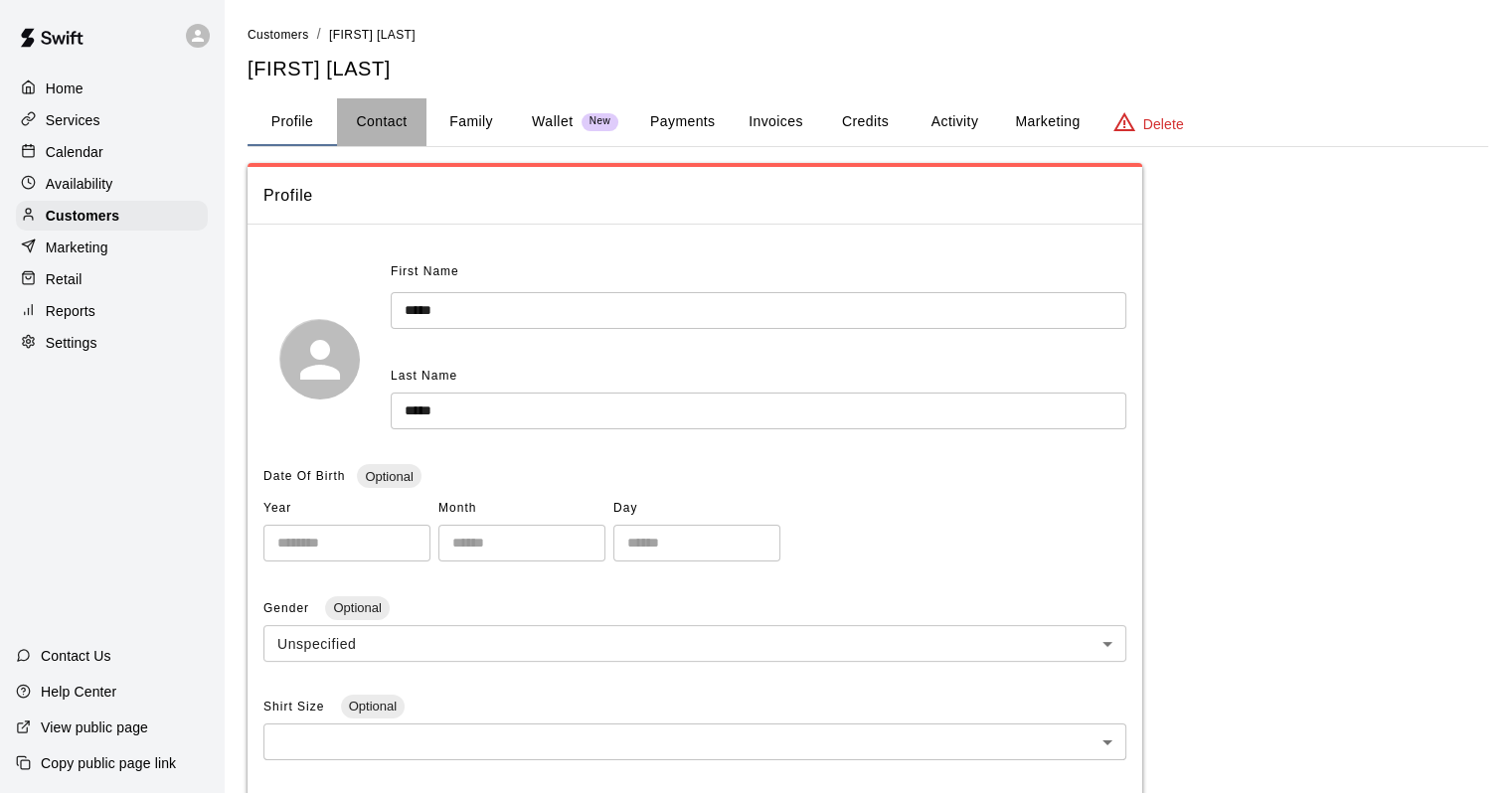 click on "Contact" at bounding box center [382, 122] 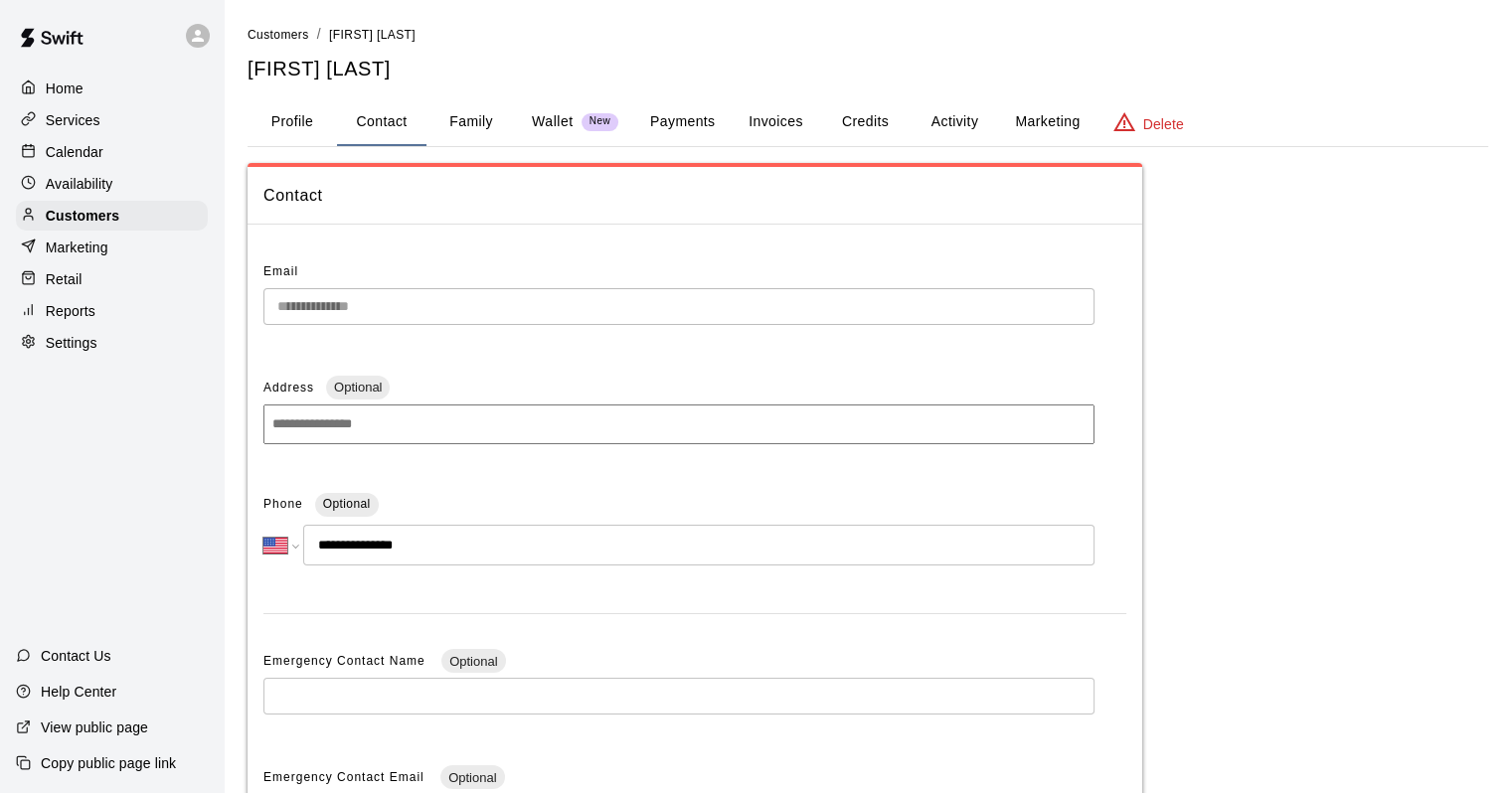 click on "Marketing" at bounding box center [111, 247] 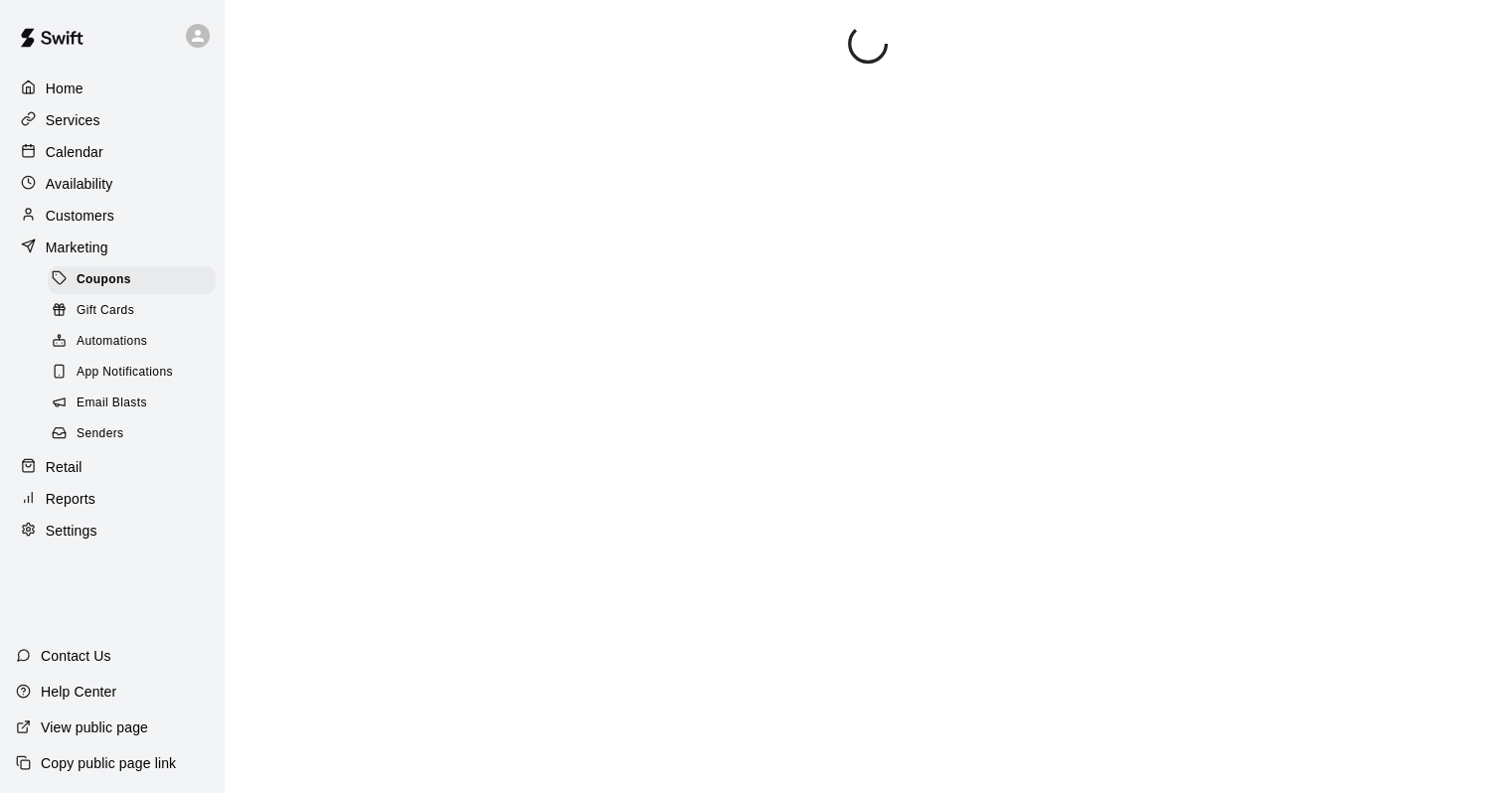 click on "Customers" at bounding box center [111, 216] 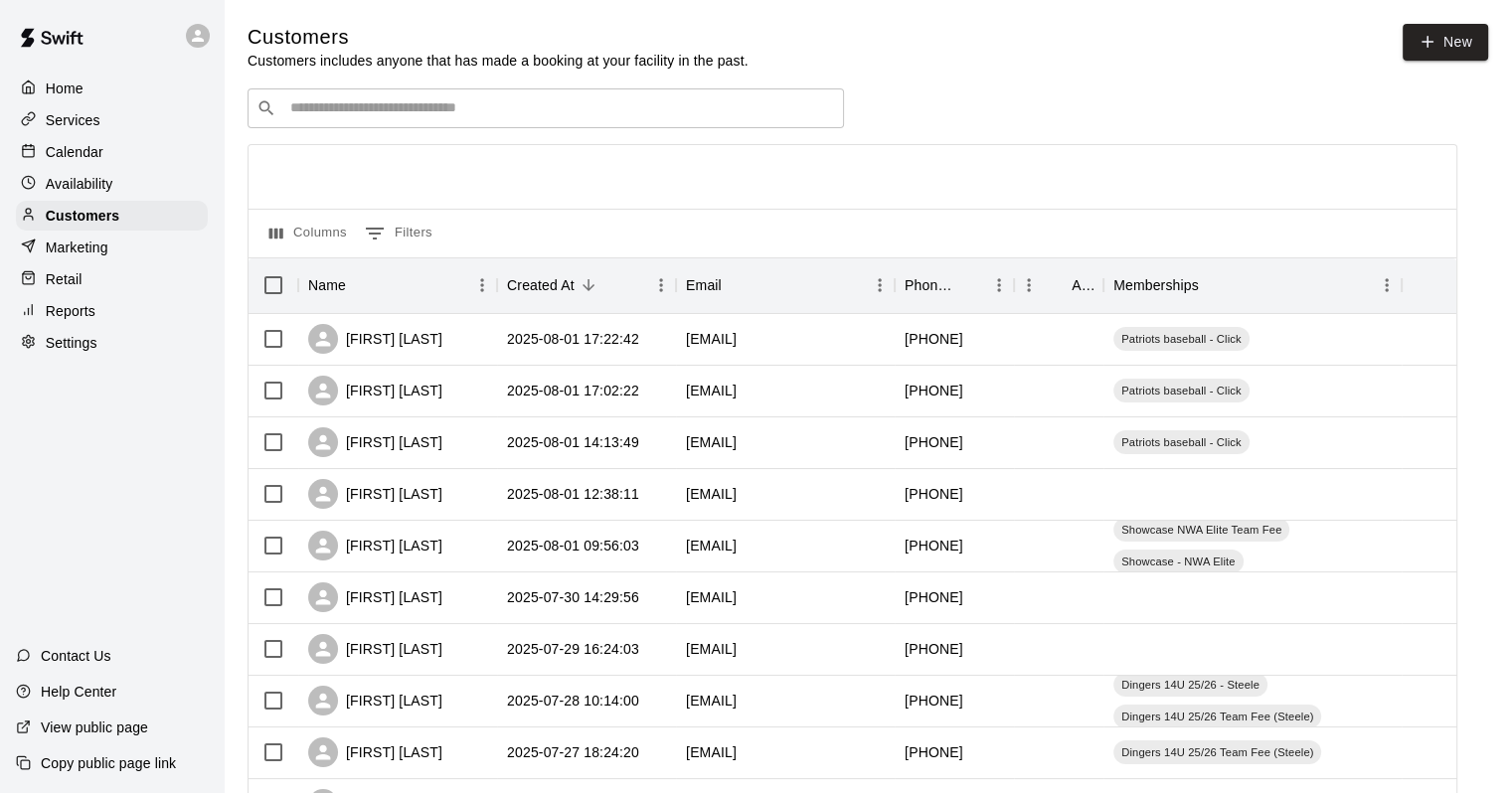 click on "​ ​" at bounding box center [546, 108] 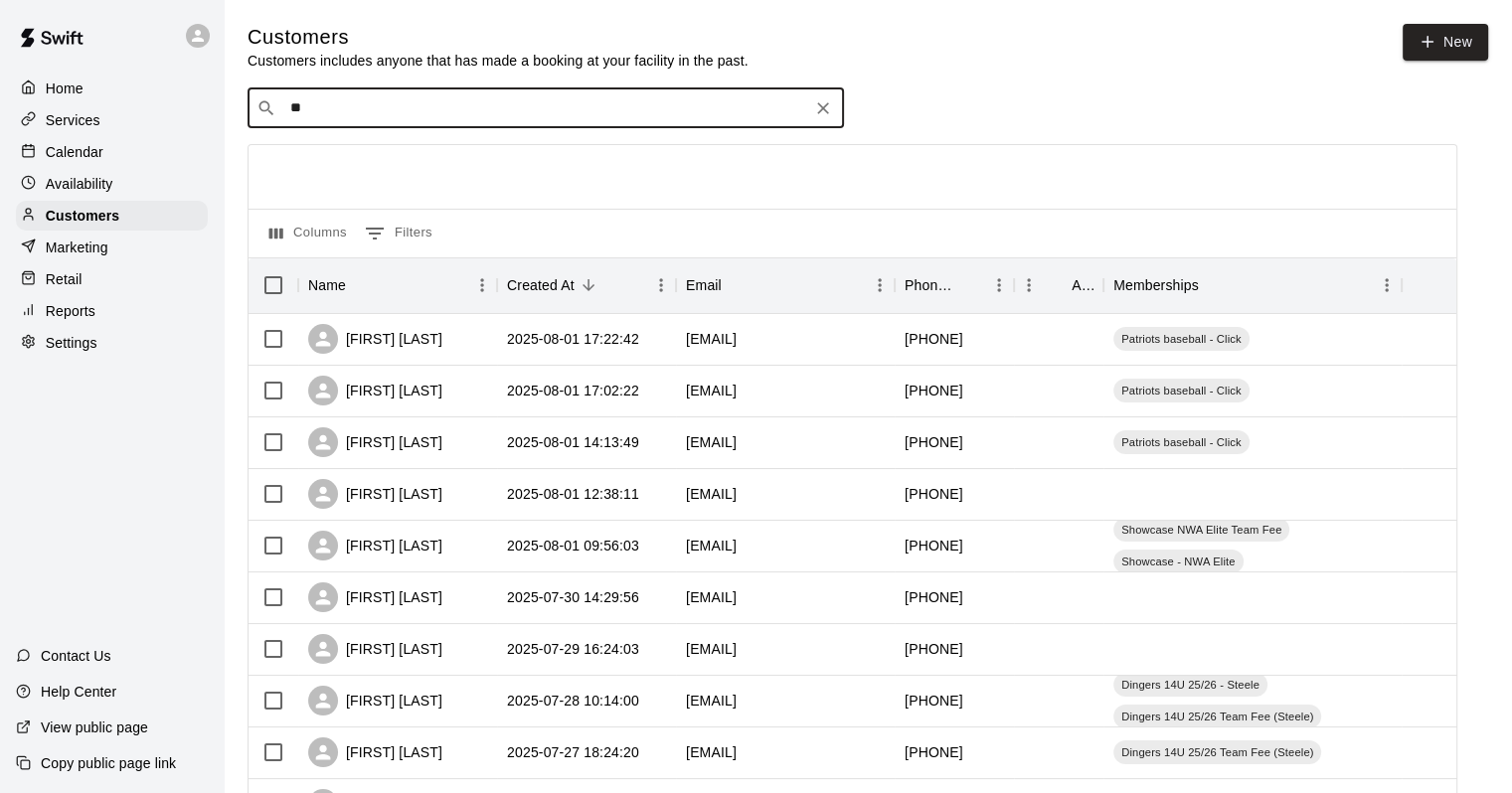 type on "*" 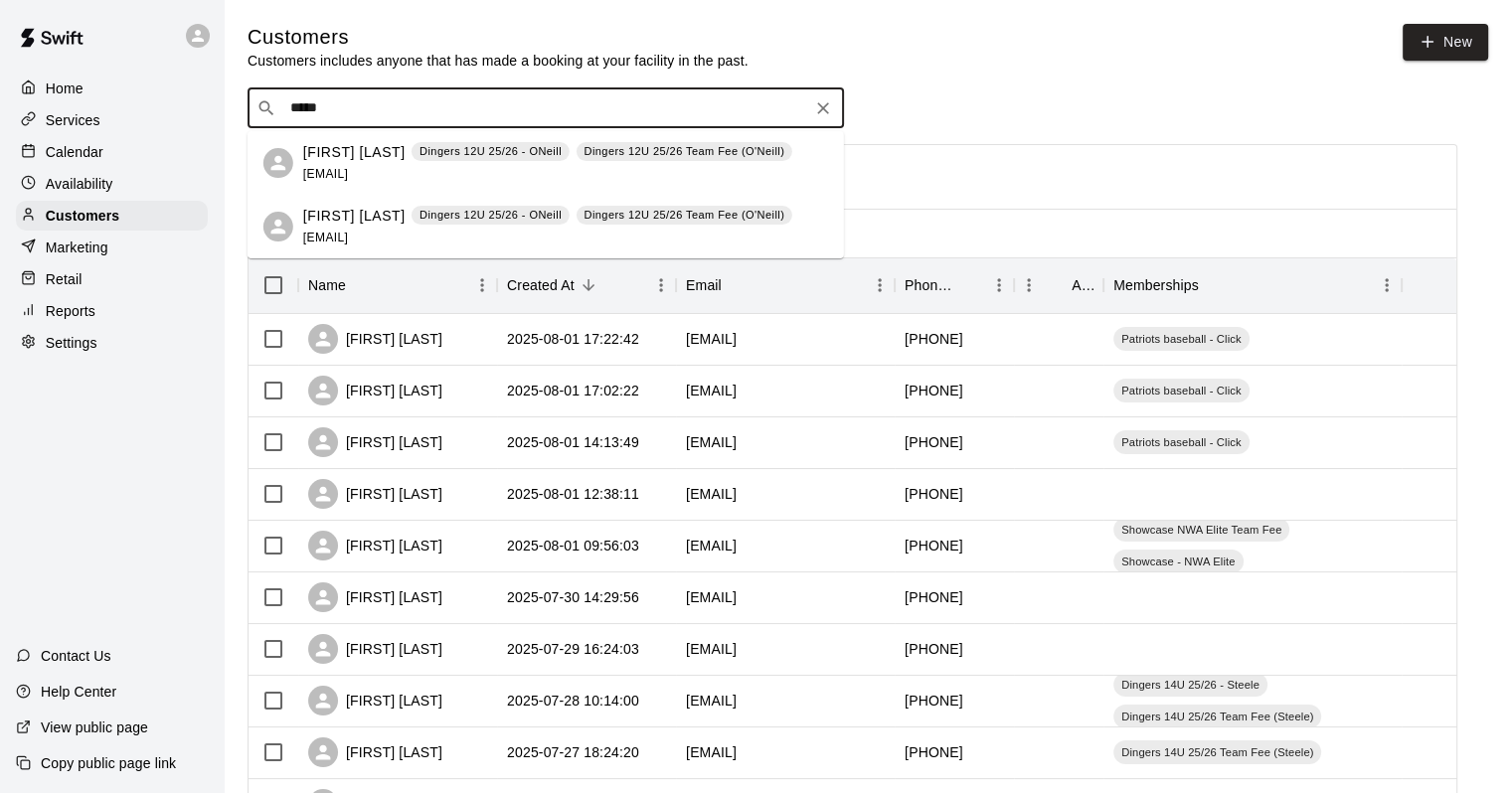 type on "******" 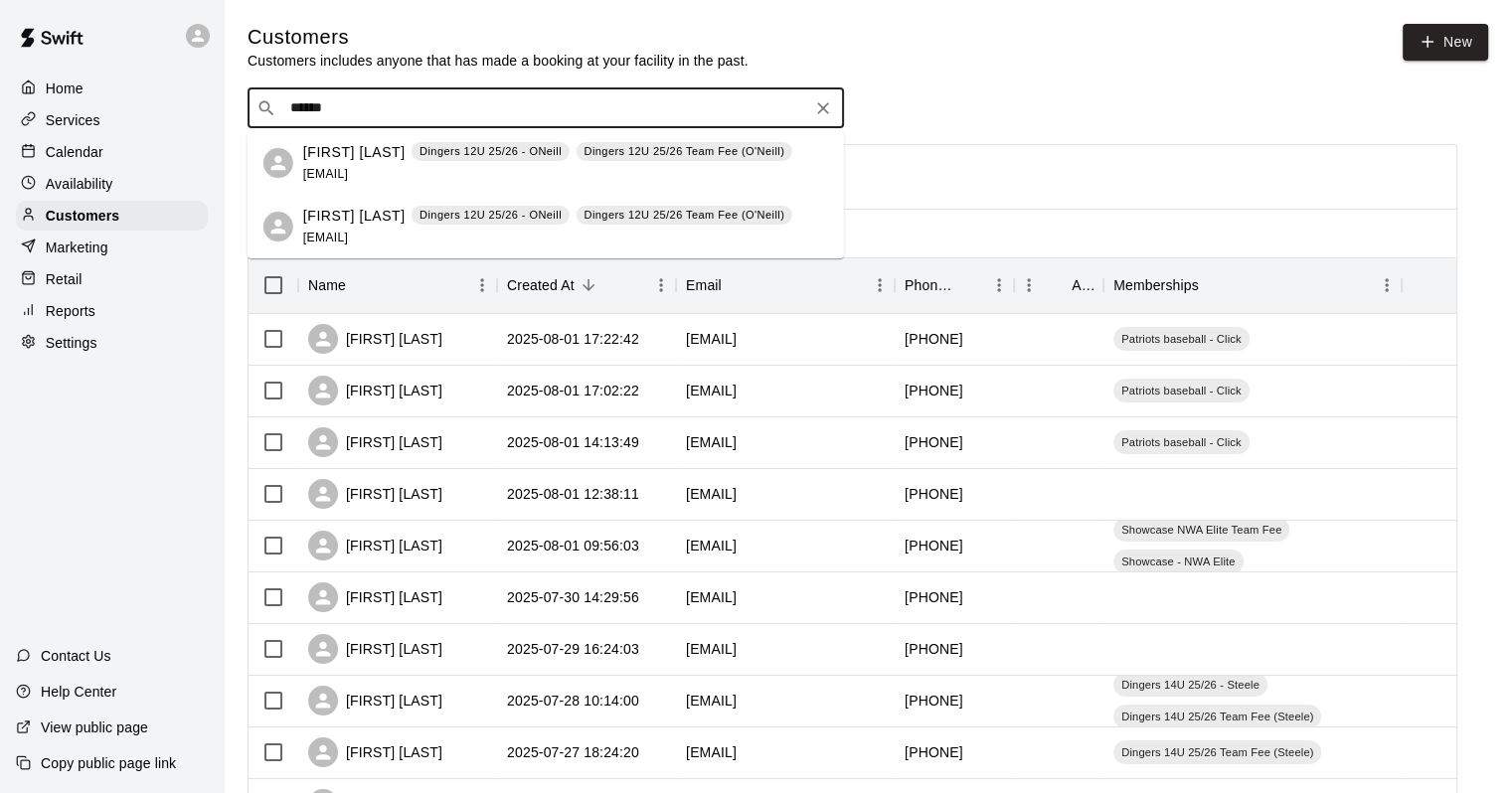click on "[FIRST] [LAST] [TEAM] [TEAM] [TEAM] ([LAST]) [EMAIL]" at bounding box center [546, 227] 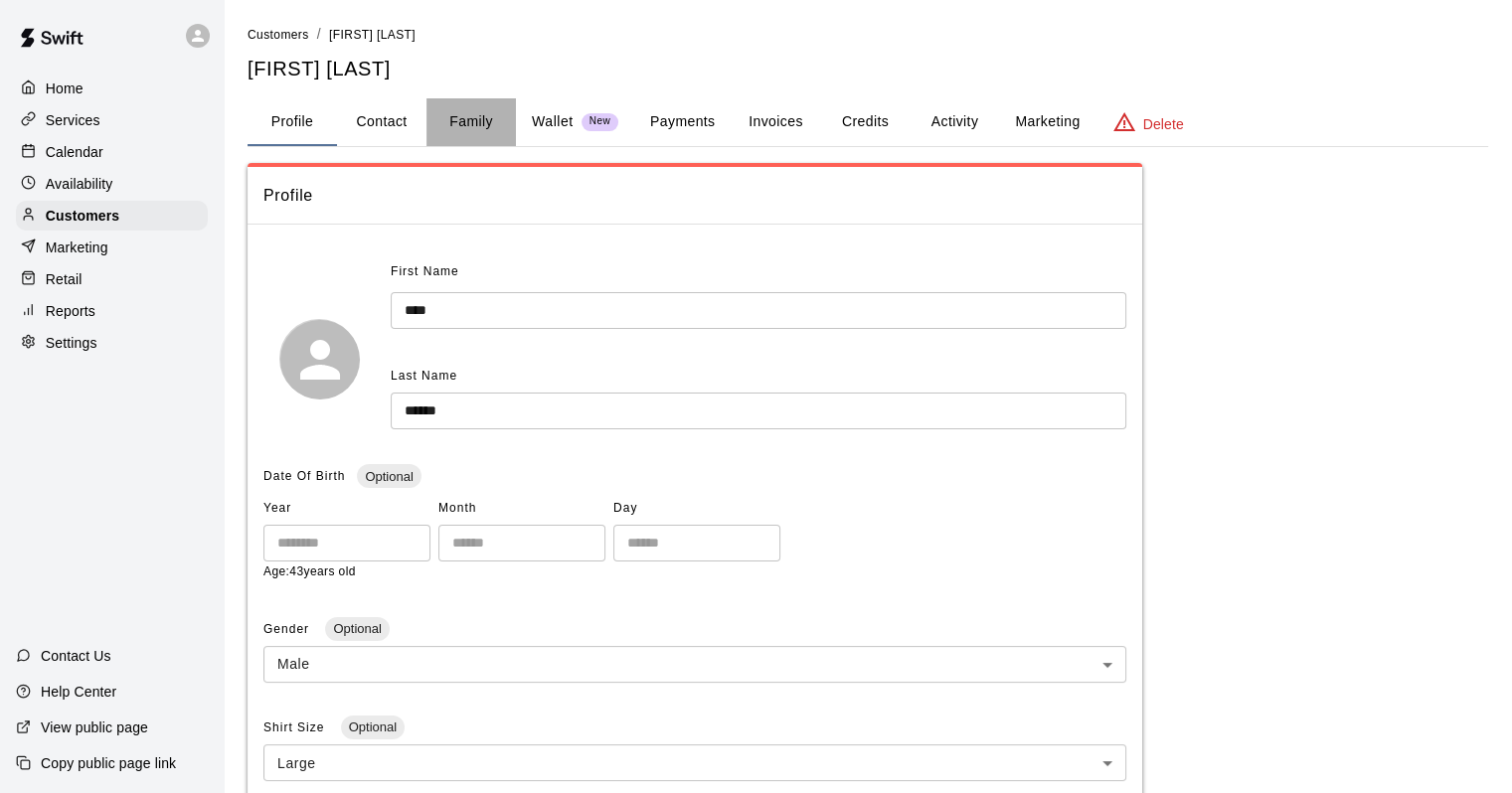 click on "Family" at bounding box center (471, 122) 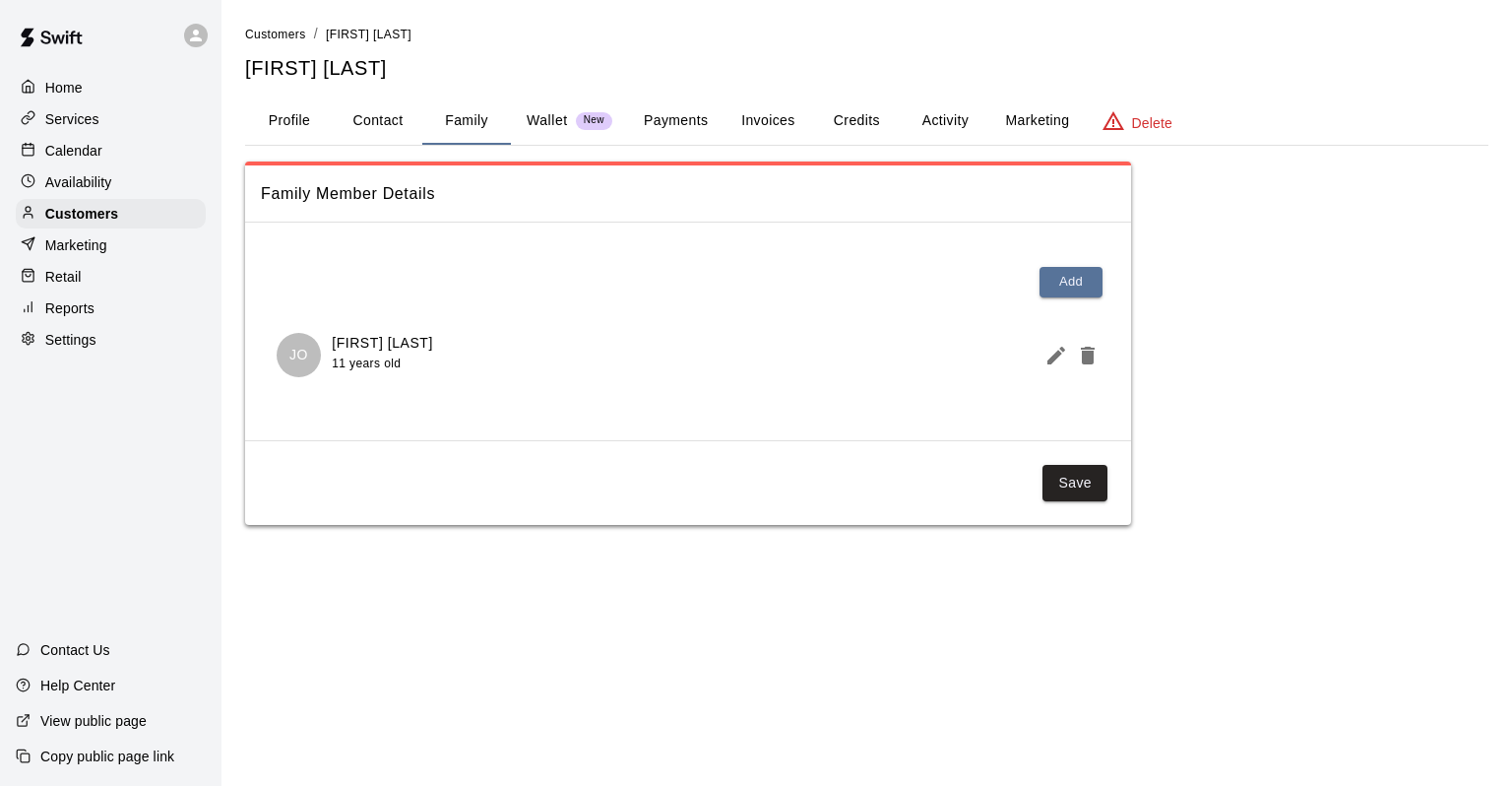 click on "[FIRST] [LAST] [FIRST] [LAST] [AGE] years old" at bounding box center [688, 355] 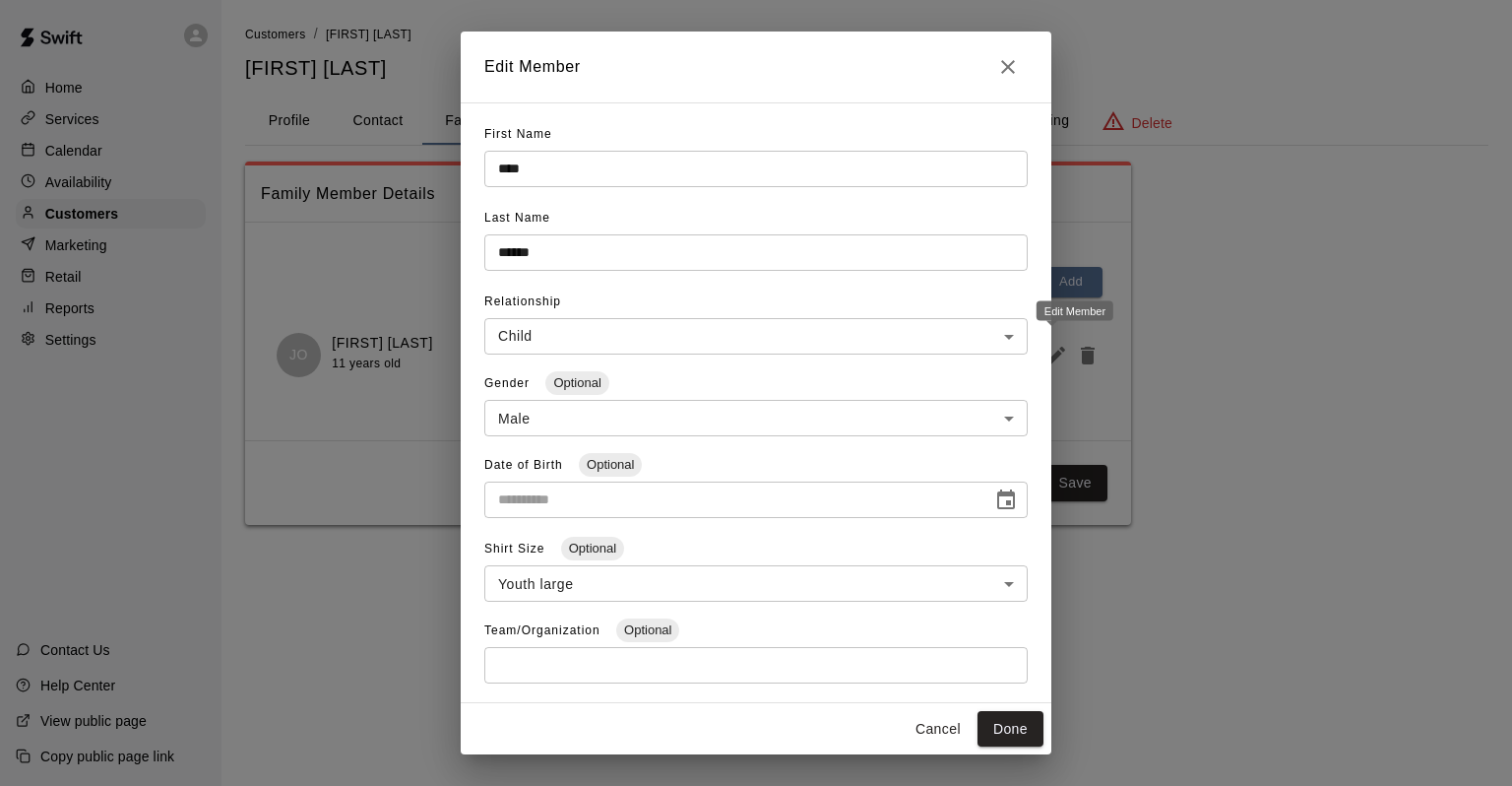 type on "**********" 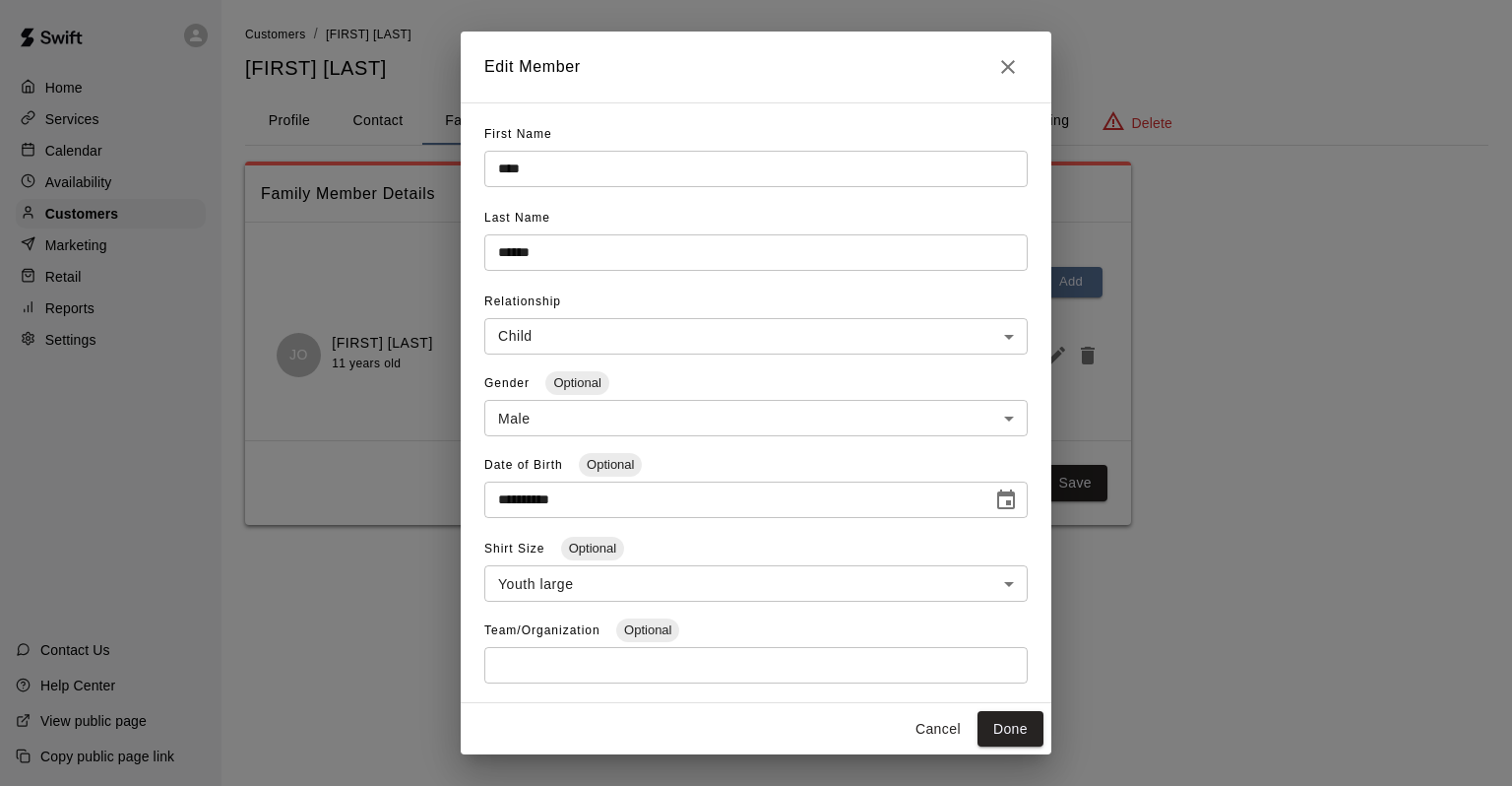 click on "**********" at bounding box center (756, 393) 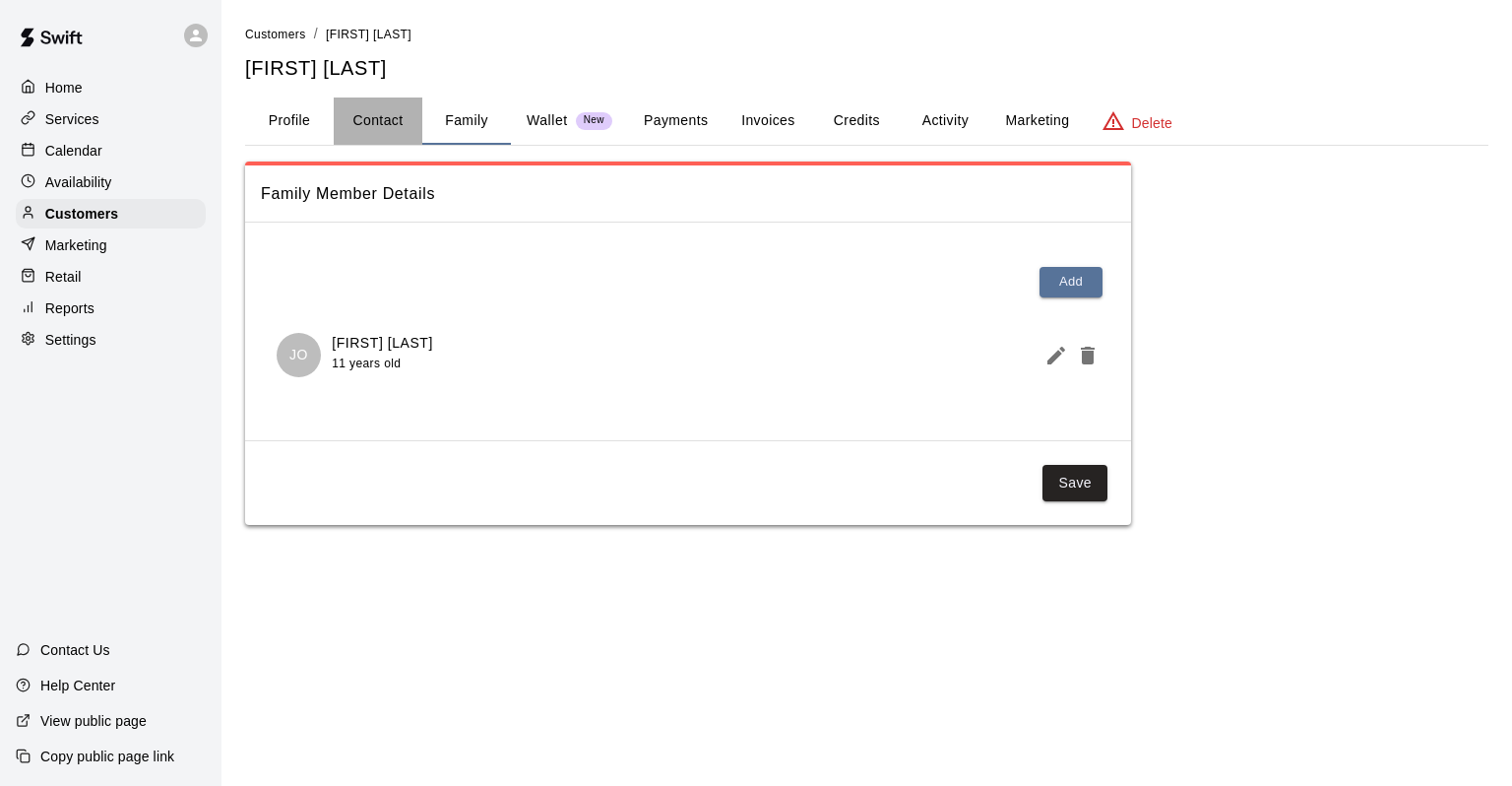 click on "Contact" at bounding box center (378, 121) 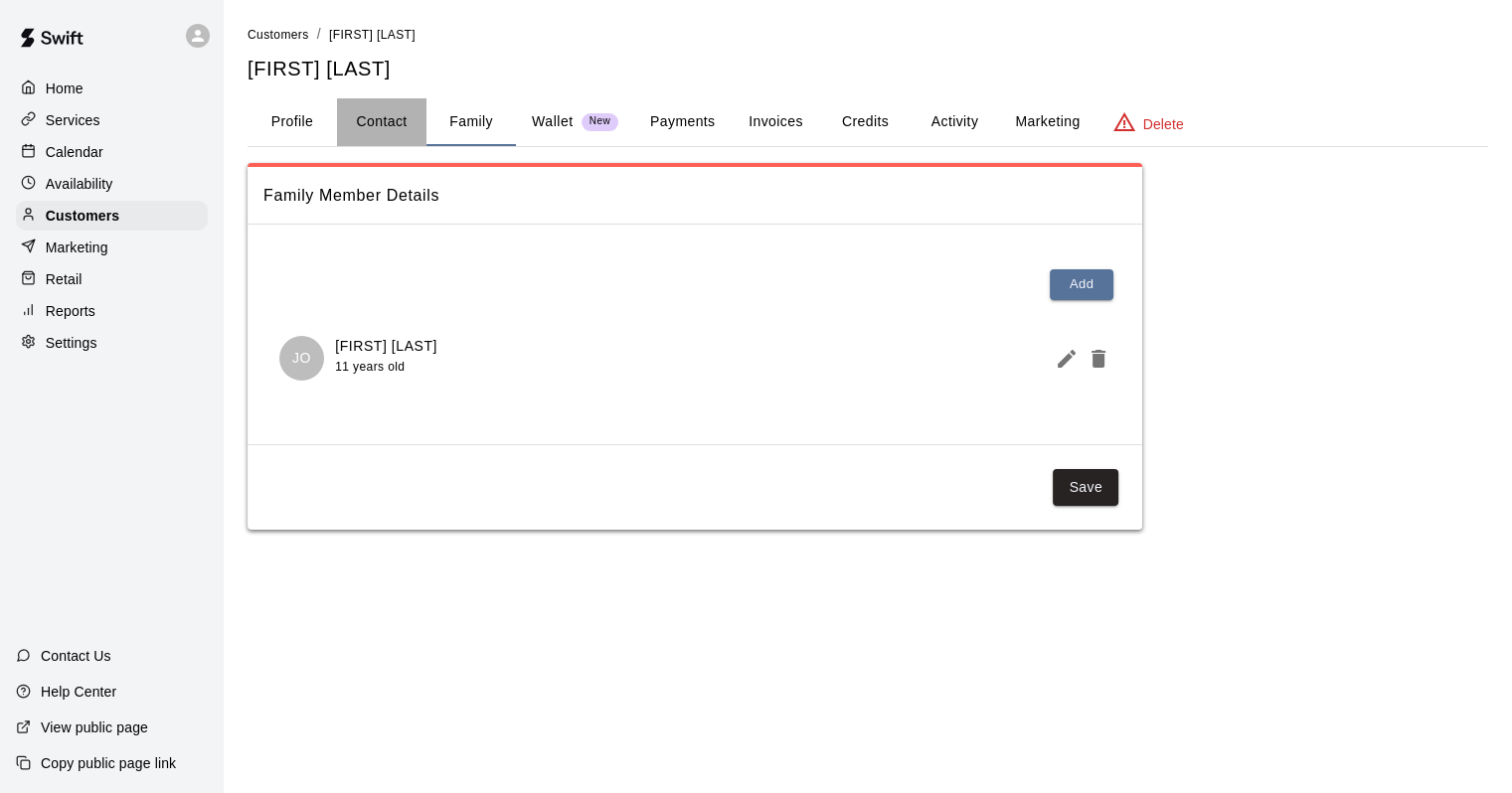 select on "**" 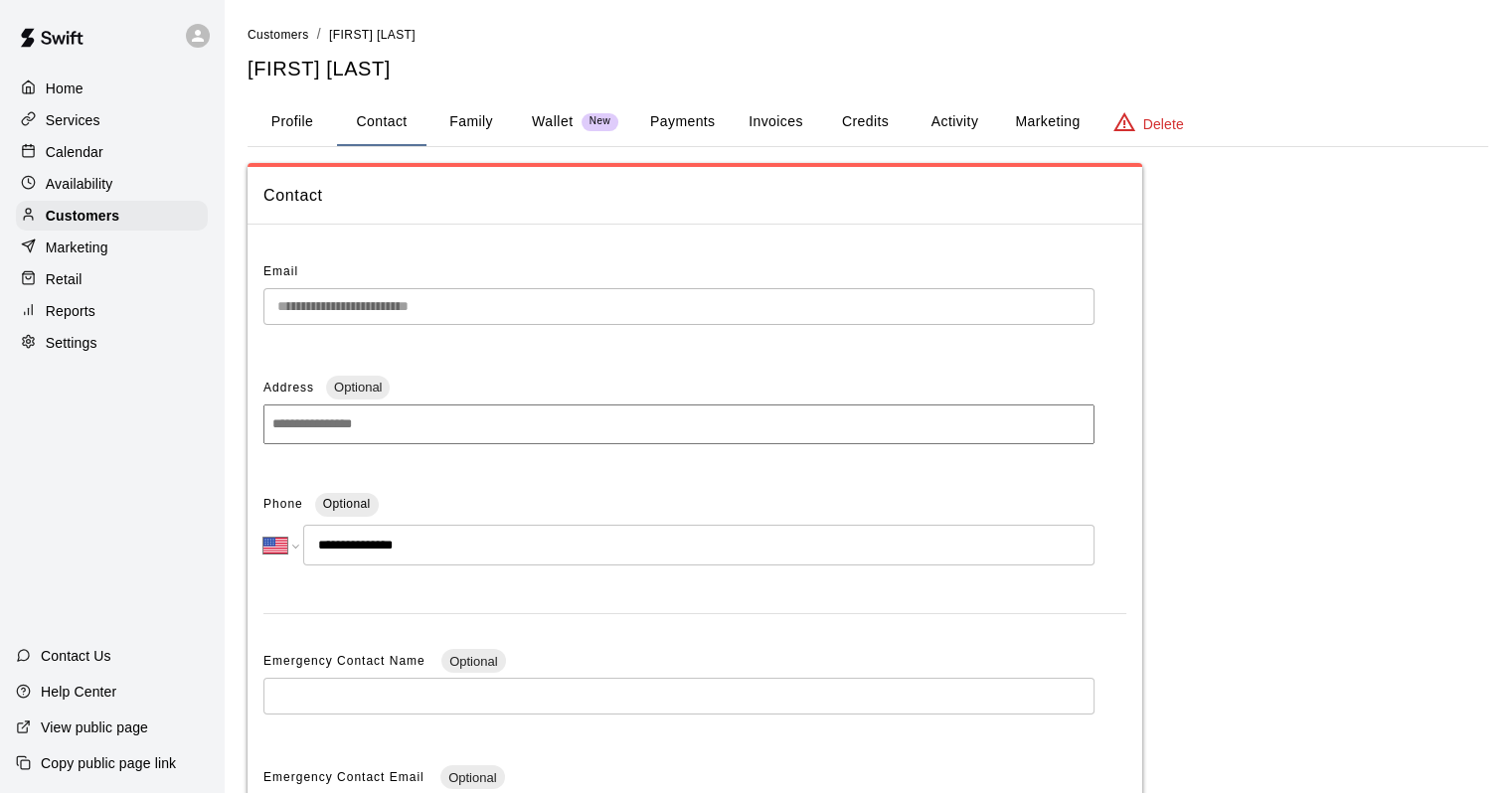 click on "Profile" at bounding box center [292, 122] 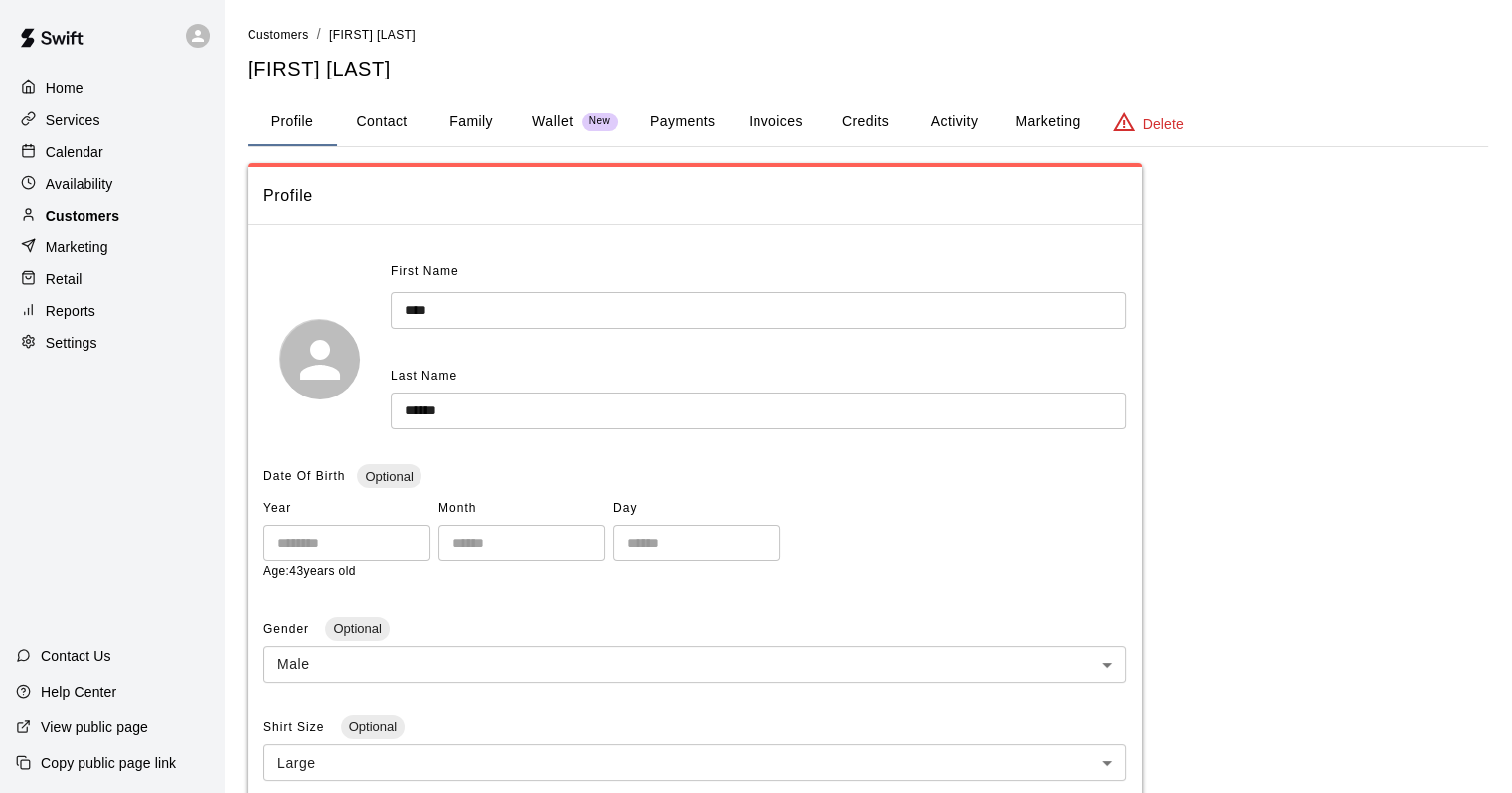 click on "Customers" at bounding box center [111, 216] 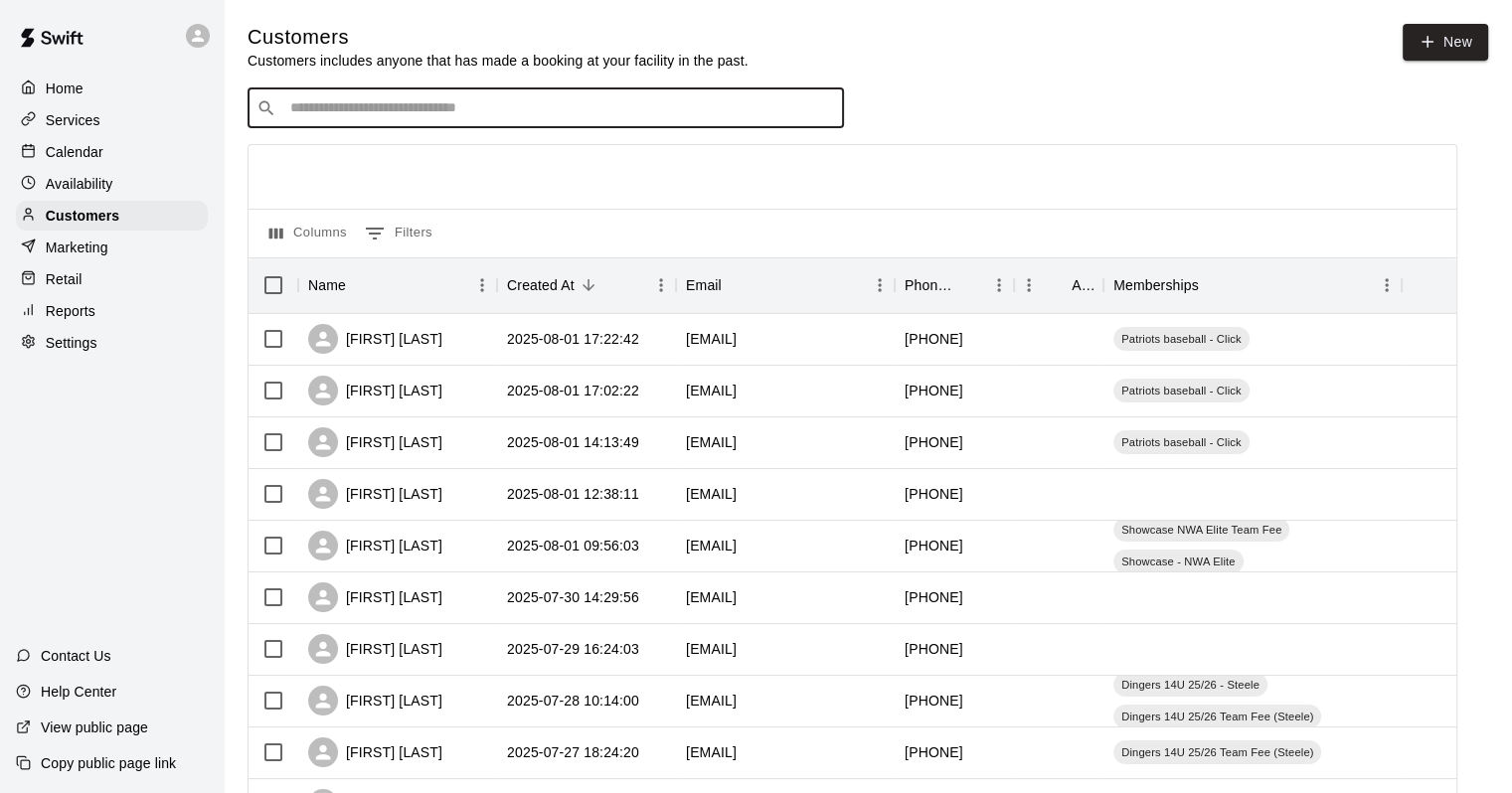 click at bounding box center [560, 108] 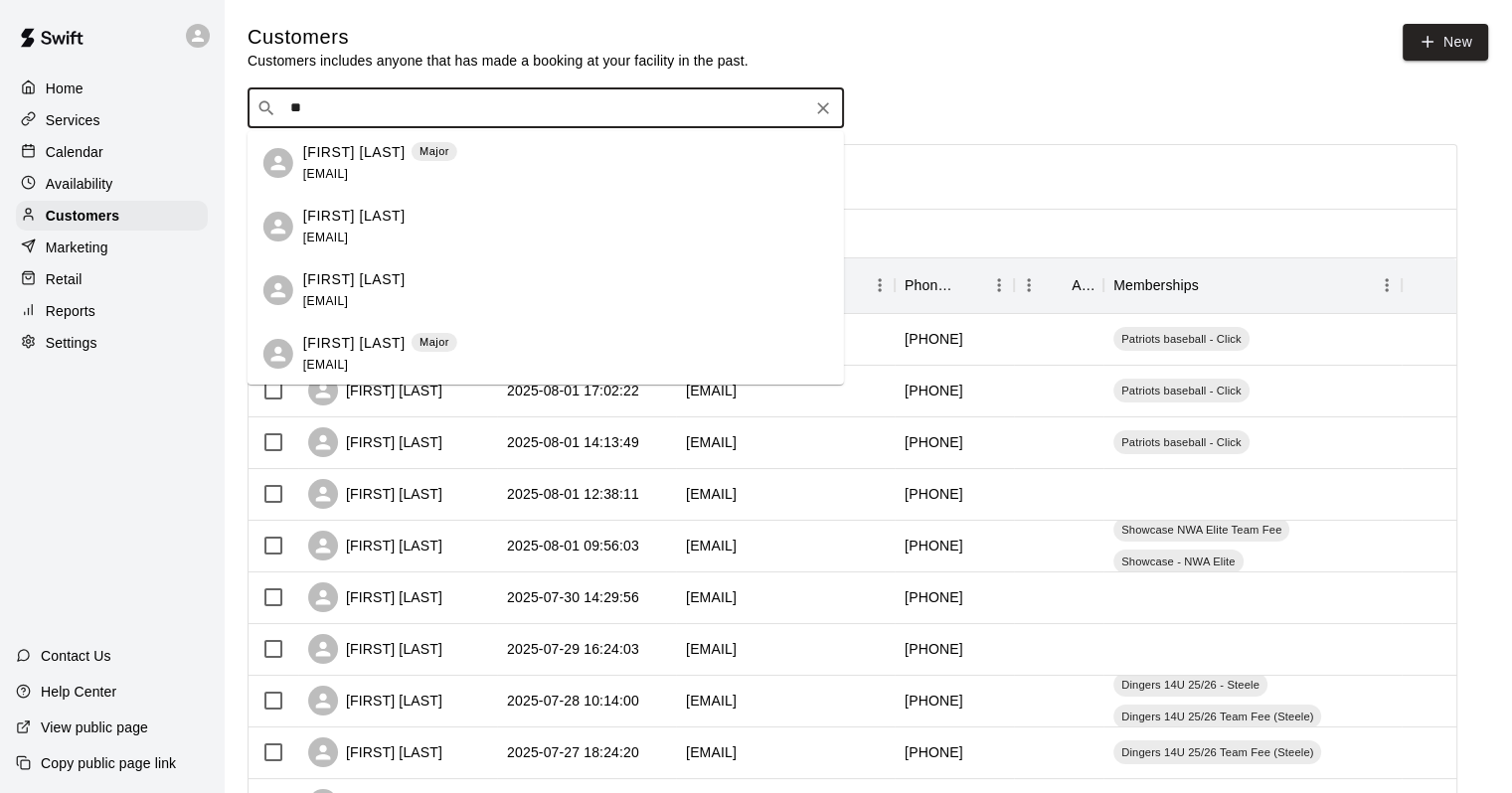 type on "*" 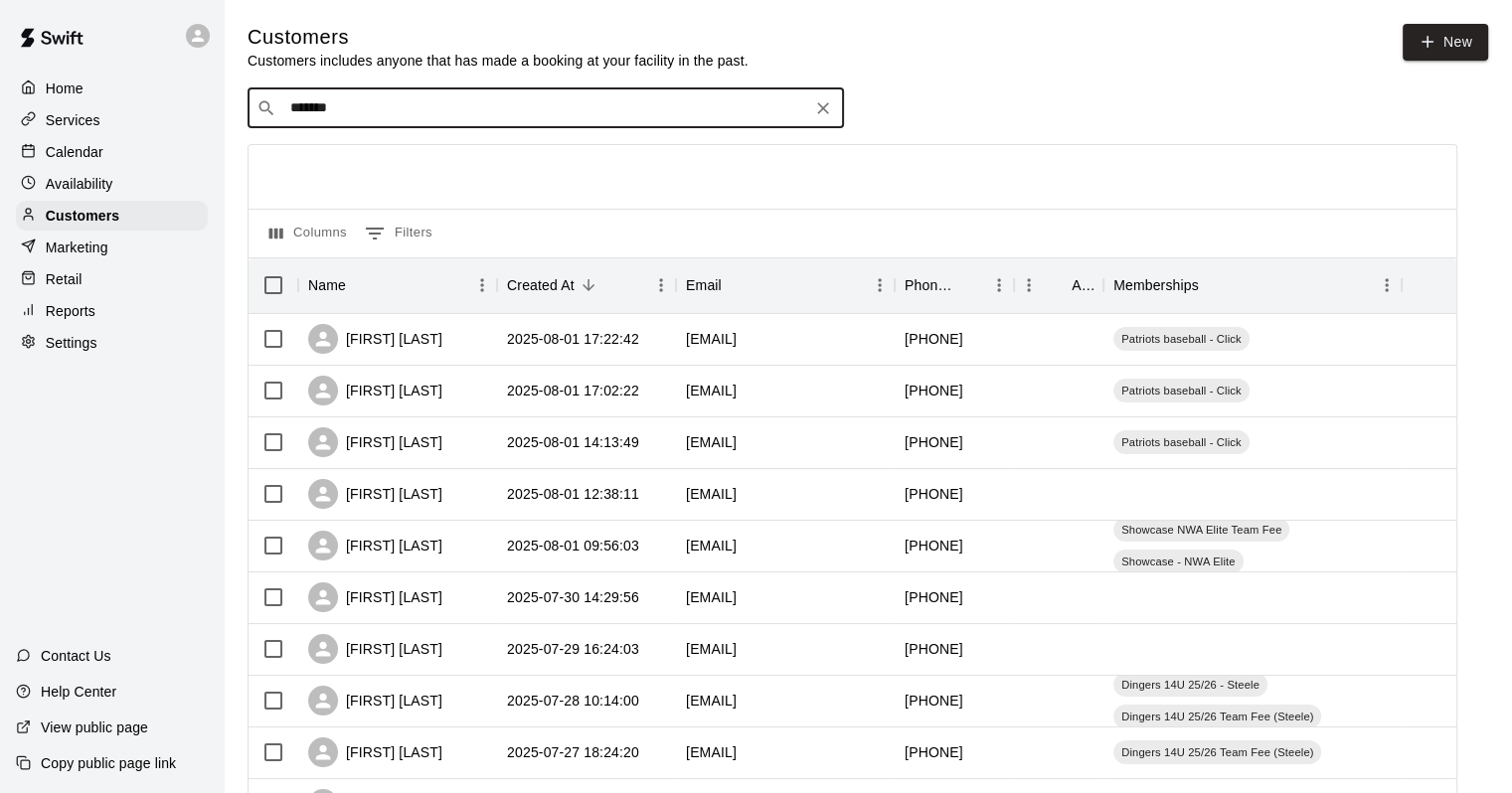 type on "********" 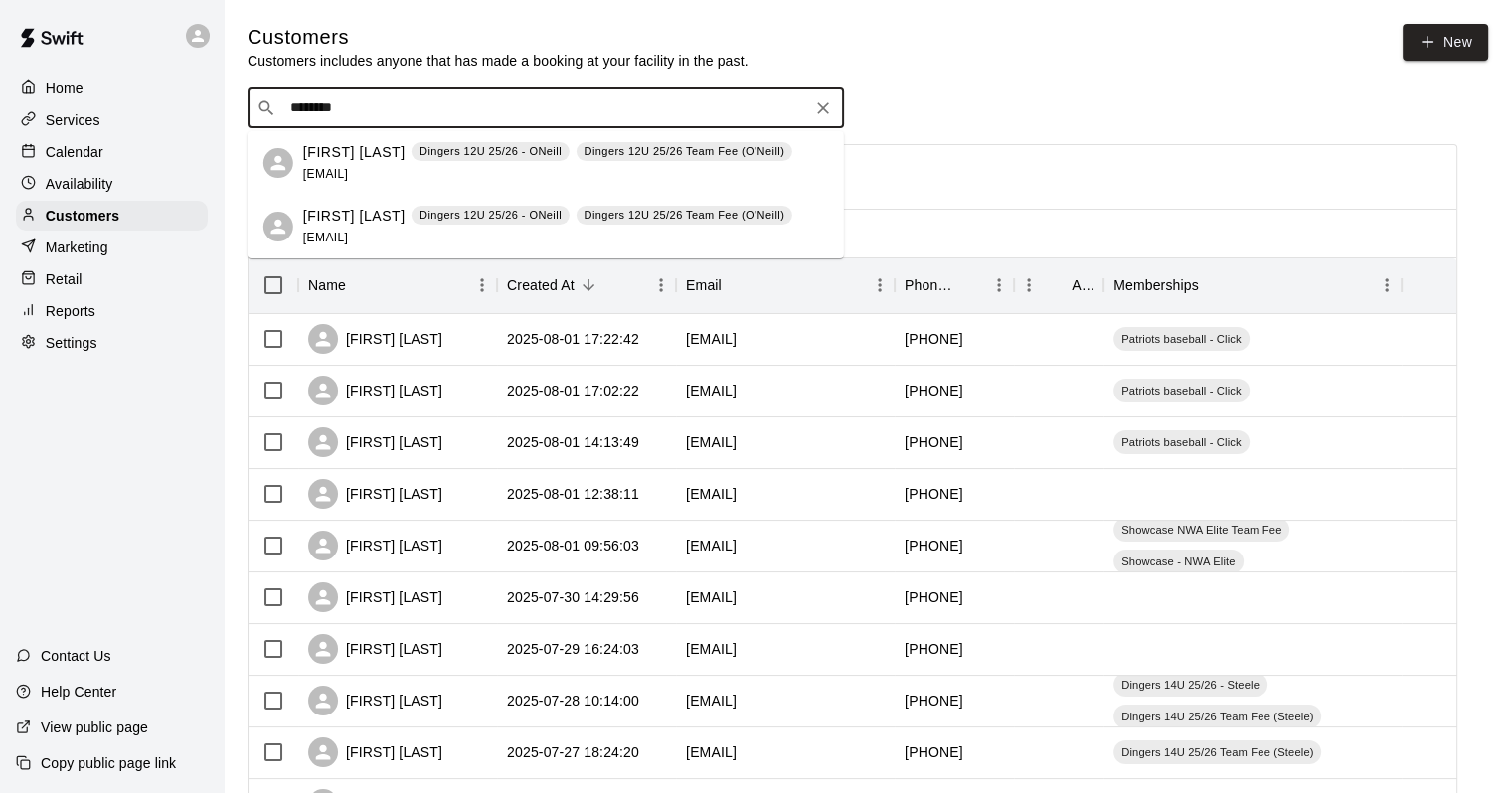 click on "[FIRST] [LAST] [TEAM] [TEAM] [TEAM] ([LAST]) [EMAIL]" at bounding box center [546, 227] 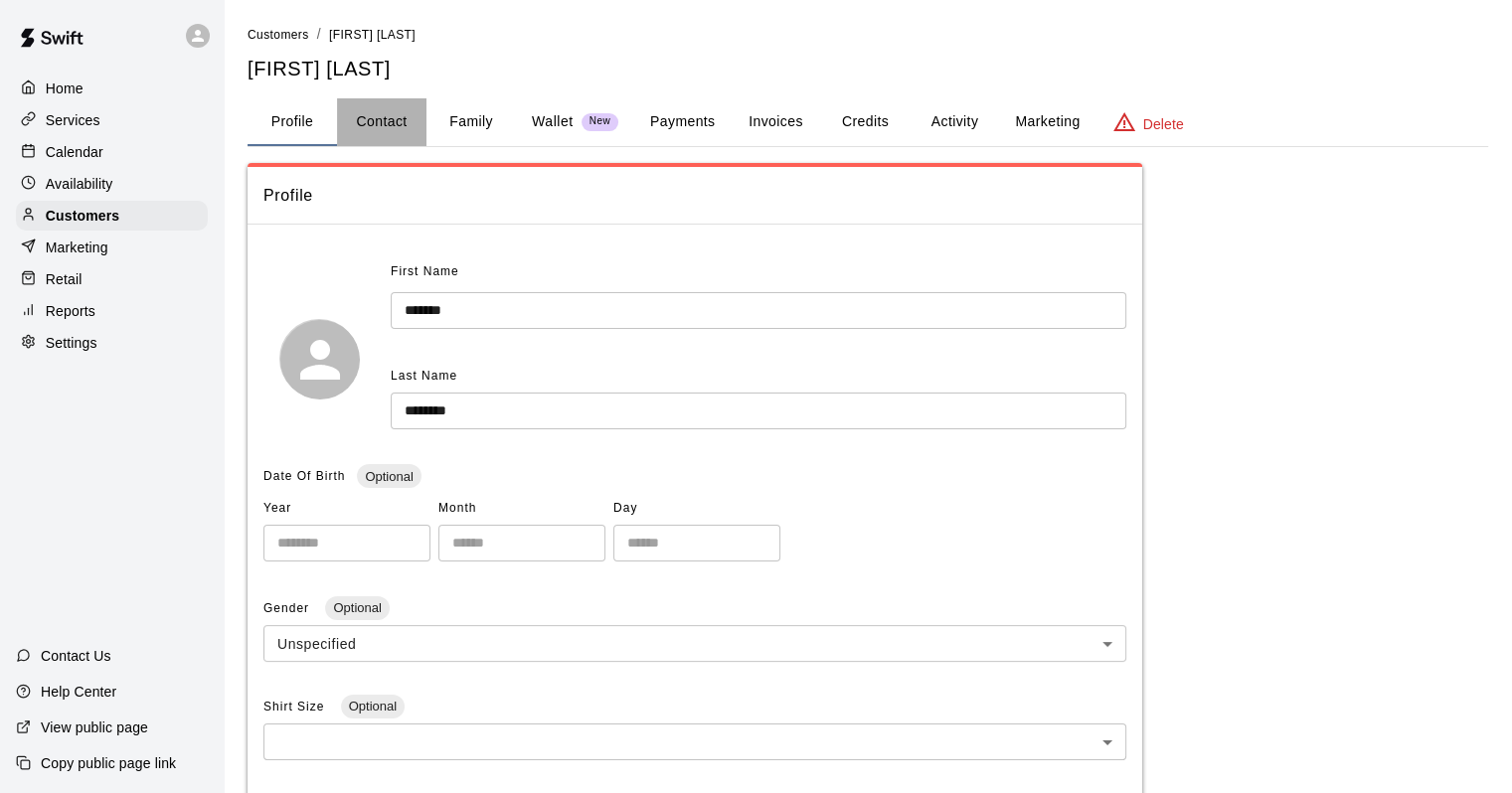 click on "Contact" at bounding box center (382, 122) 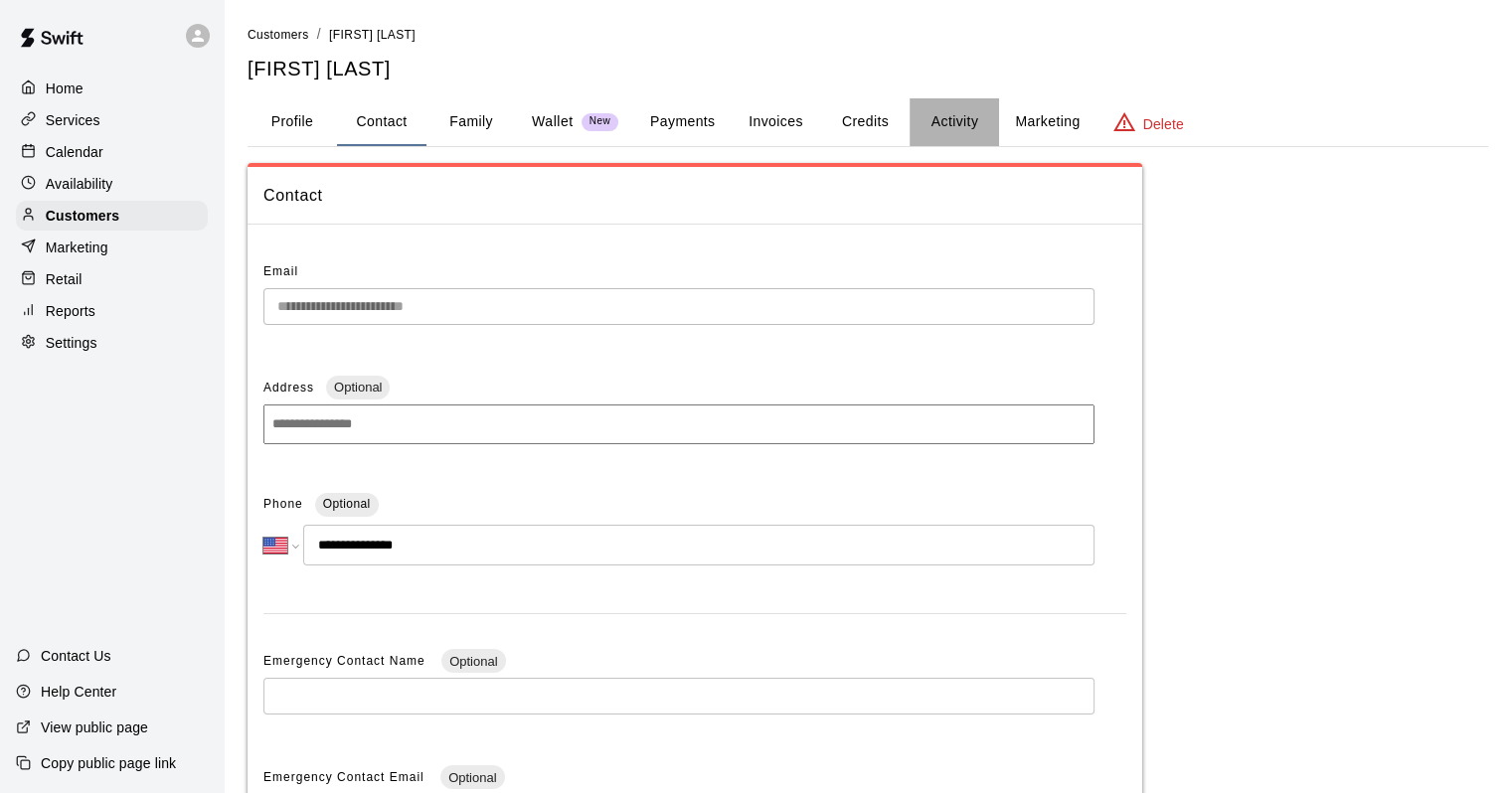 click on "Activity" at bounding box center [954, 122] 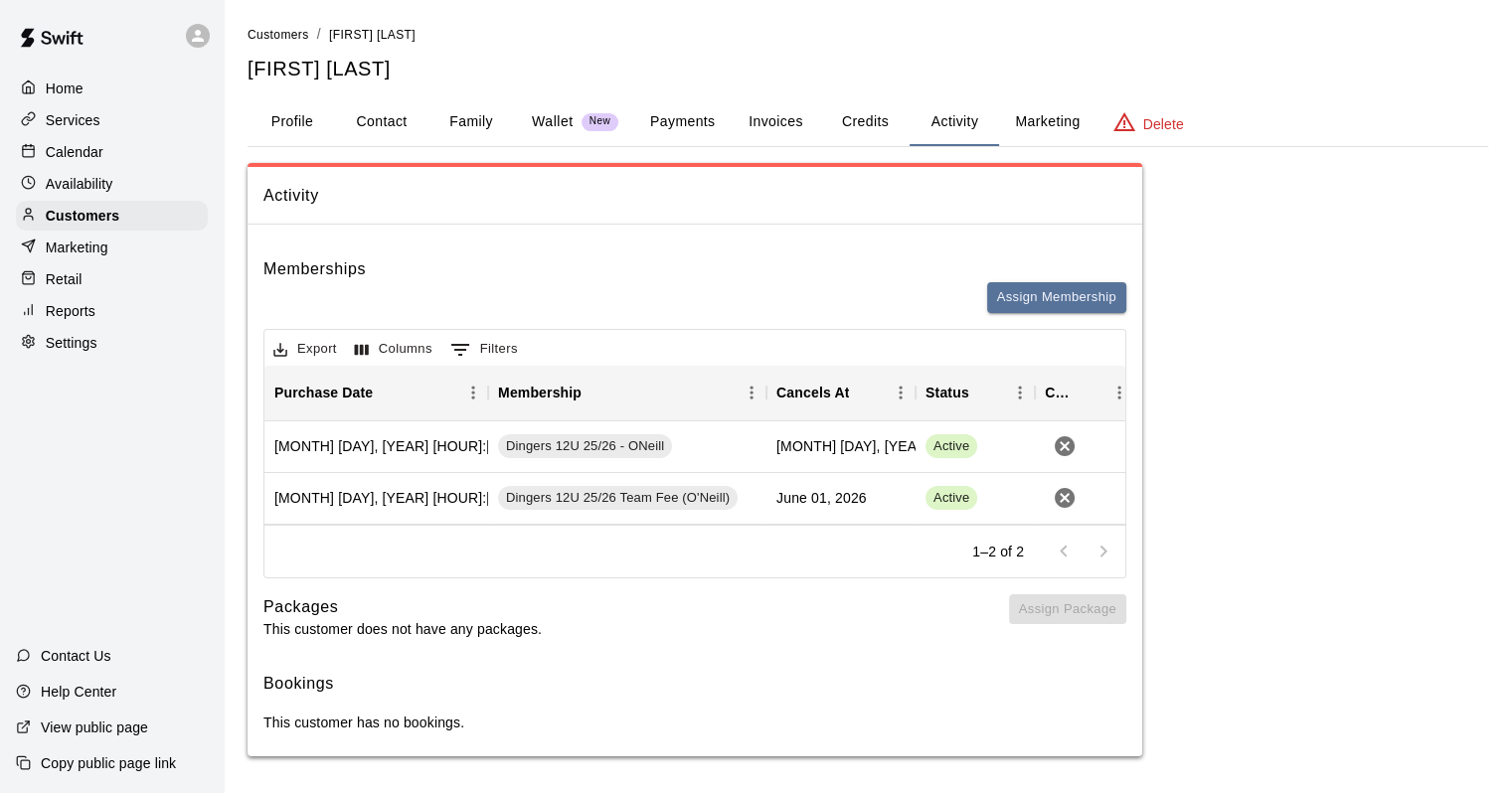 click on "Marketing" at bounding box center [1047, 122] 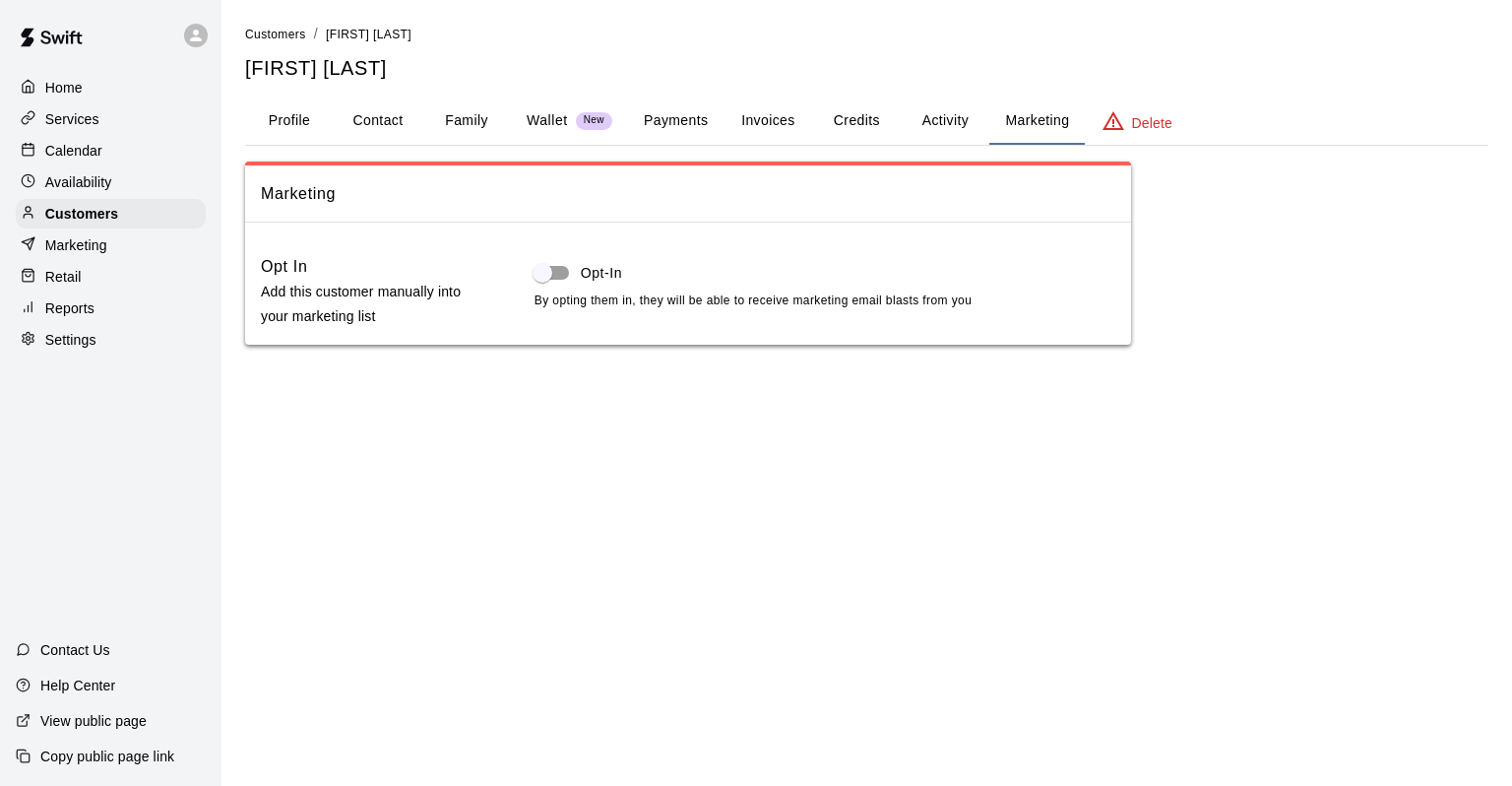 click on "Activity" at bounding box center [945, 121] 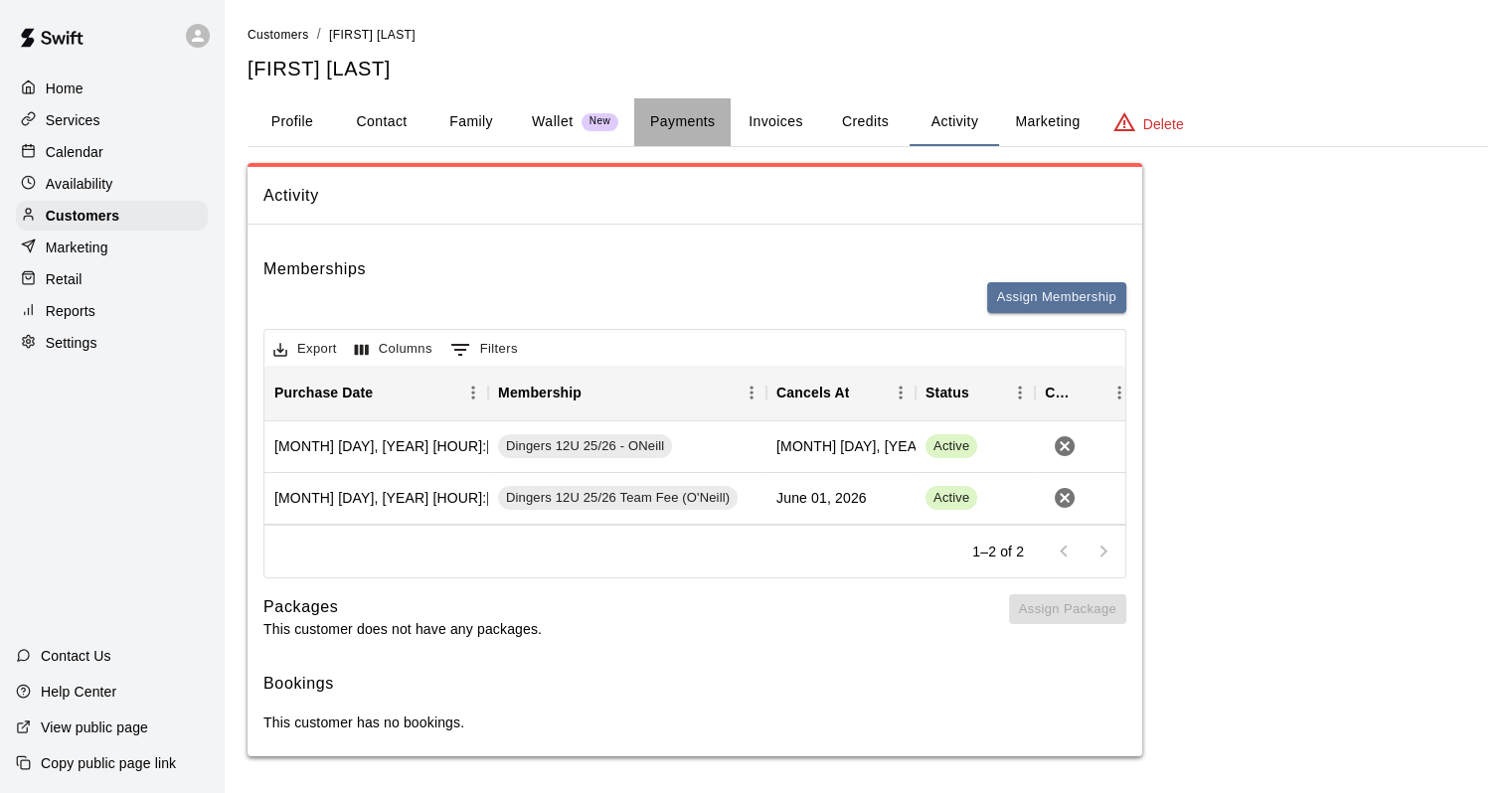 click on "Payments" at bounding box center [682, 122] 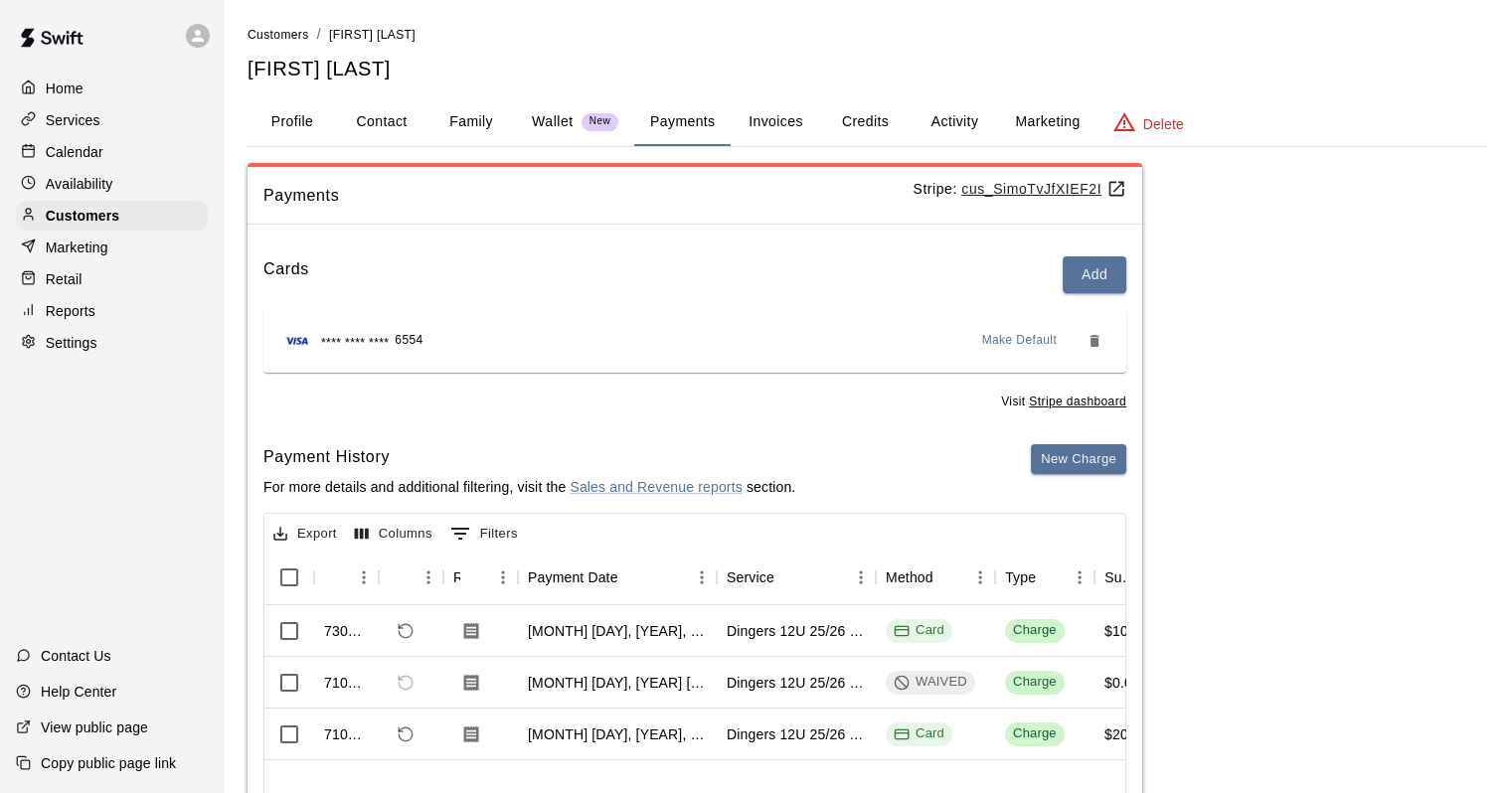 click on "Contact" at bounding box center [382, 122] 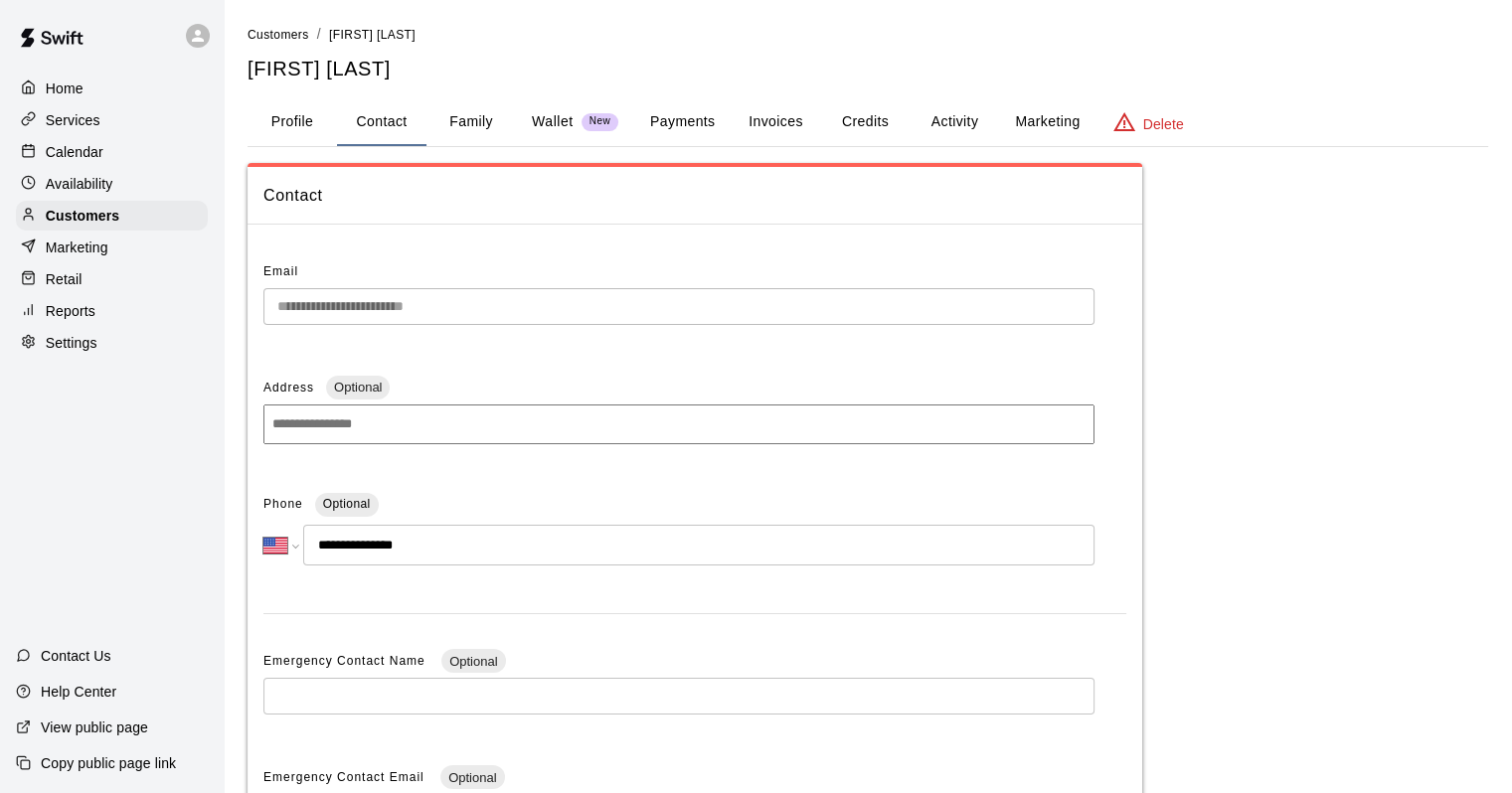 click on "Profile" at bounding box center (292, 122) 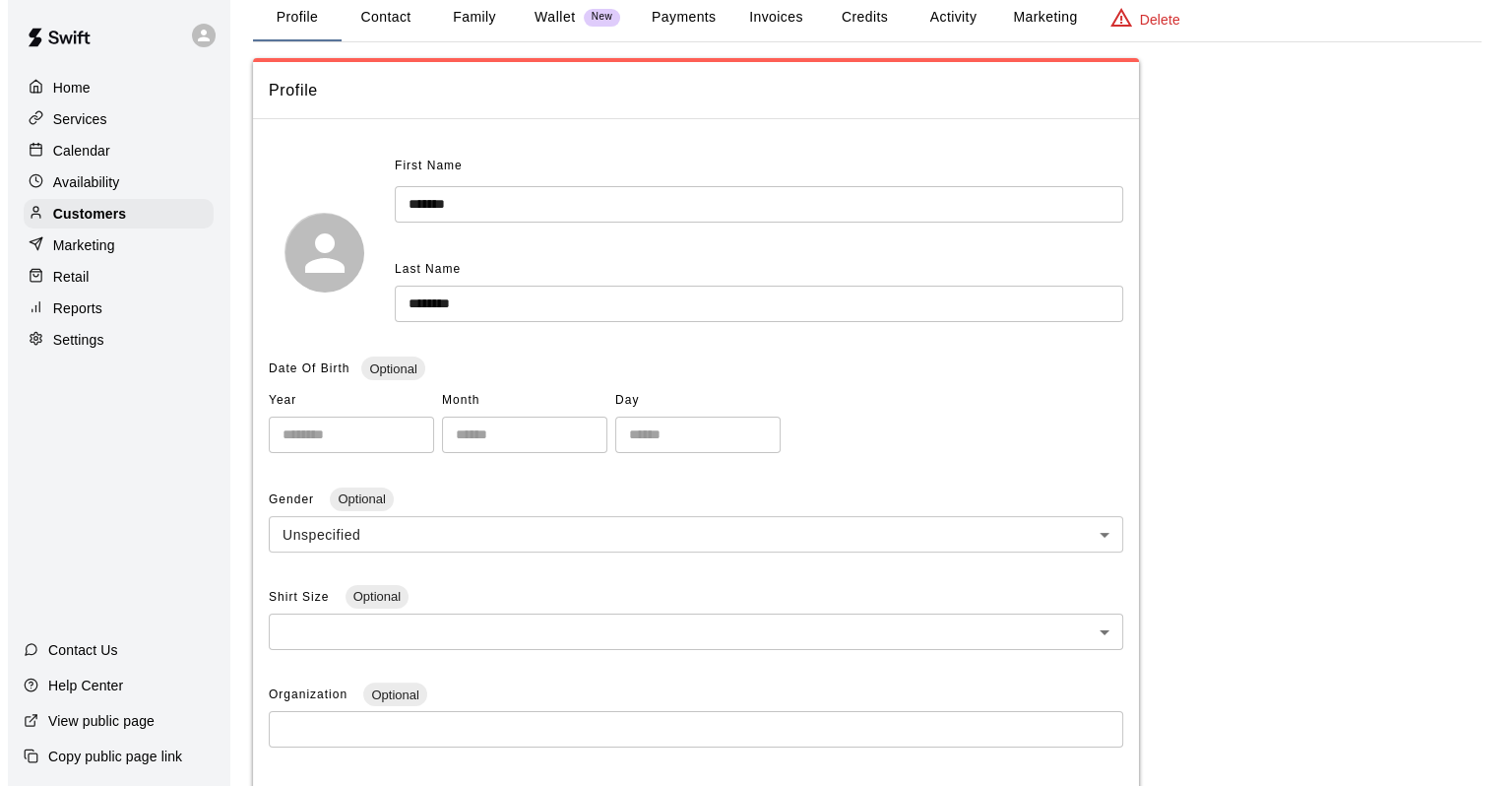 scroll, scrollTop: 0, scrollLeft: 0, axis: both 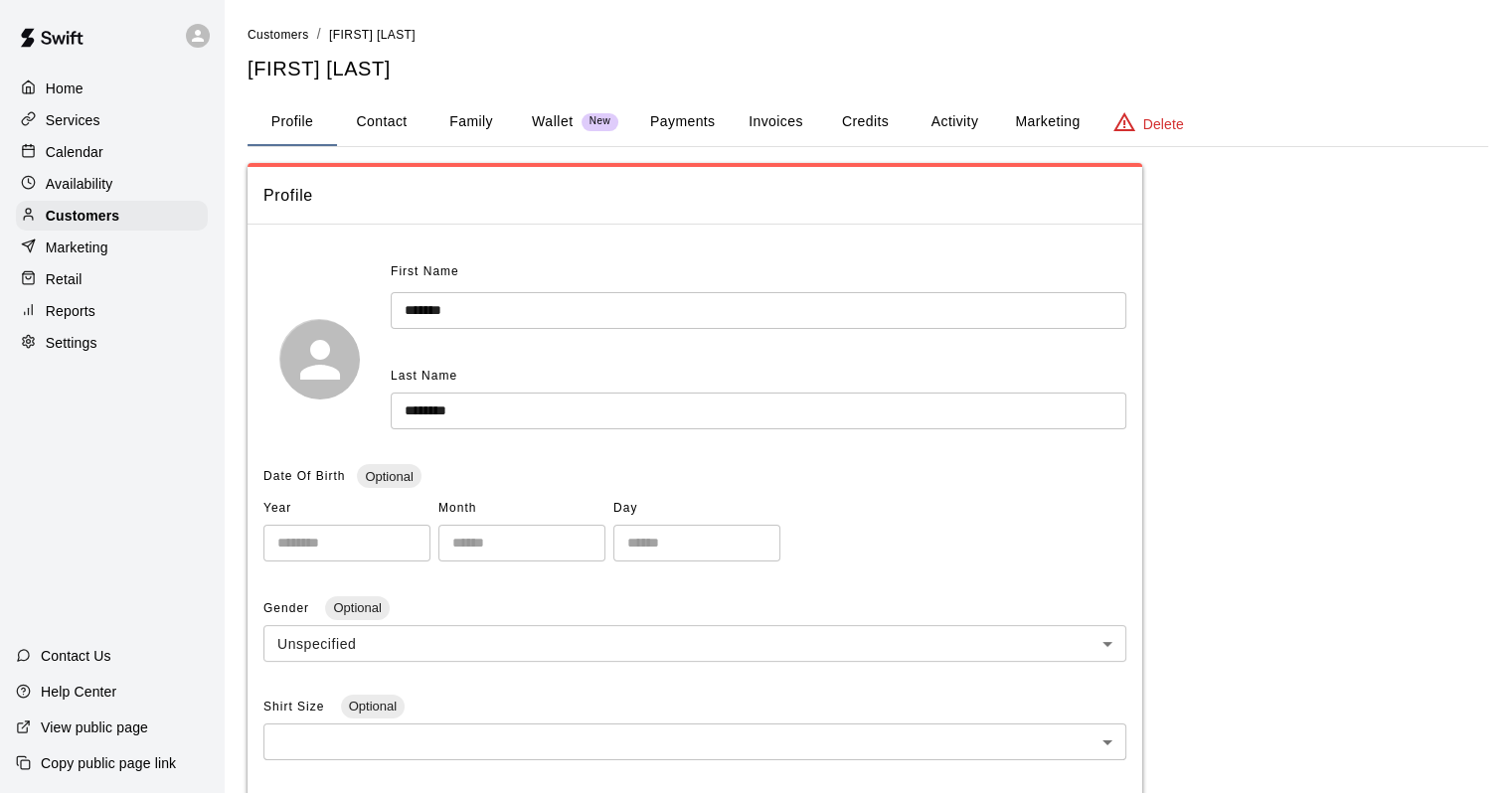 click on "Contact" at bounding box center [382, 122] 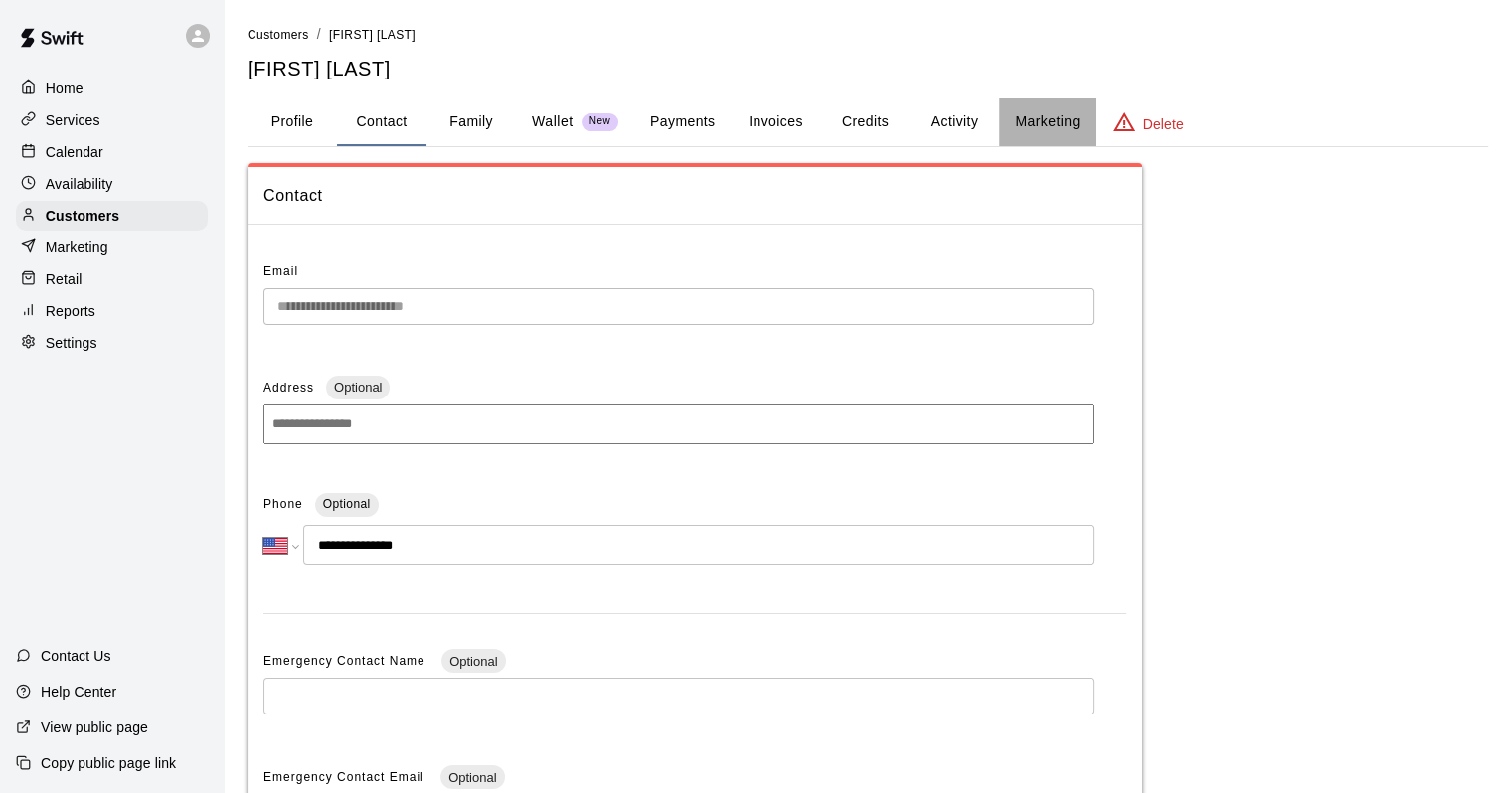 click on "Marketing" at bounding box center [1047, 122] 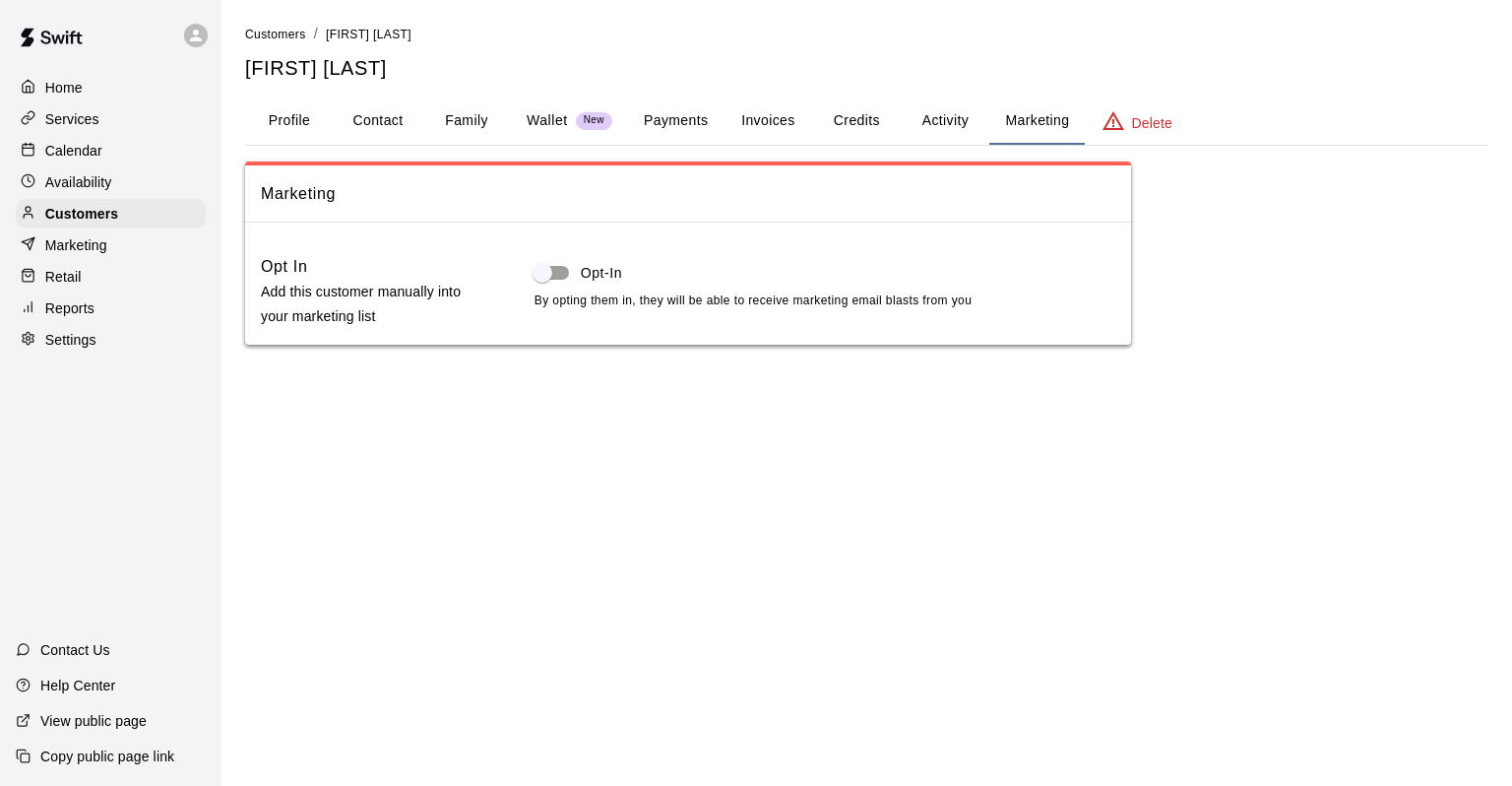 click on "Activity" at bounding box center (945, 121) 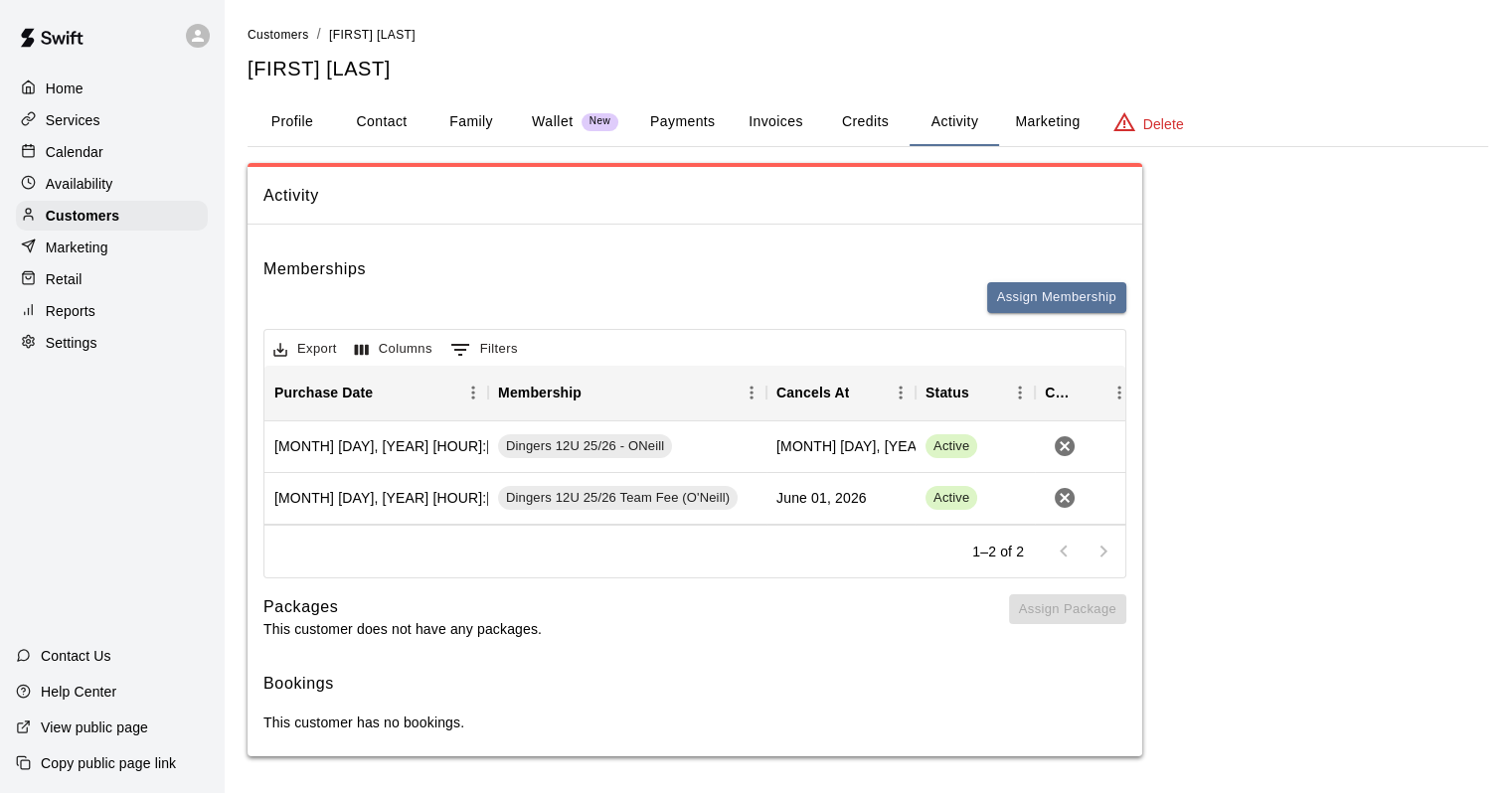 drag, startPoint x: 438, startPoint y: 98, endPoint x: 438, endPoint y: 121, distance: 23 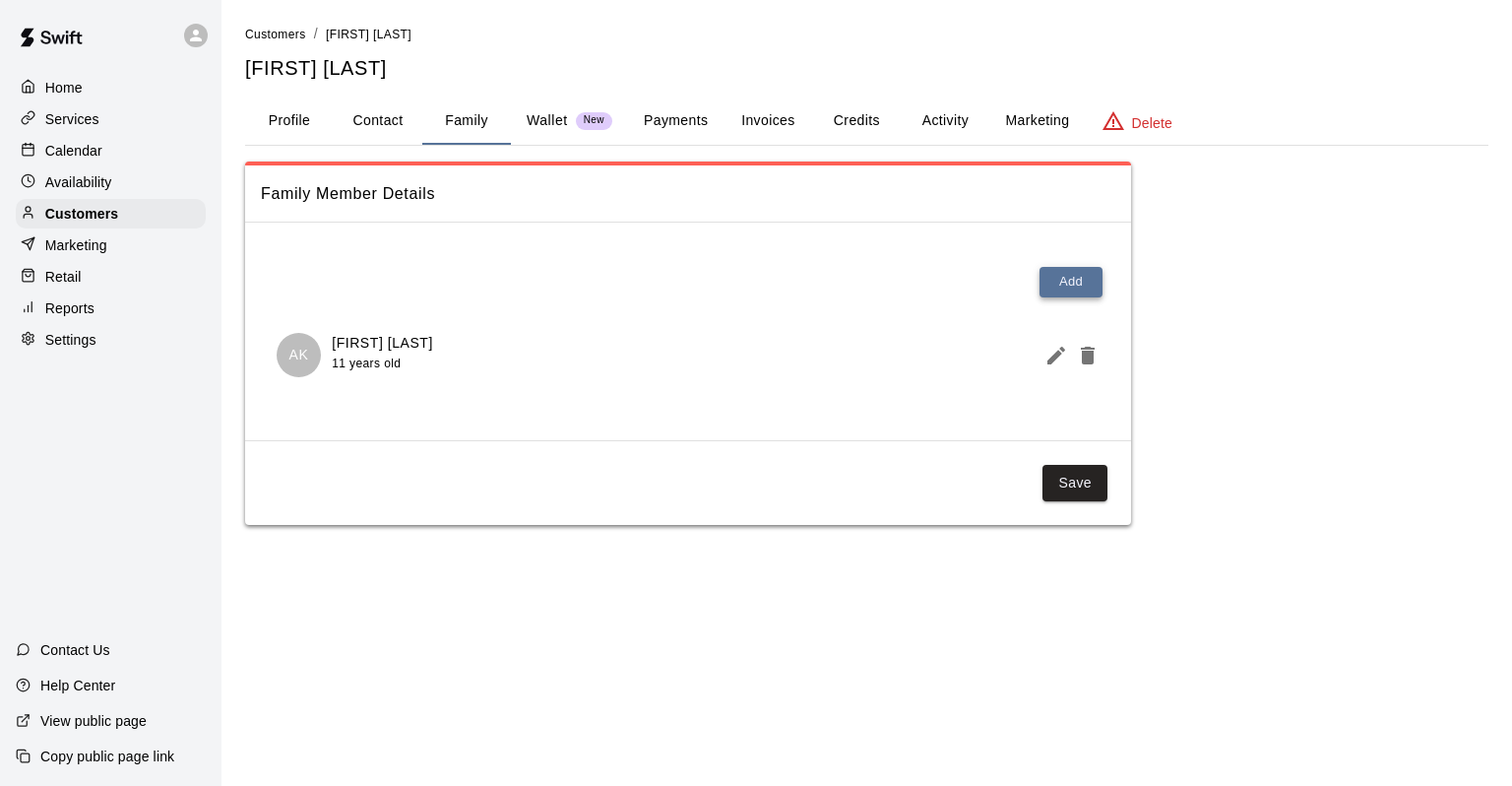 click on "Add" at bounding box center [1071, 282] 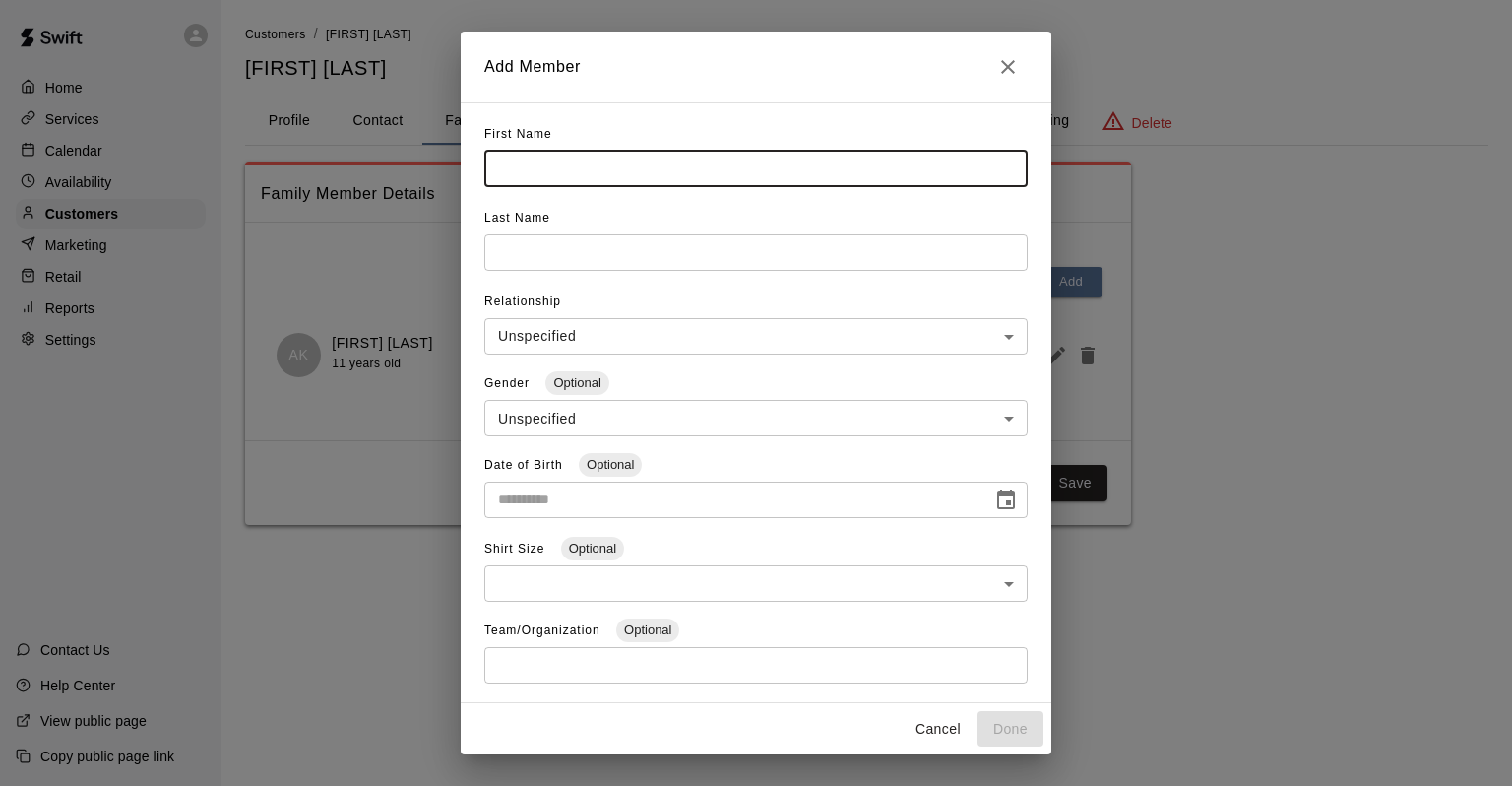 click at bounding box center [756, 168] 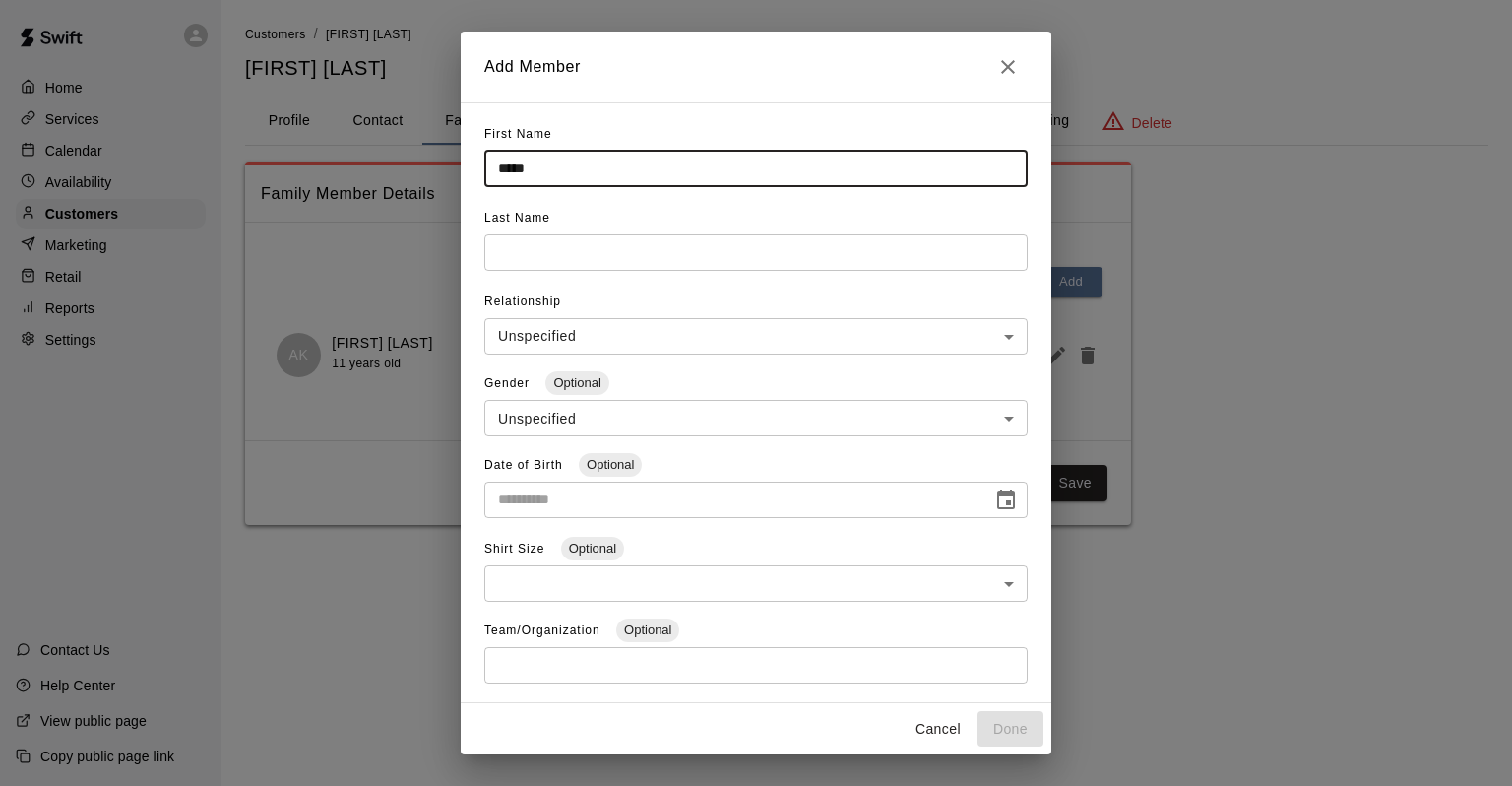 type on "****" 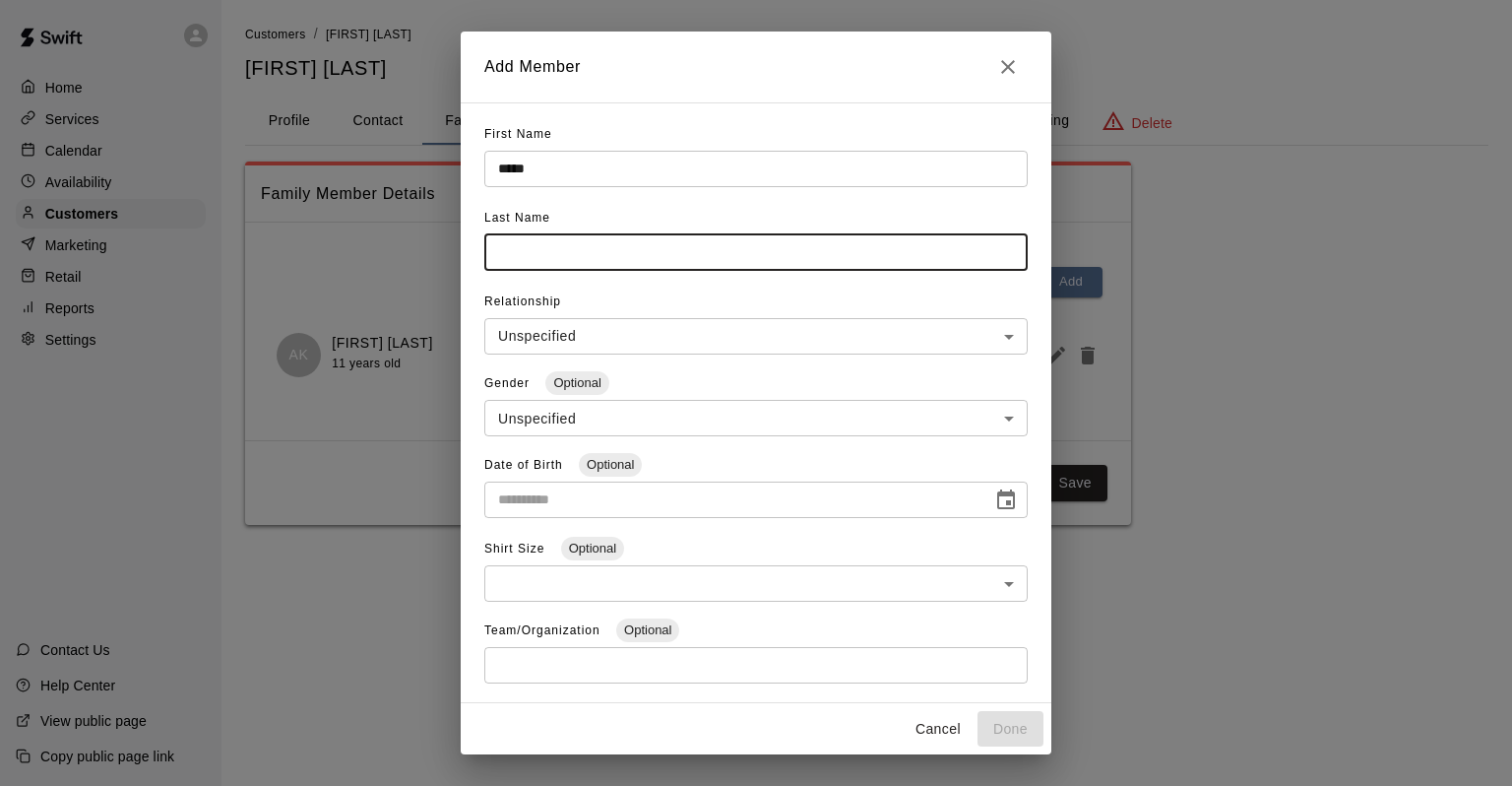 click at bounding box center [756, 252] 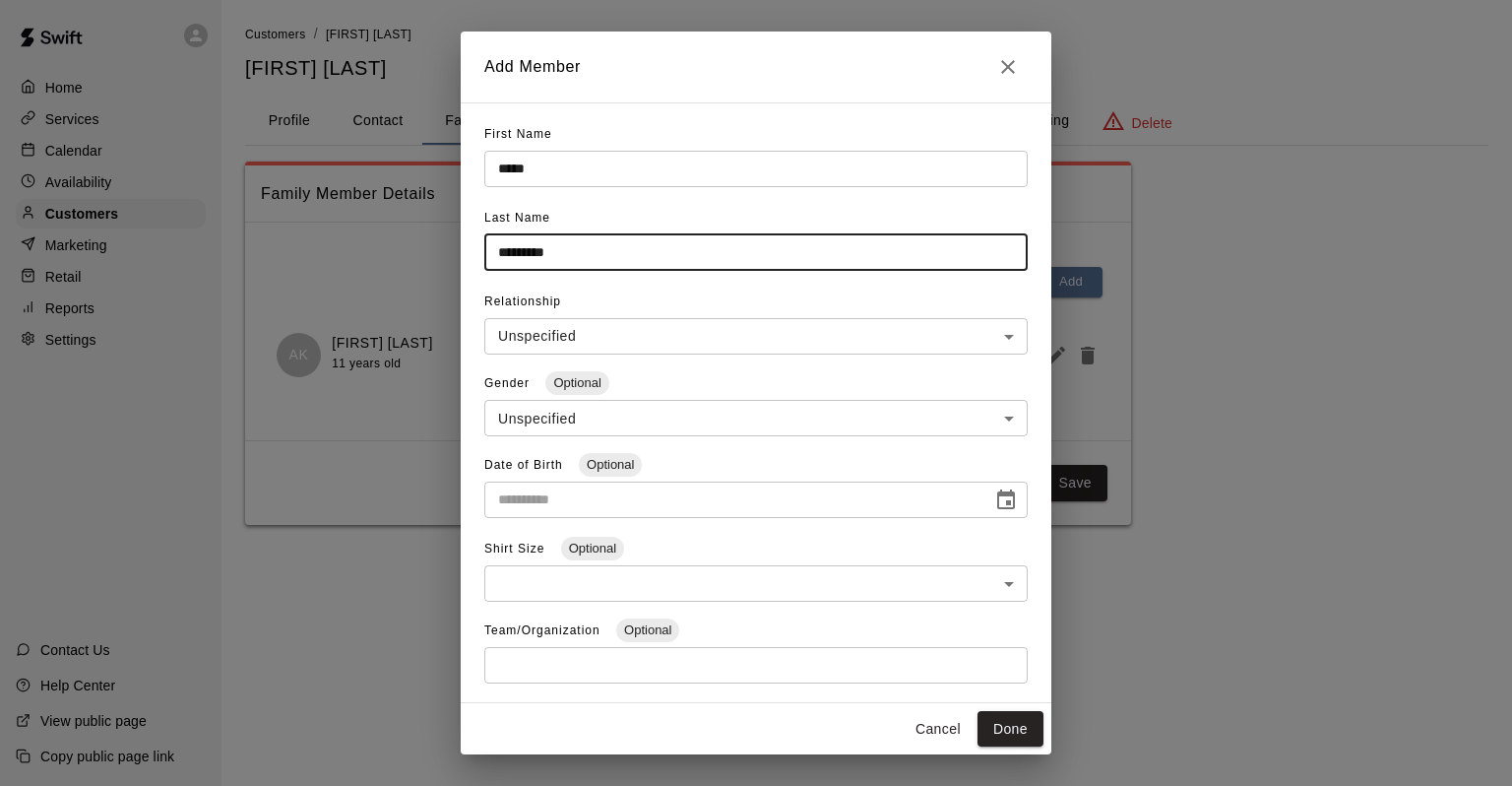 type on "*********" 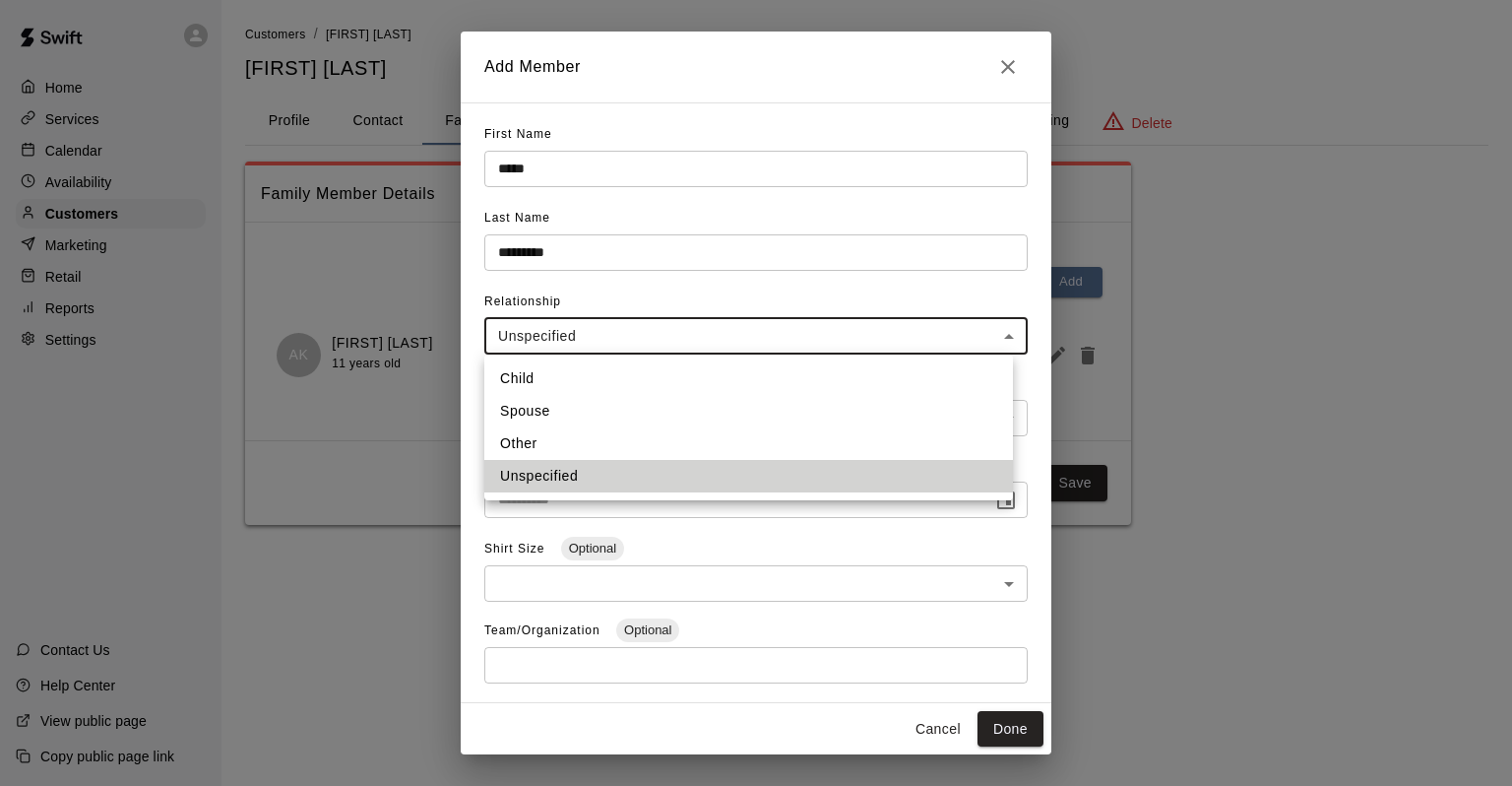 click on "Child" at bounding box center (748, 378) 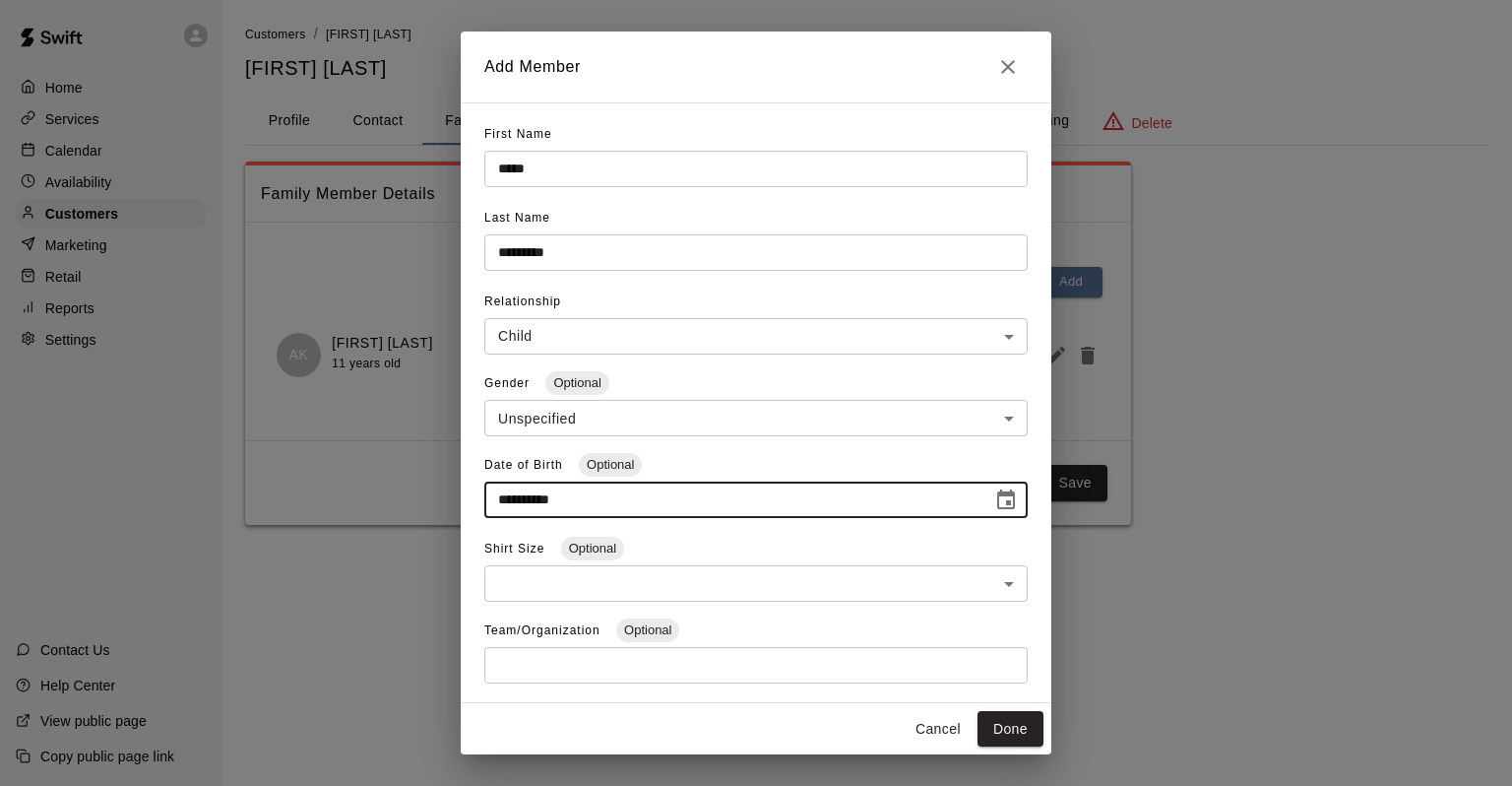 click on "**********" at bounding box center [731, 499] 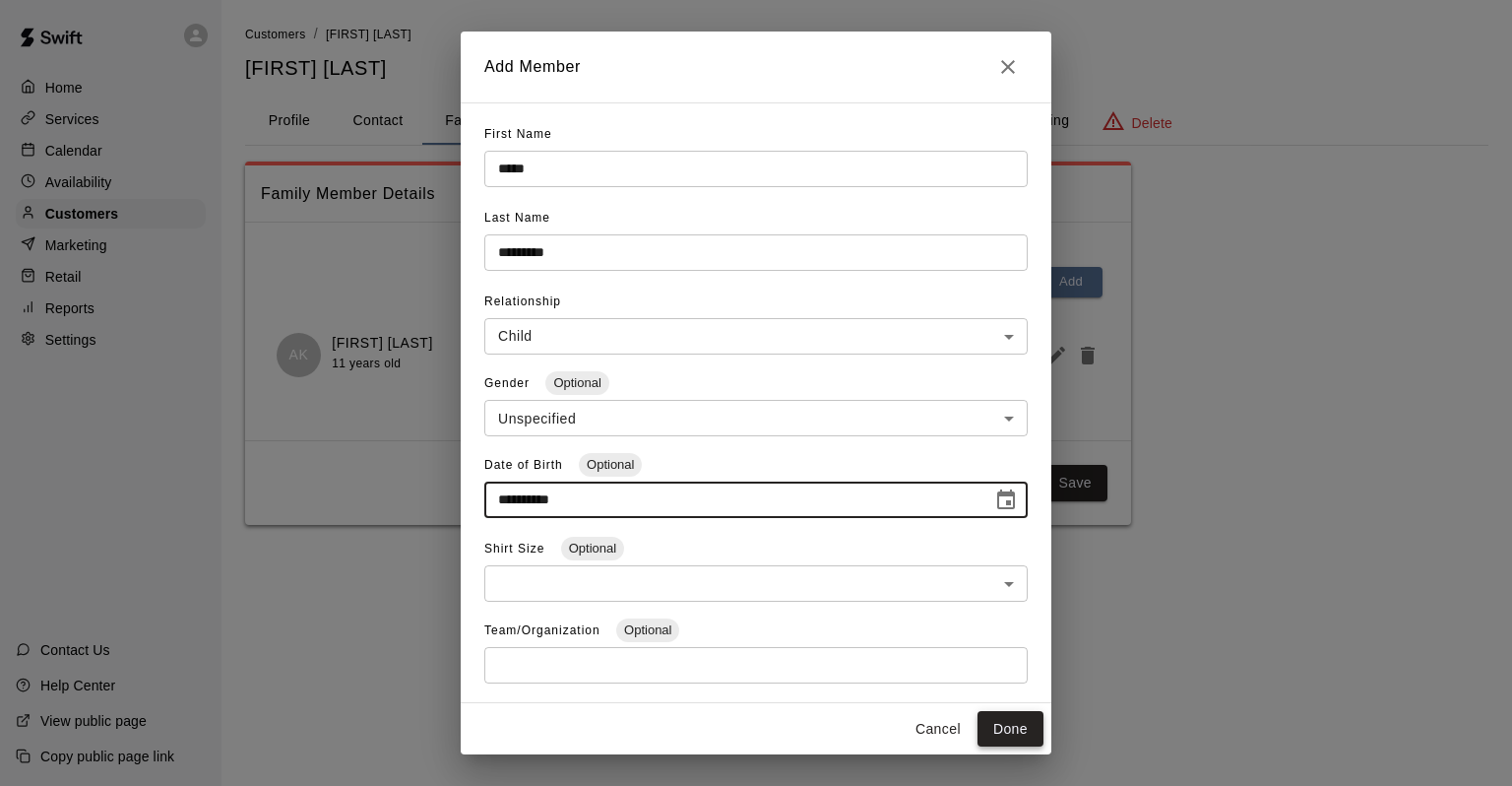 type on "**********" 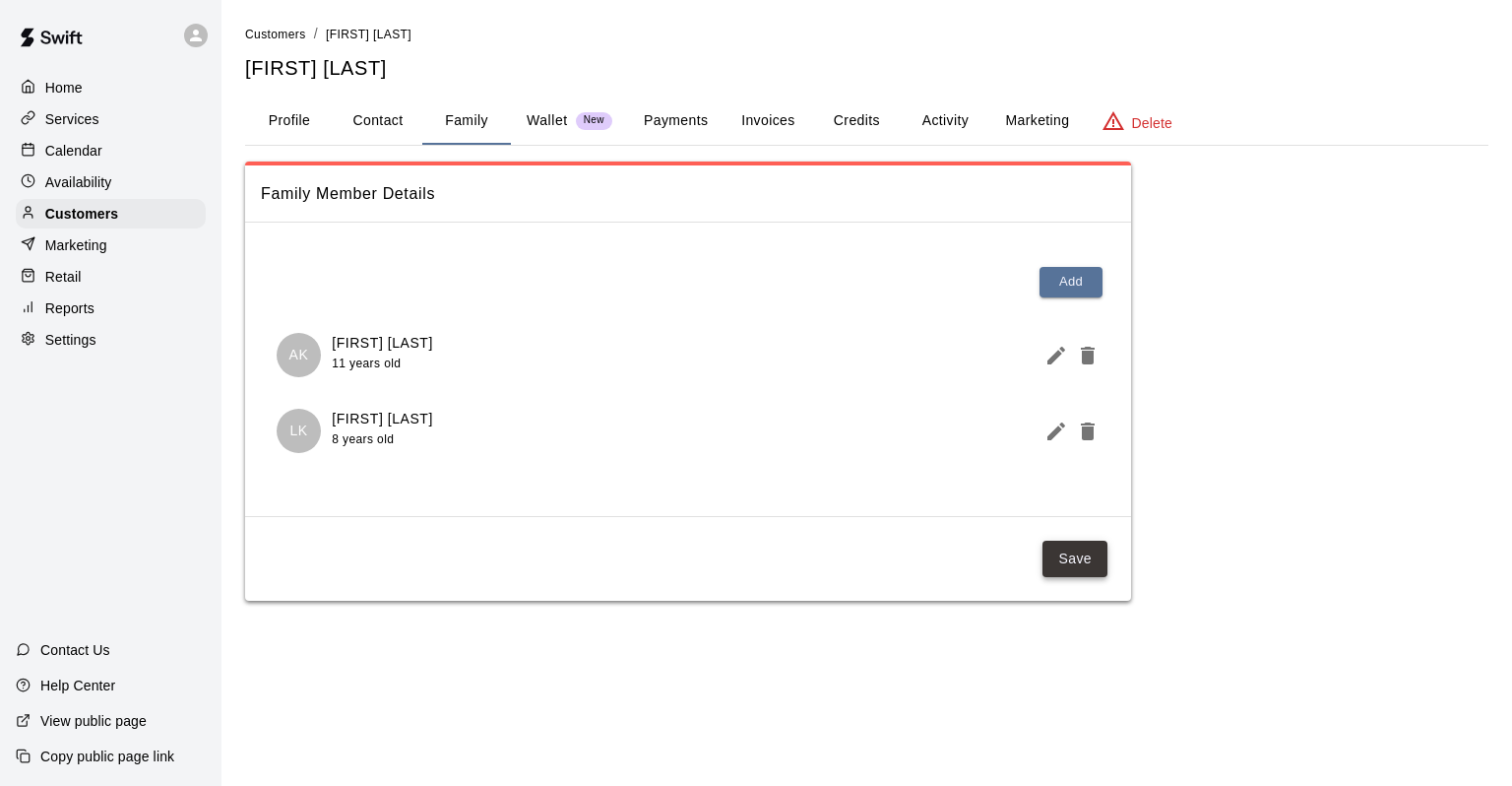 click on "Save" at bounding box center (1075, 558) 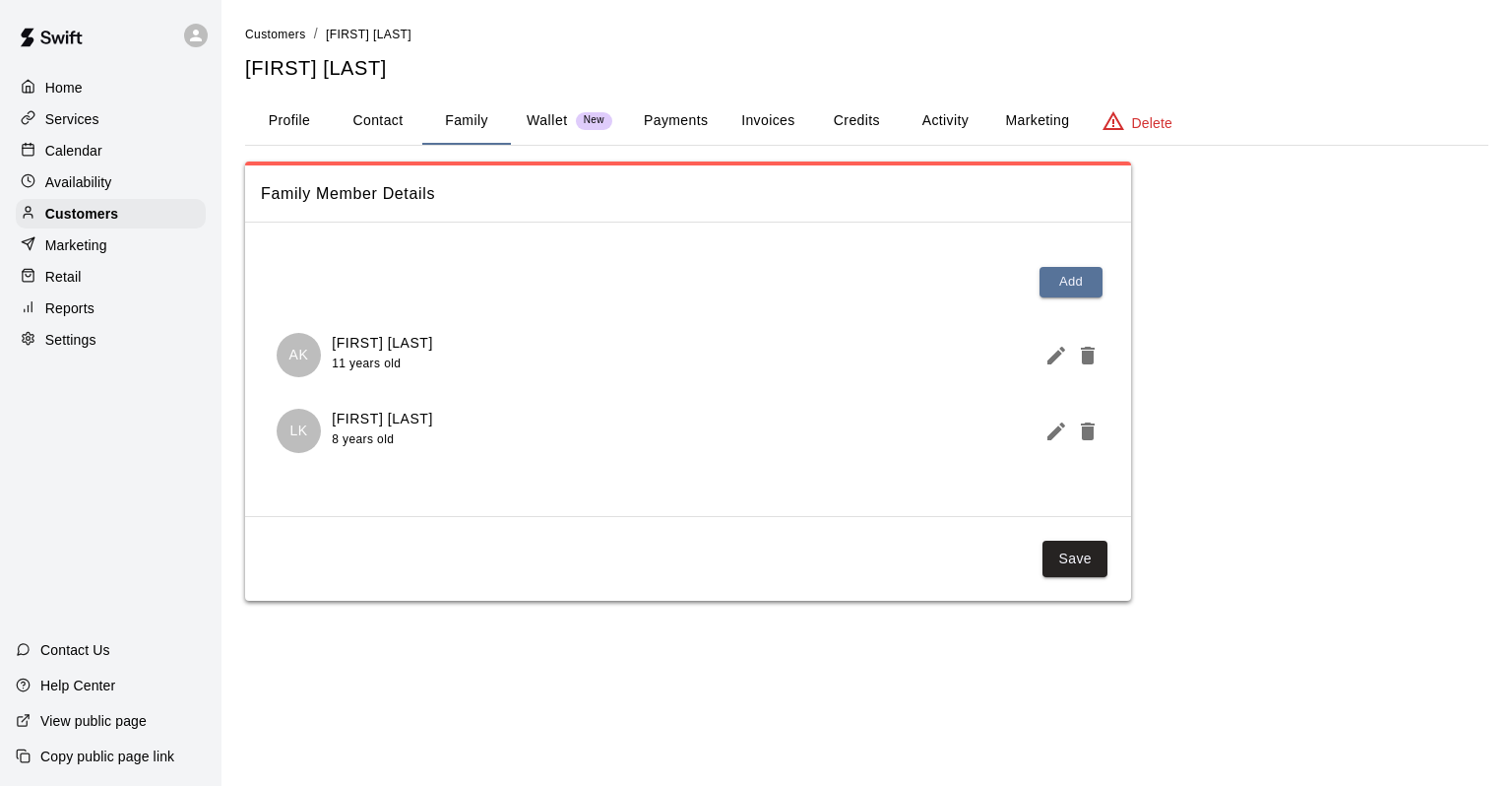 click on "Marketing" at bounding box center [1037, 121] 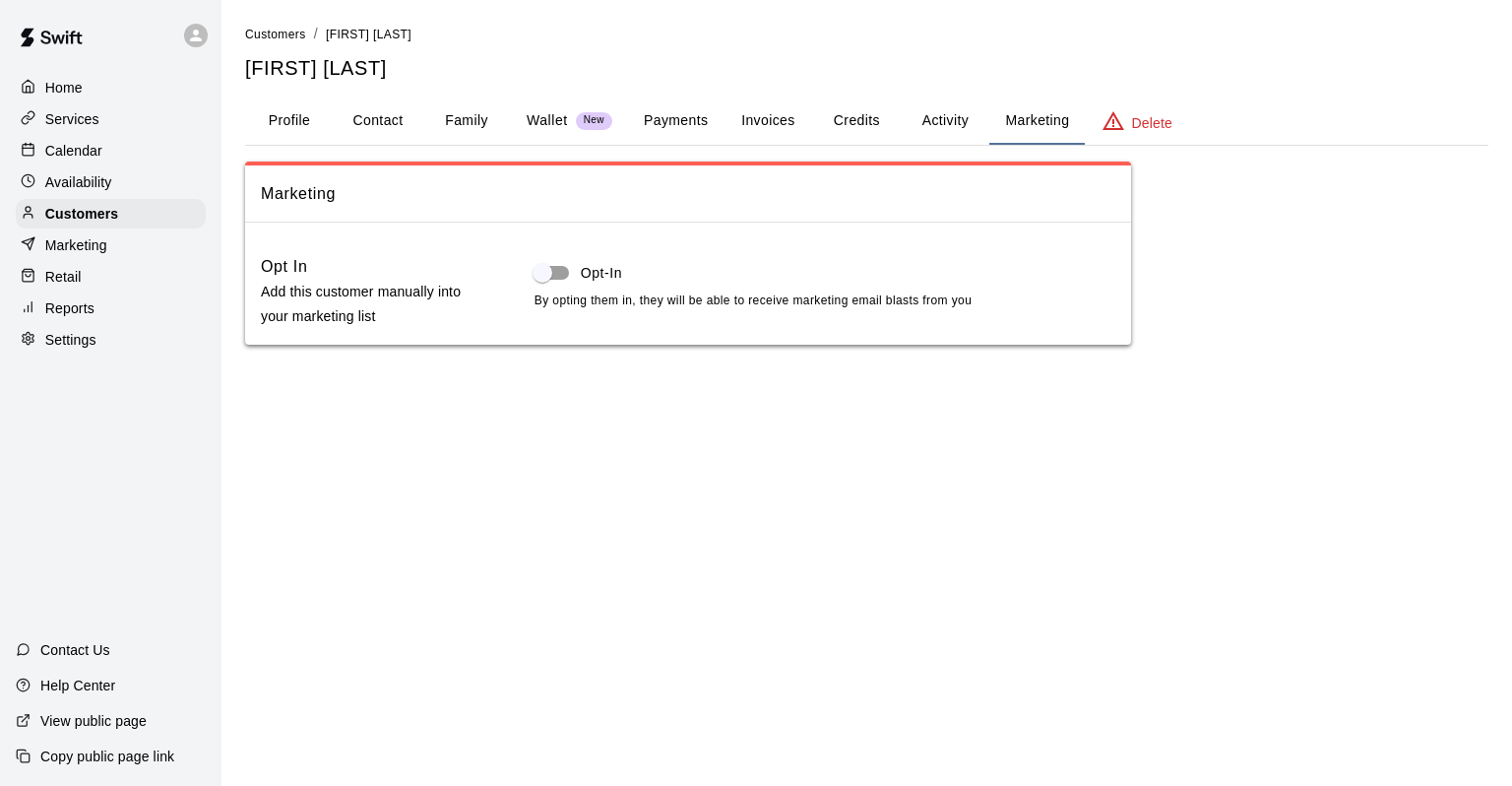 click on "Activity" at bounding box center [945, 121] 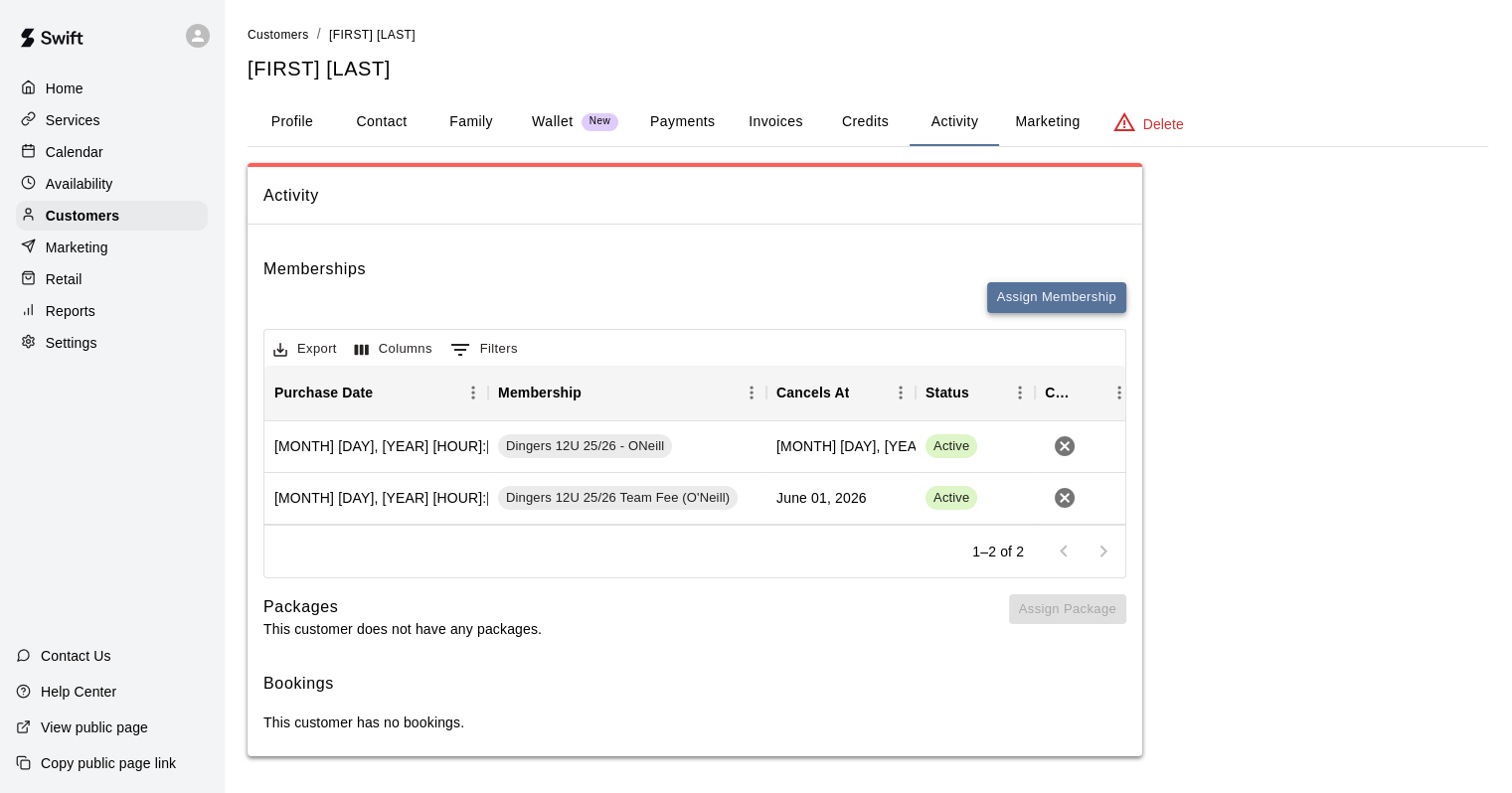 click on "Assign Membership" at bounding box center [1057, 297] 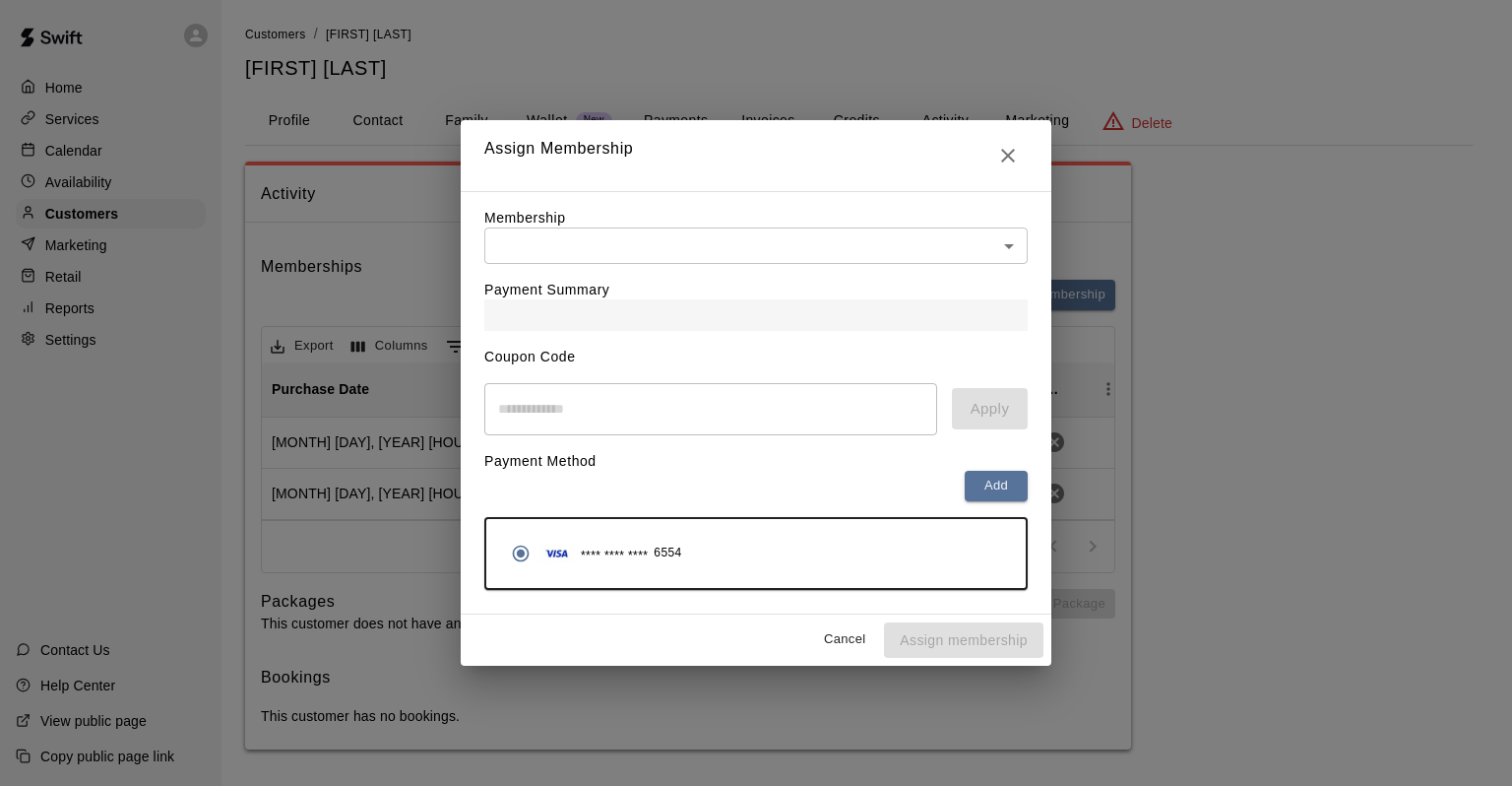 click on "Home Services Calendar Availability Customers Marketing Retail Reports Settings Contact Us Help Center View public page Copy public page link Customers / [FIRST] [LAST] [FIRST] [LAST] Profile Contact Family Wallet New Payments Invoices Credits Activity Marketing Delete Activity Memberships Assign Membership Export Columns 0 Filters Purchase Date Membership Cancels At Status Cancel [MONTH] [DAY], [YEAR] [TEAM] [TEAM] ([LAST]) [MONTH] [DAY], [YEAR] Active [MONTH] [DAY], [YEAR] [TEAM] [TEAM] ([LAST]) [MONTH] [DAY], [YEAR] Active 1–2 of 2 Packages This customer does not have any packages. Assign Package Bookings This customer has no bookings. Swift - Edit Customer Close cross-small Assign Membership Membership ​ ​ Payment Summary Coupon Code ​ Apply Payment Method   Add **** **** **** [LAST 4 DIGITS] Cancel Assign membership" at bounding box center (756, 394) 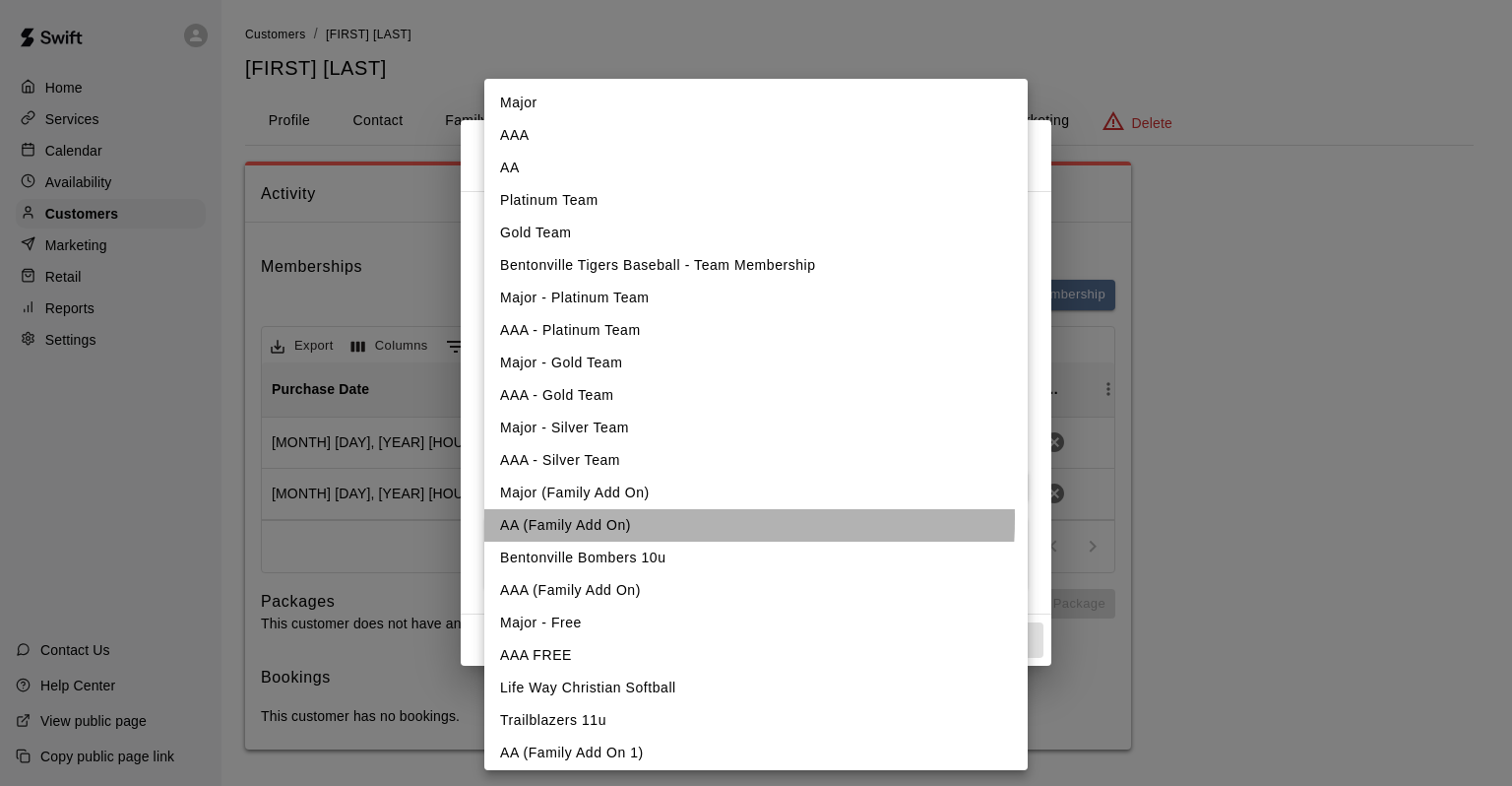 click on "AA (Family Add On)" at bounding box center (756, 525) 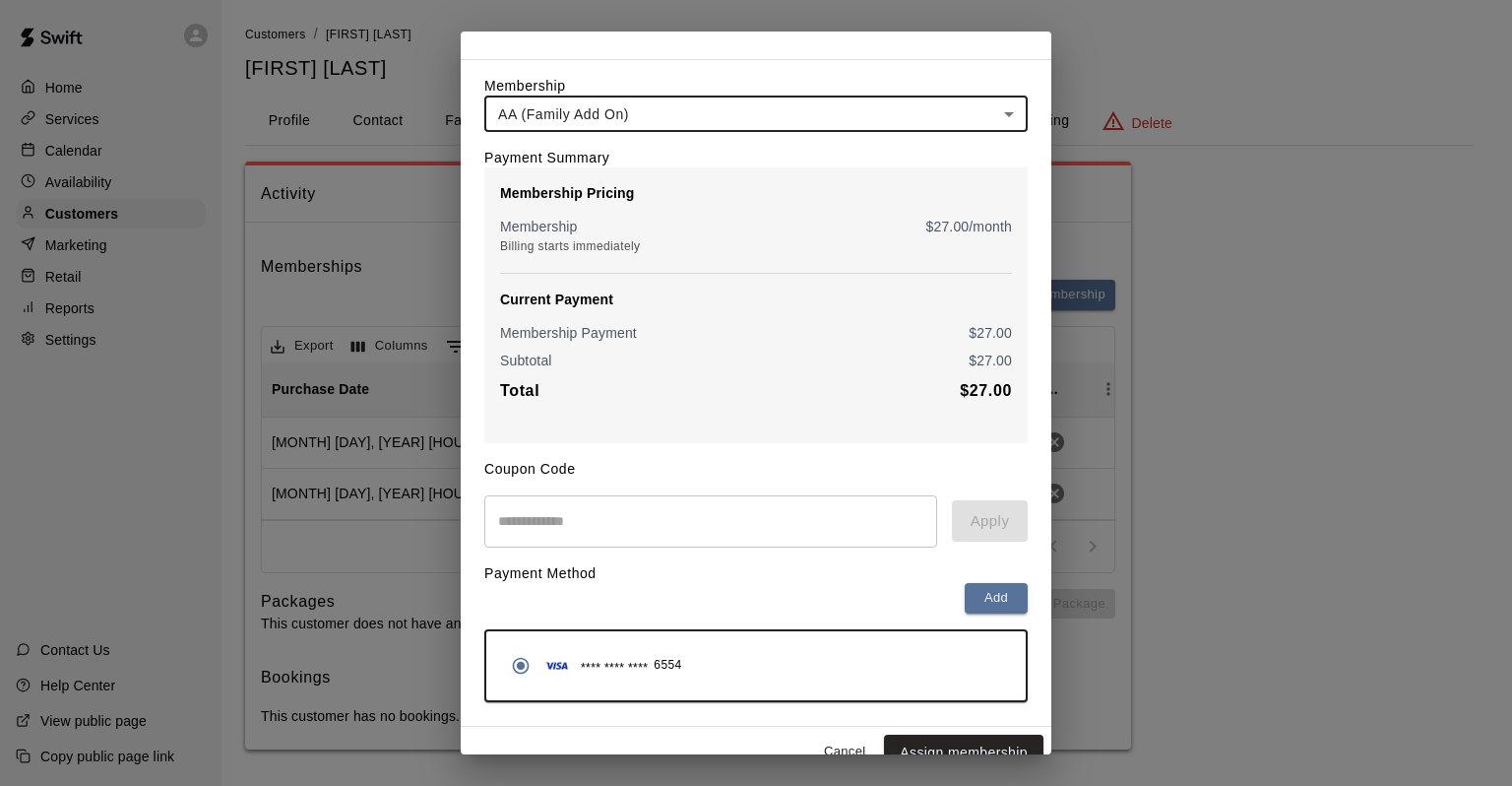 scroll, scrollTop: 78, scrollLeft: 0, axis: vertical 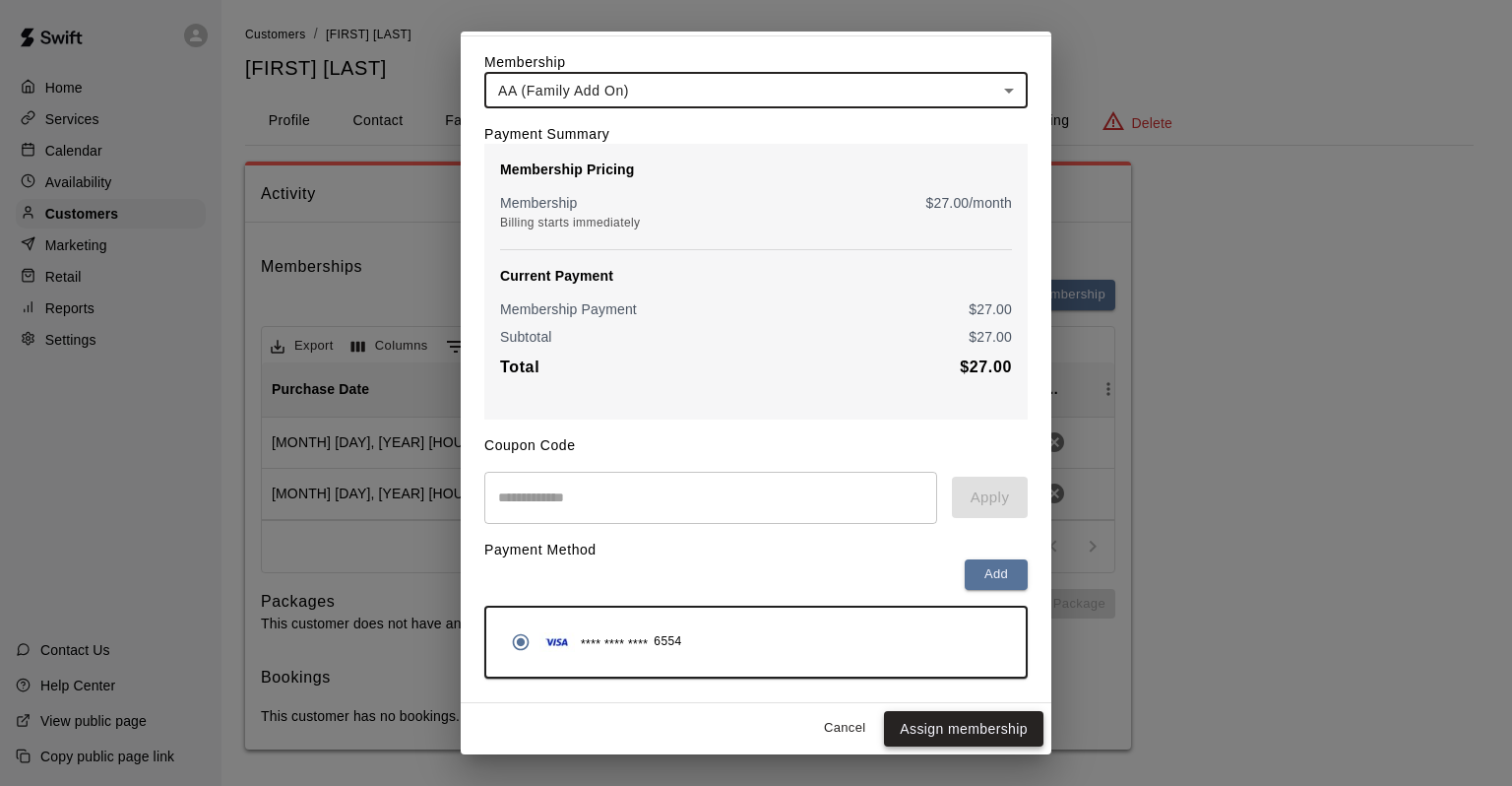 click on "Assign membership" at bounding box center (964, 729) 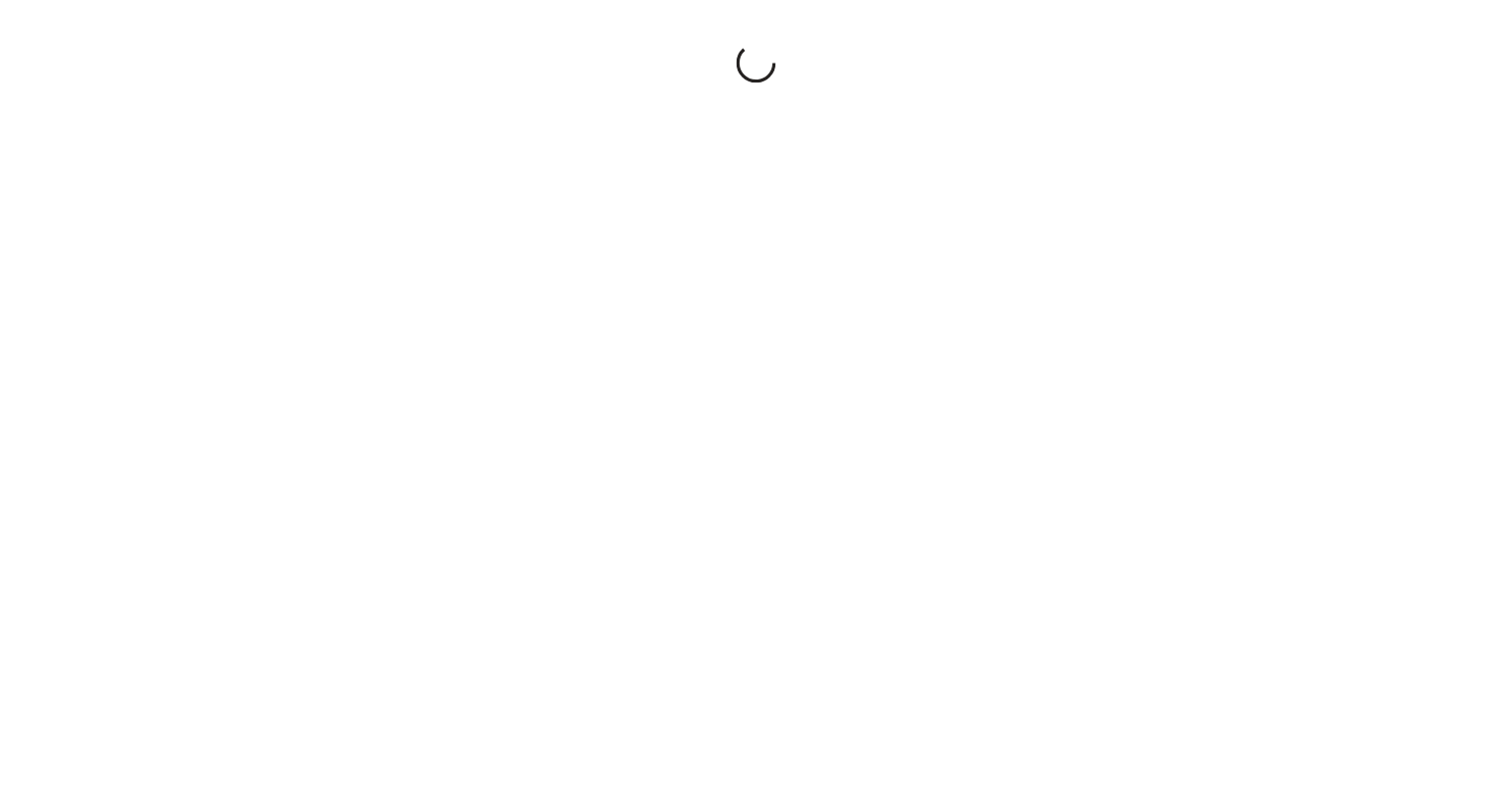 scroll, scrollTop: 0, scrollLeft: 0, axis: both 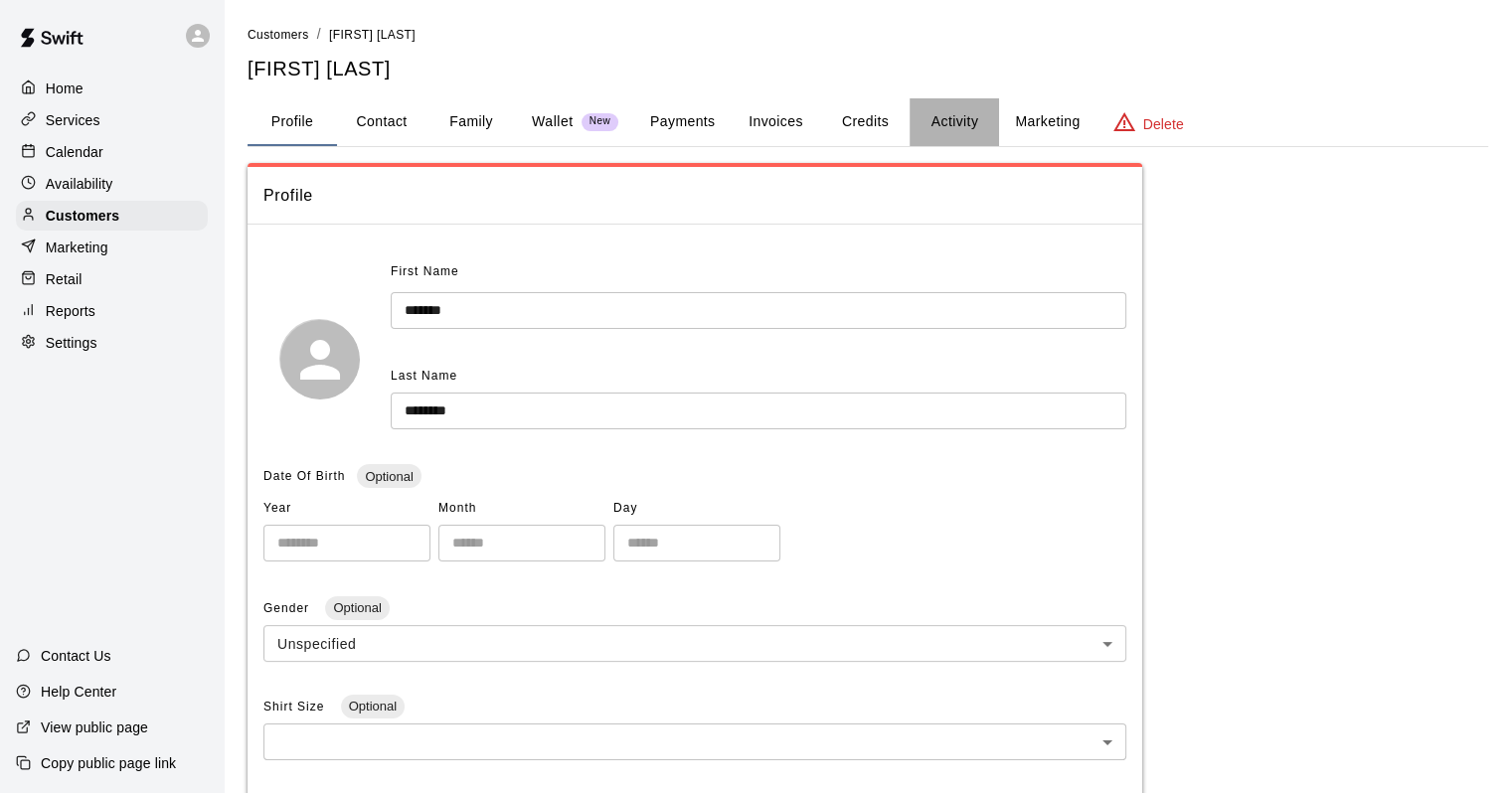 click on "Activity" at bounding box center (954, 122) 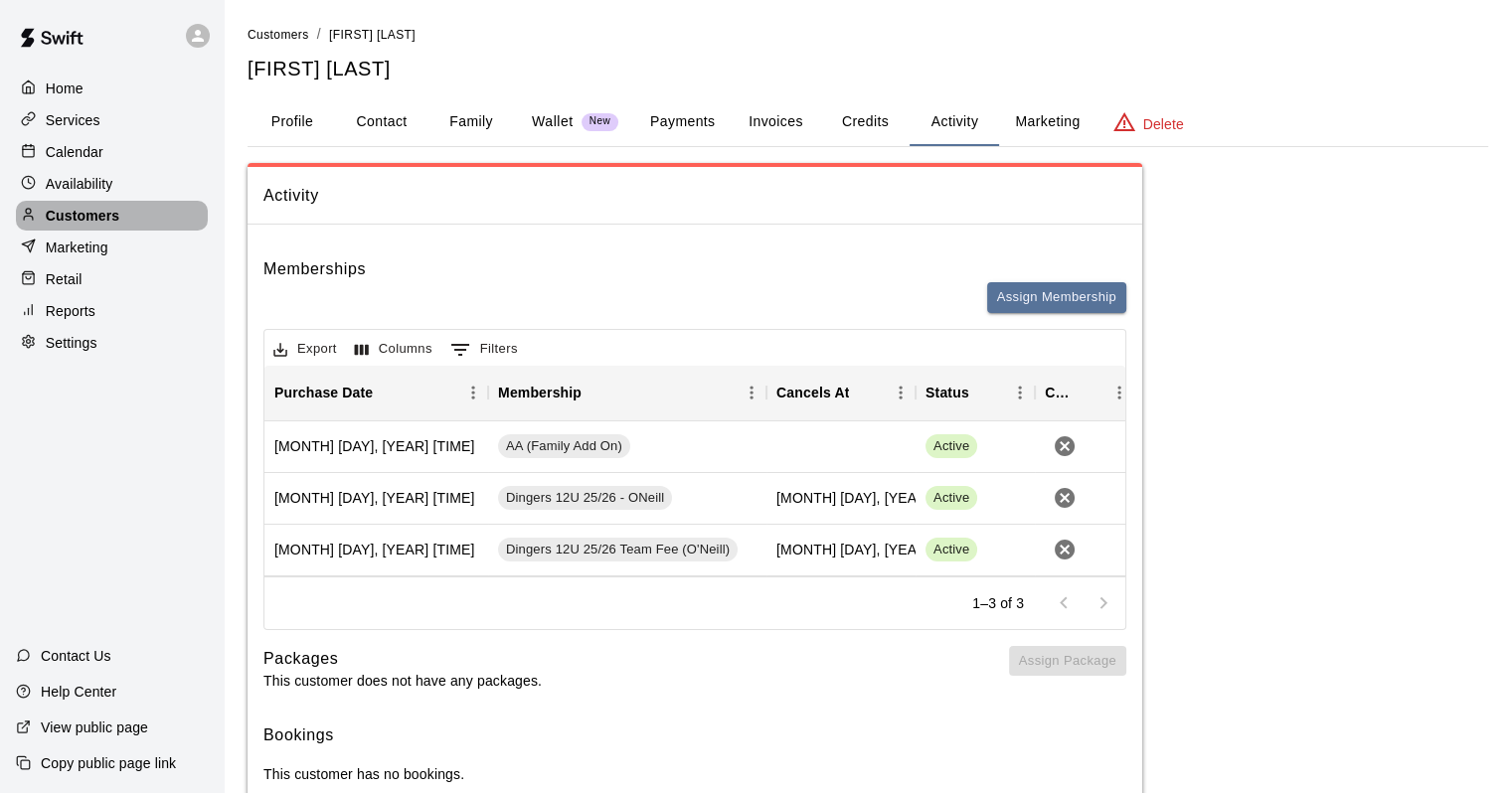 click on "Customers" at bounding box center [83, 216] 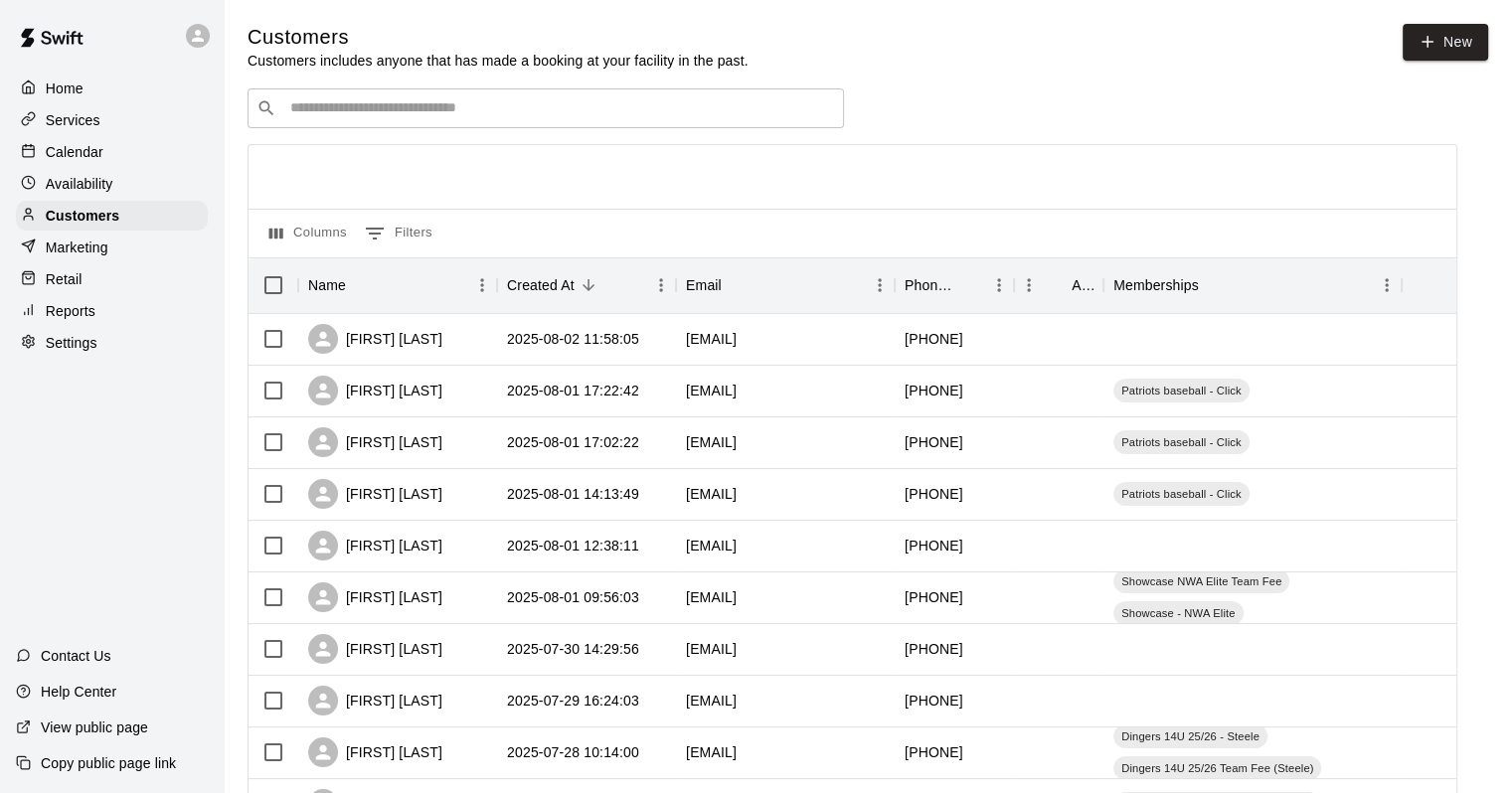 click at bounding box center (111, 36) 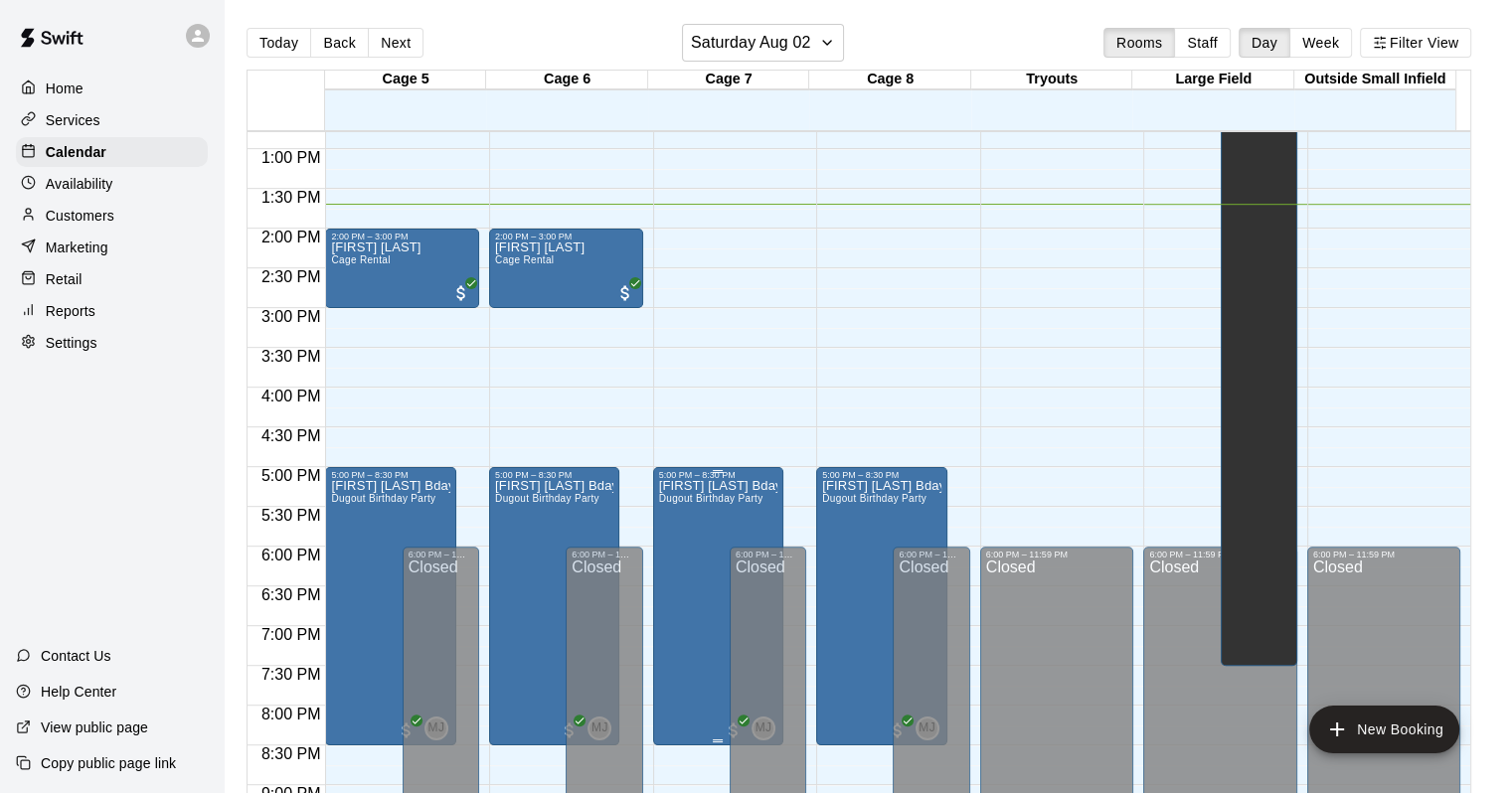 scroll, scrollTop: 988, scrollLeft: 0, axis: vertical 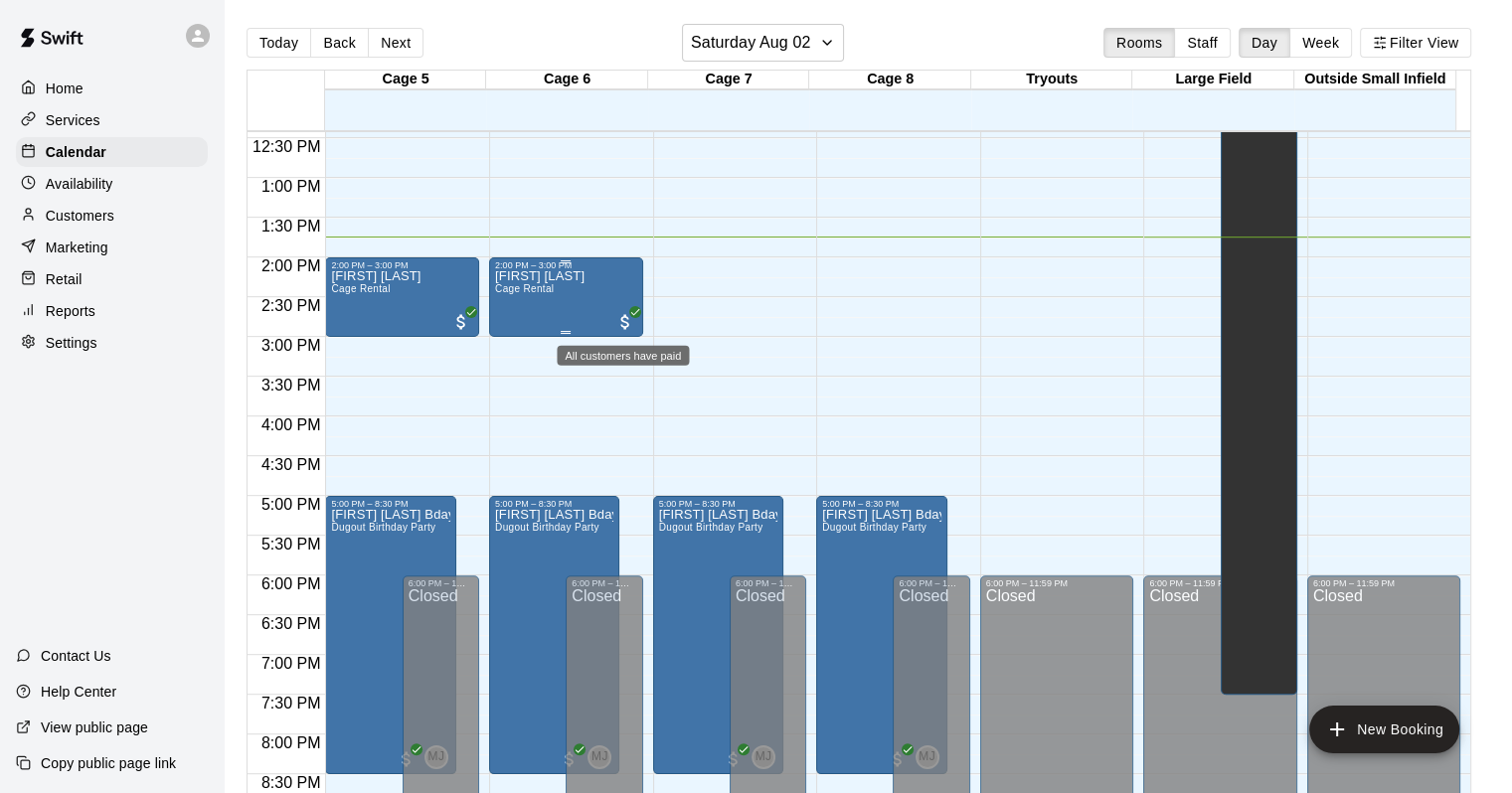 click at bounding box center [625, 322] 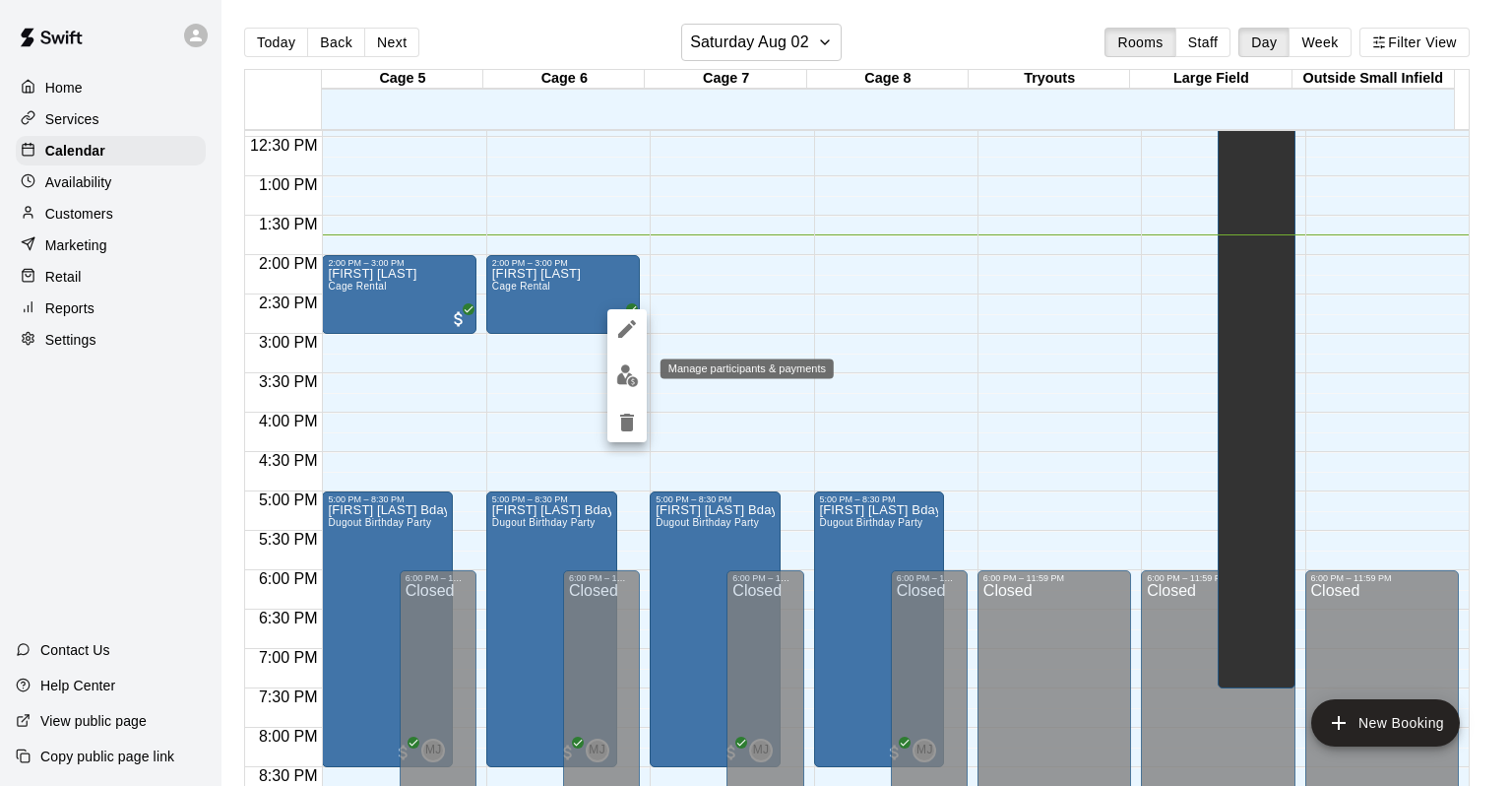 click at bounding box center (627, 375) 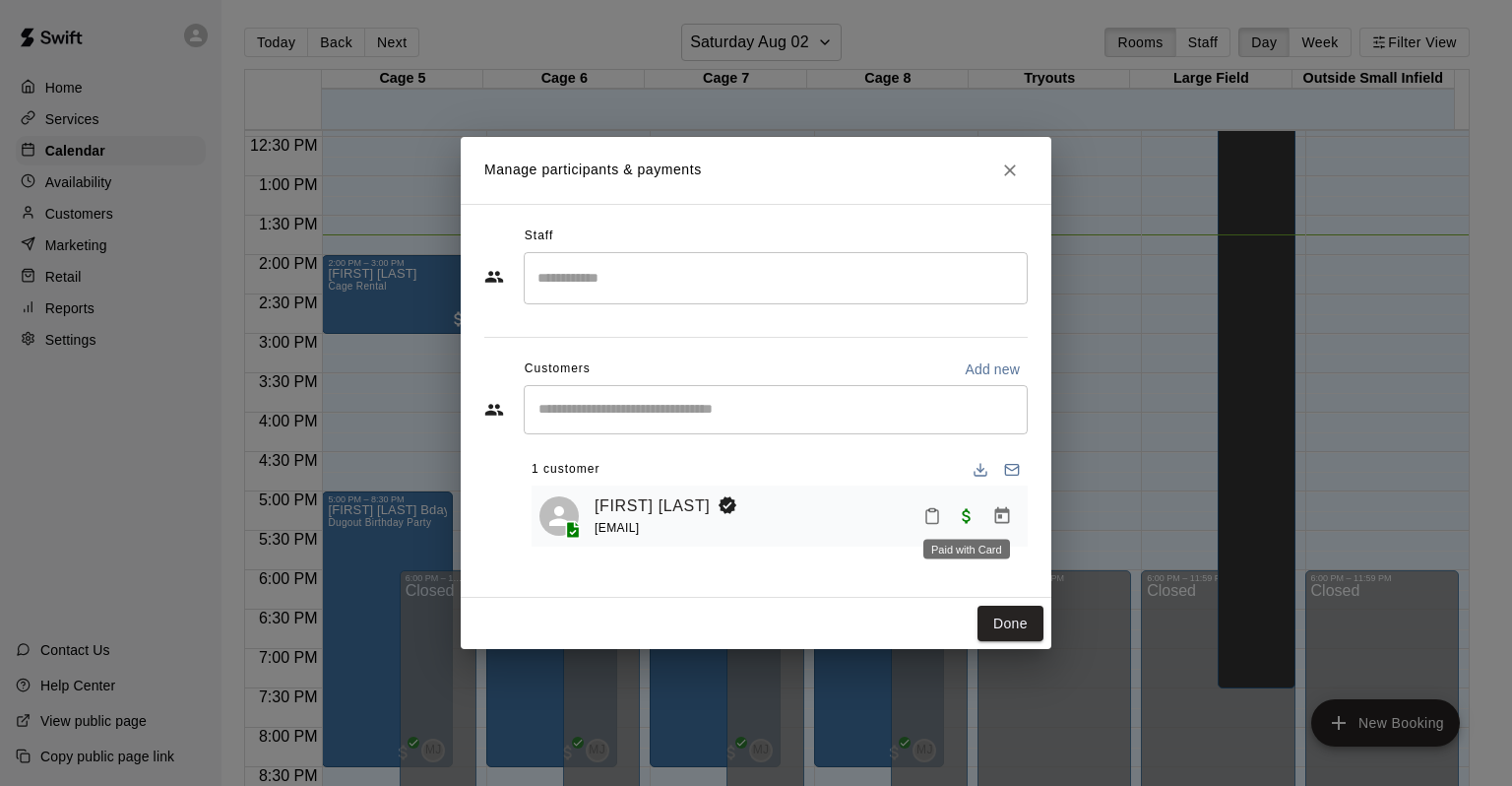 click at bounding box center [967, 514] 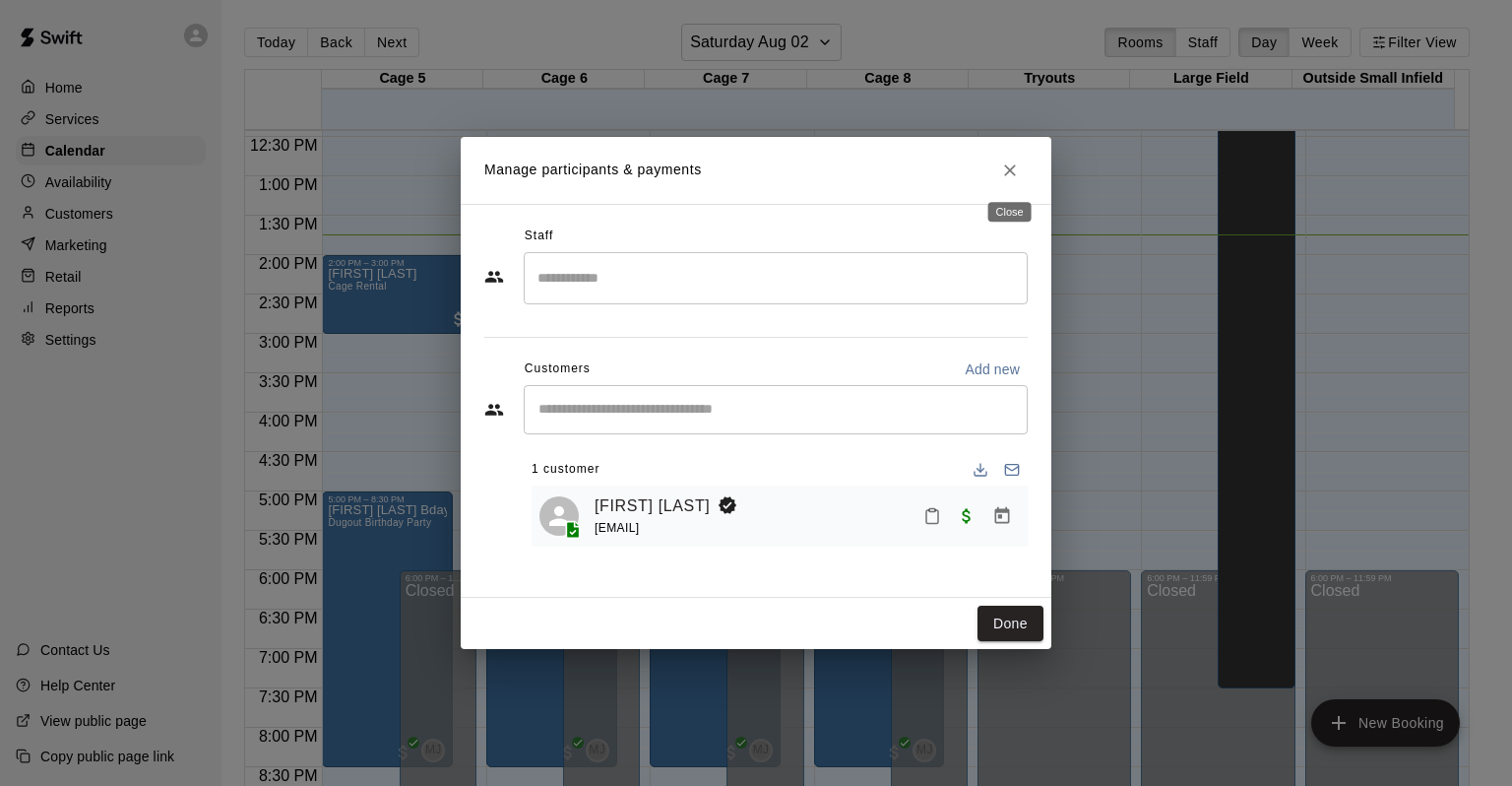 click at bounding box center (1010, 170) 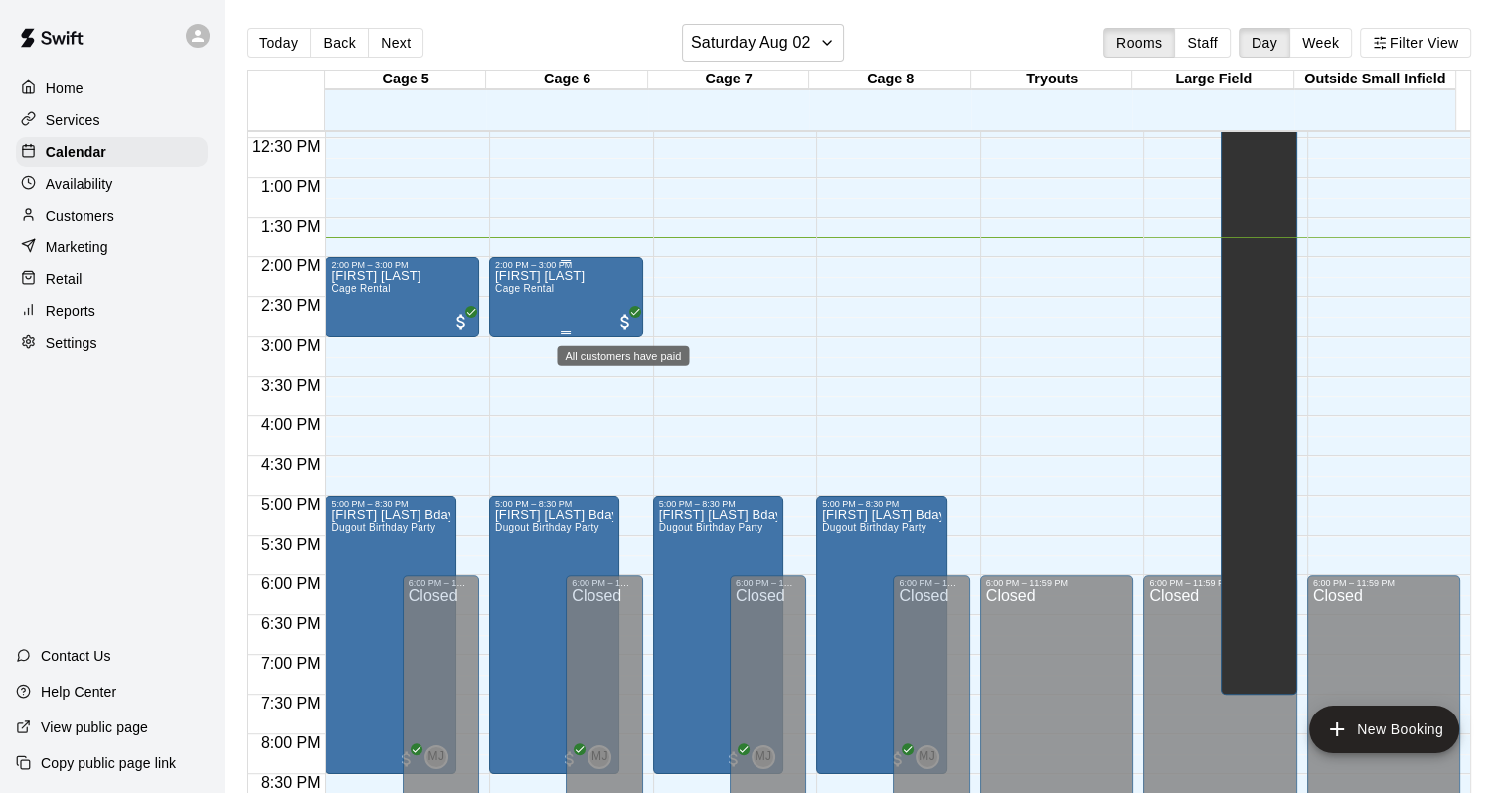 click at bounding box center (625, 322) 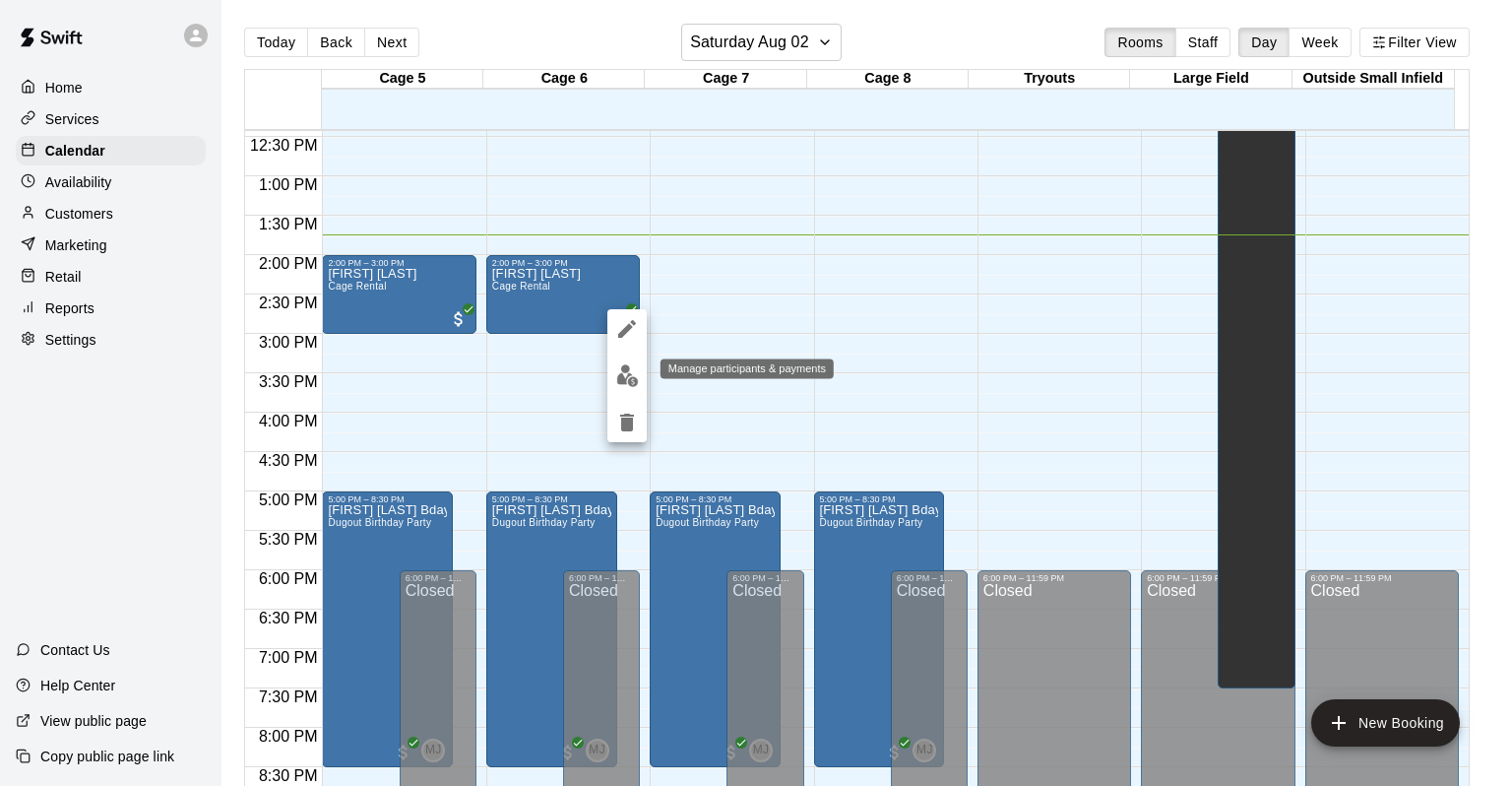 click at bounding box center [627, 375] 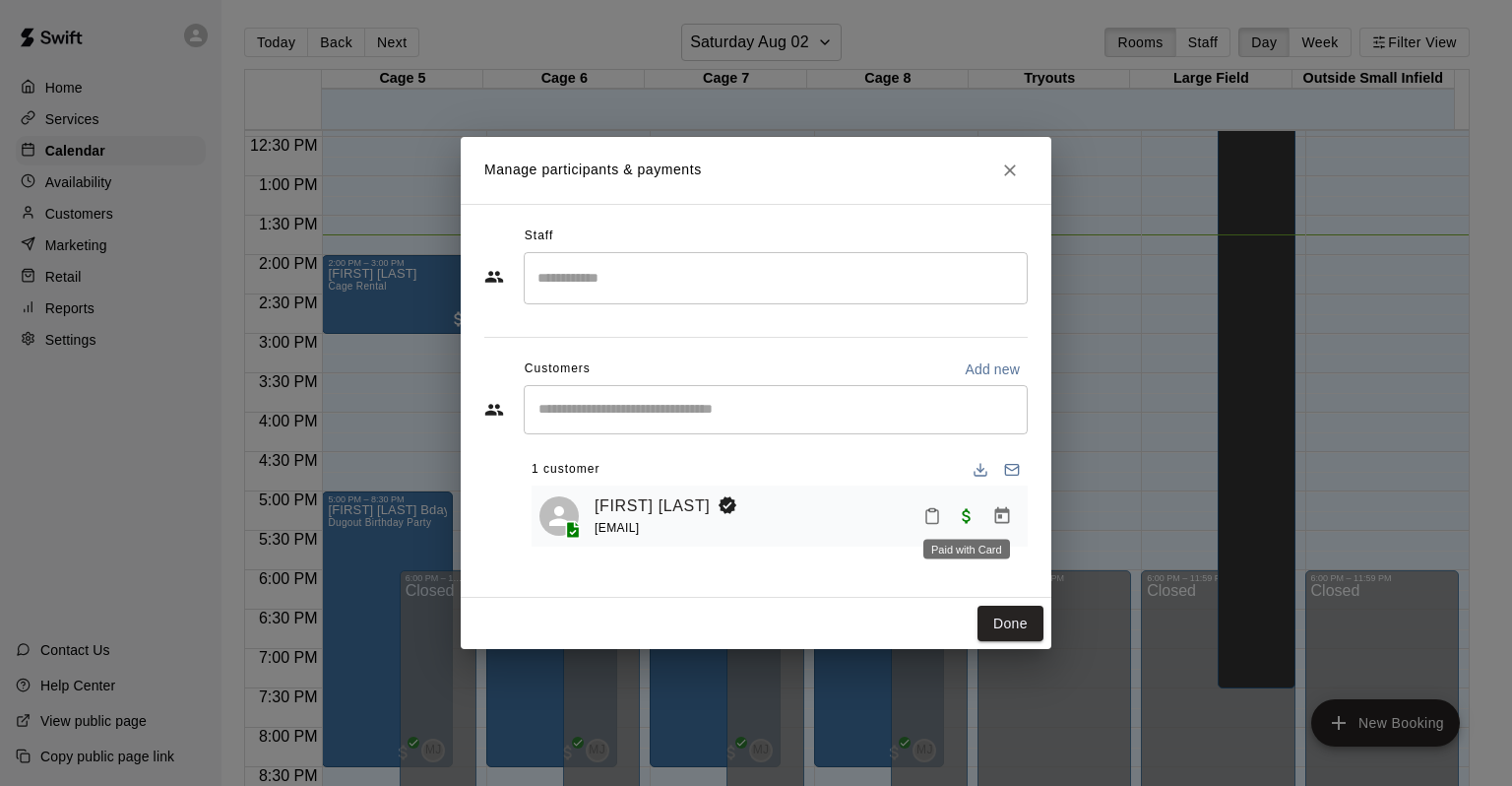 click at bounding box center [967, 514] 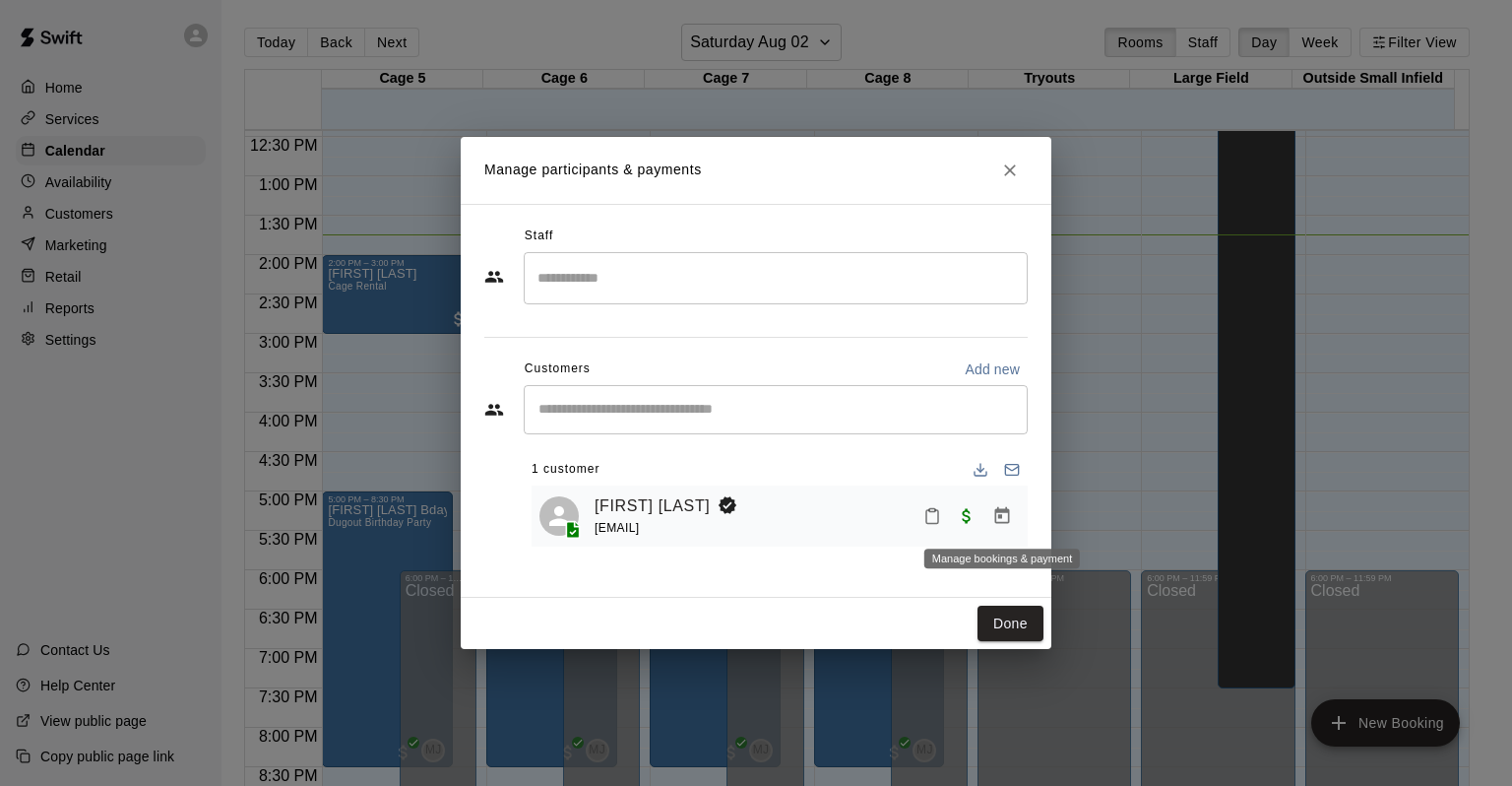 click 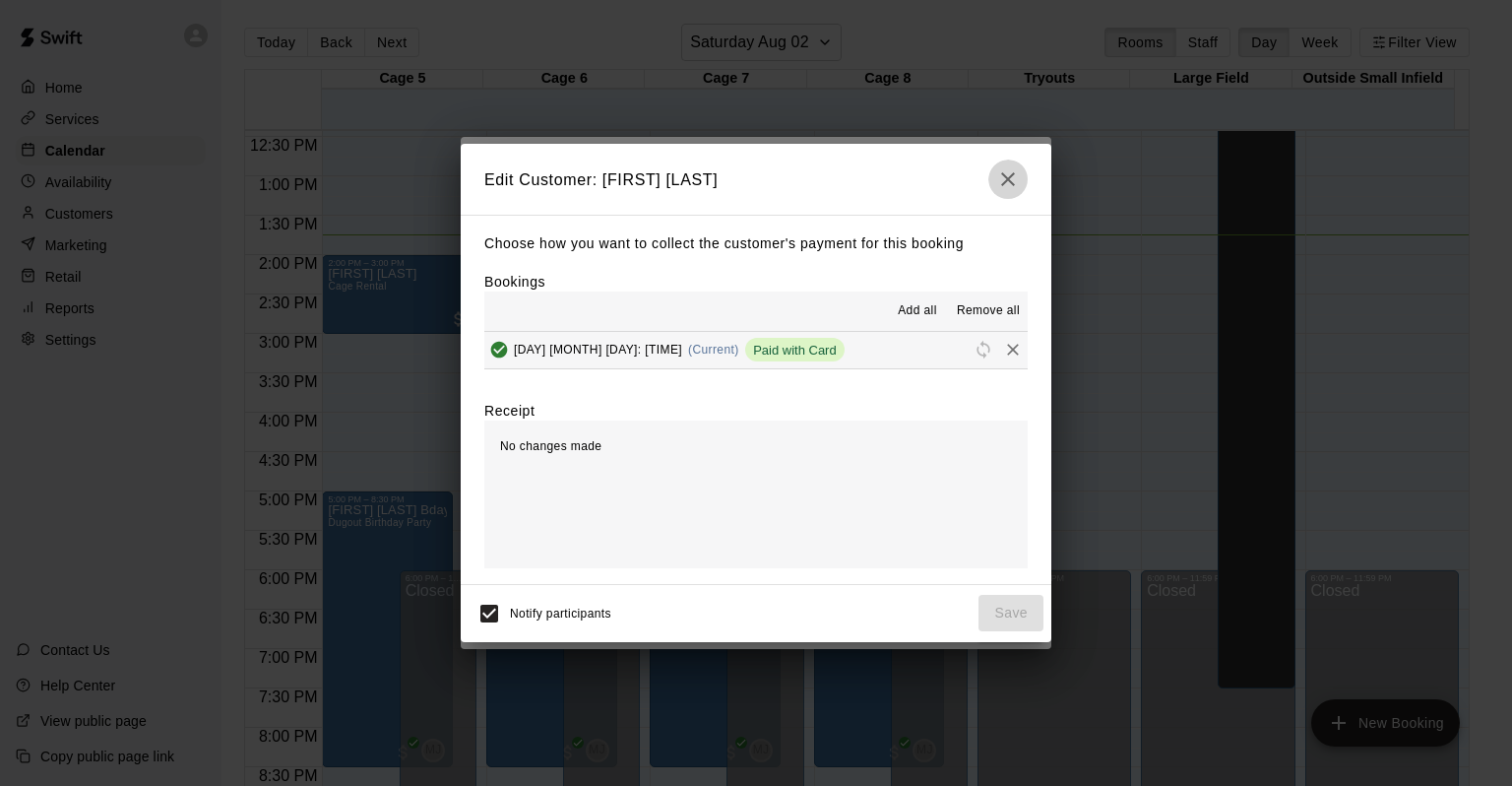 click 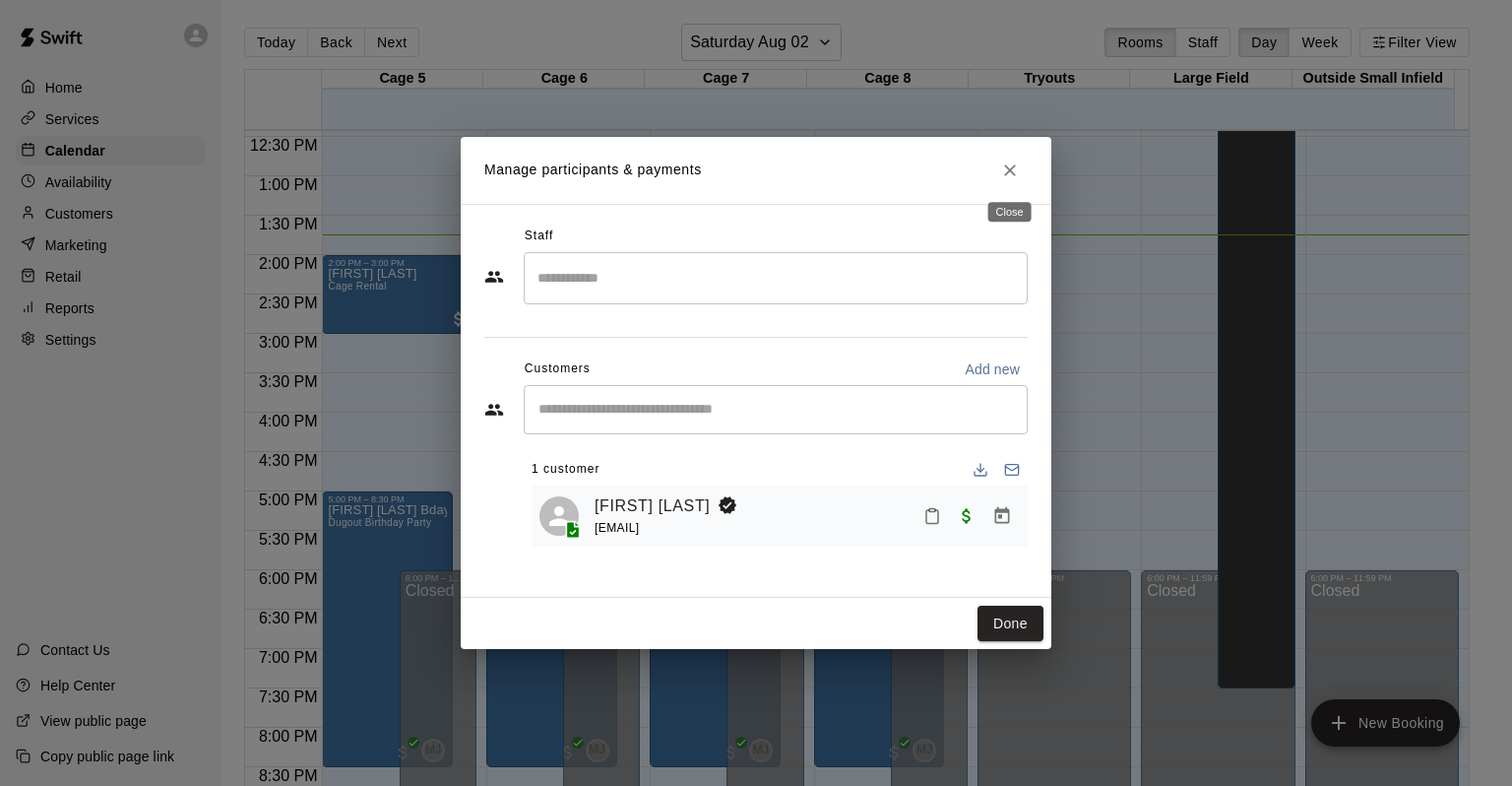 click 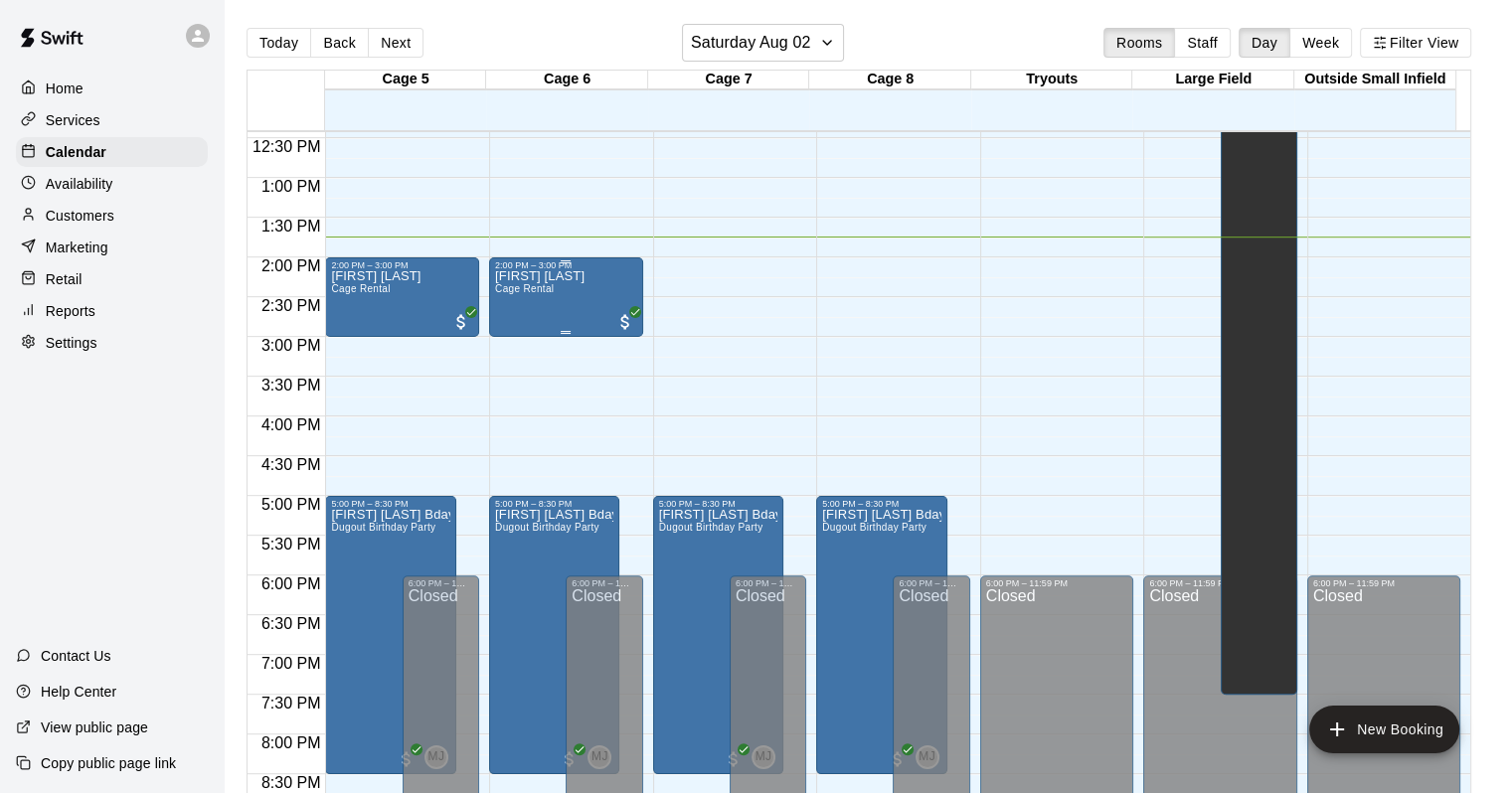click at bounding box center [625, 322] 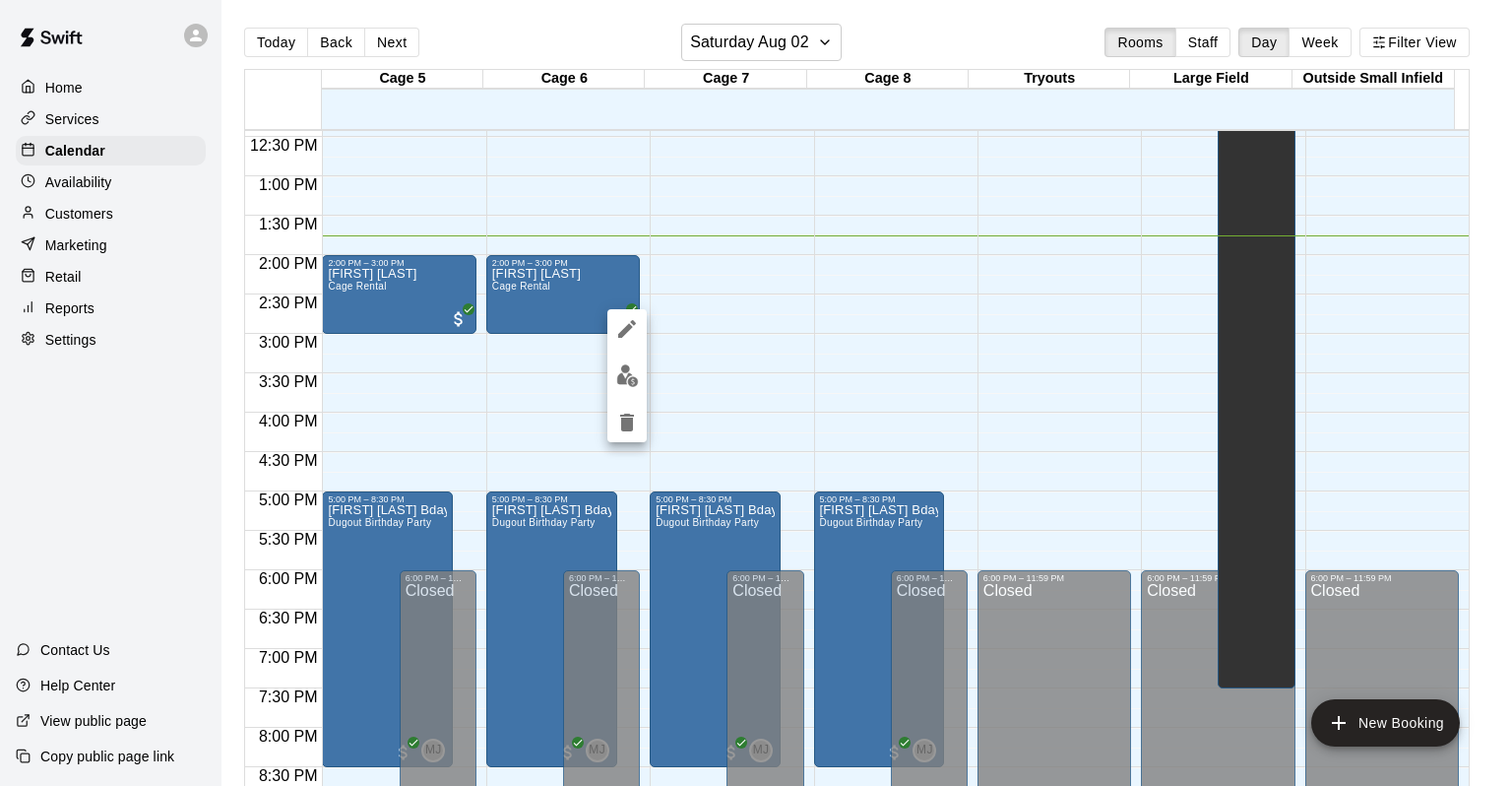 click at bounding box center [756, 393] 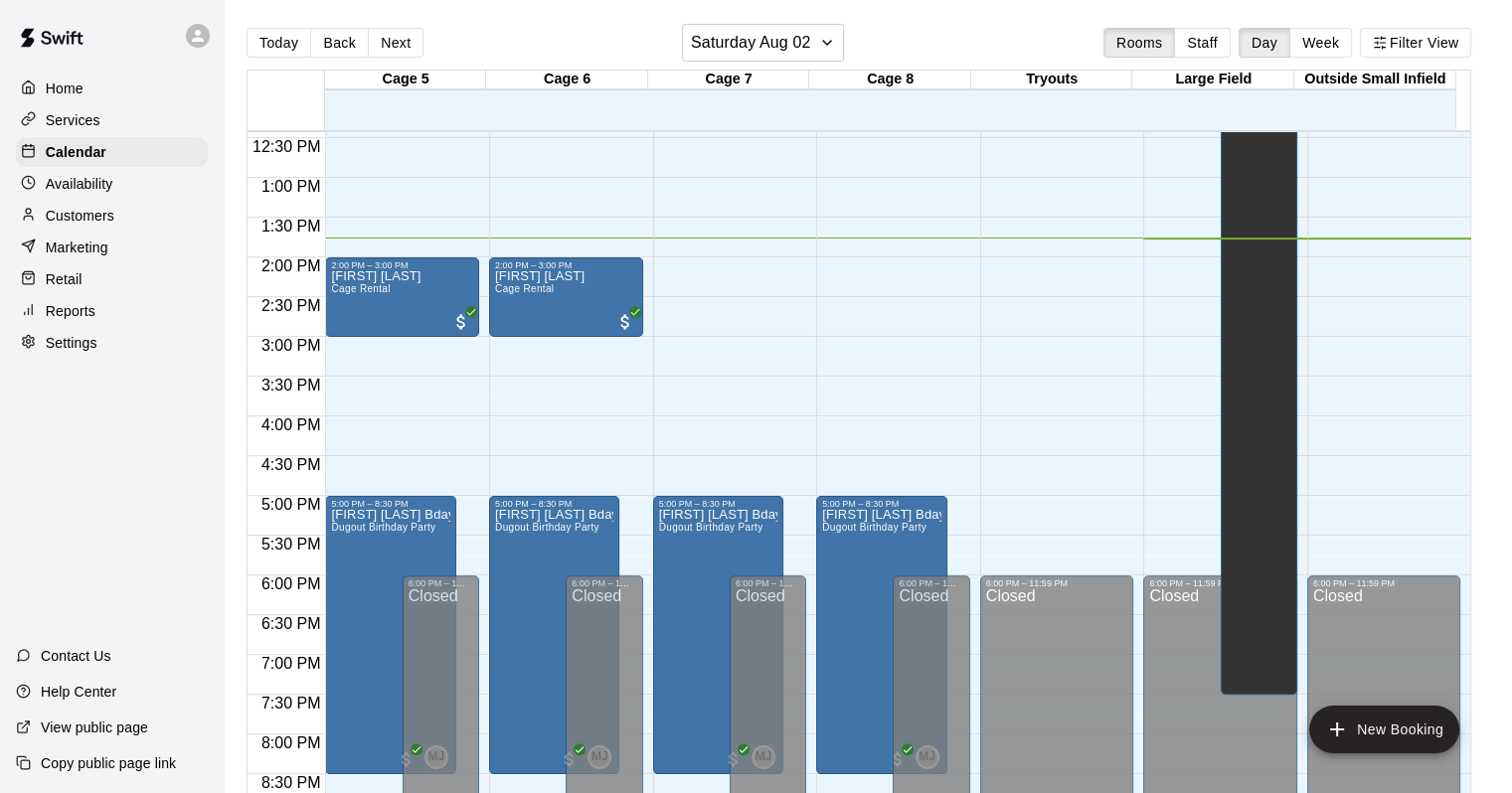 click on "Customers" at bounding box center [111, 216] 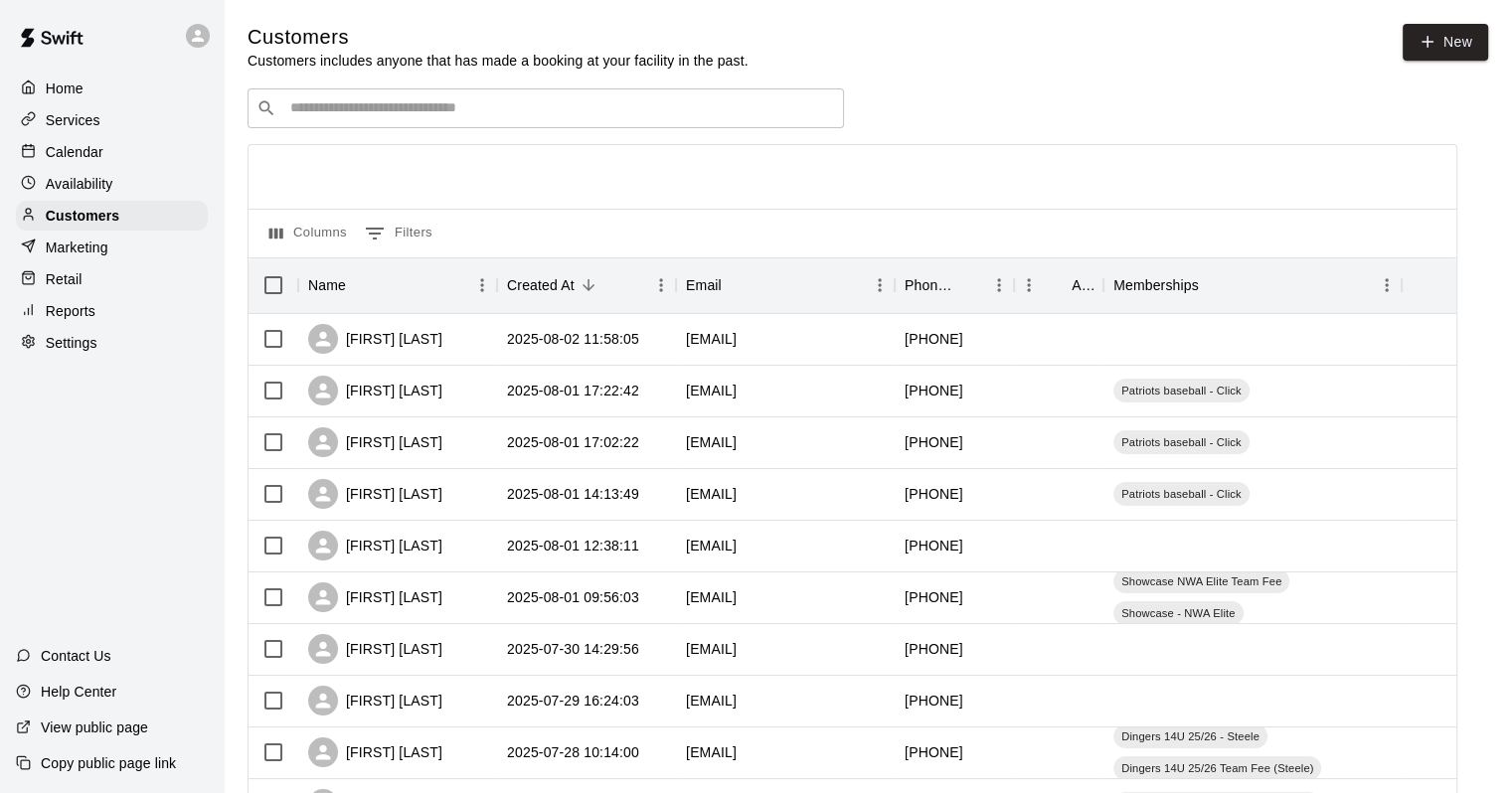 click at bounding box center [560, 108] 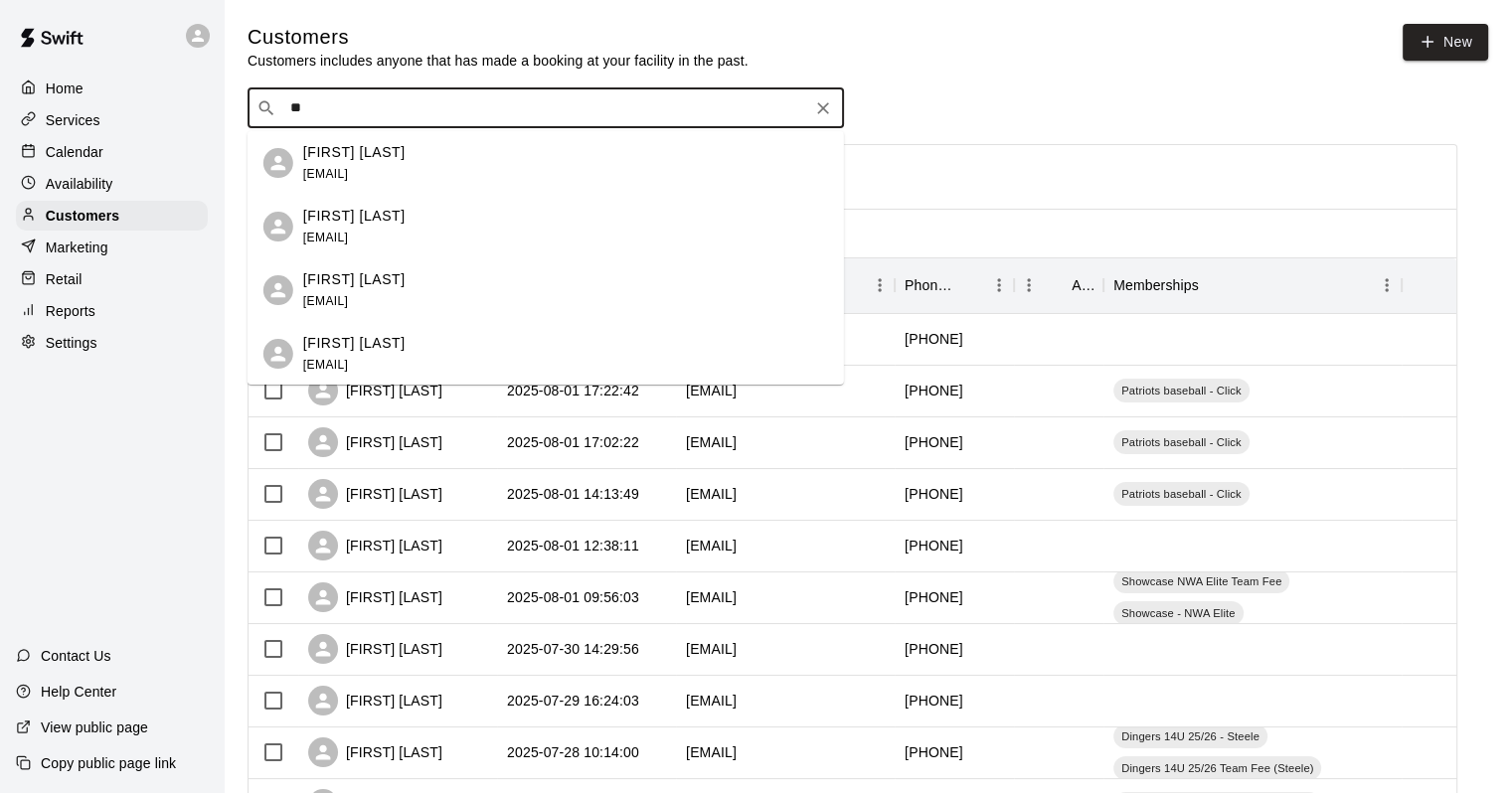 type on "*" 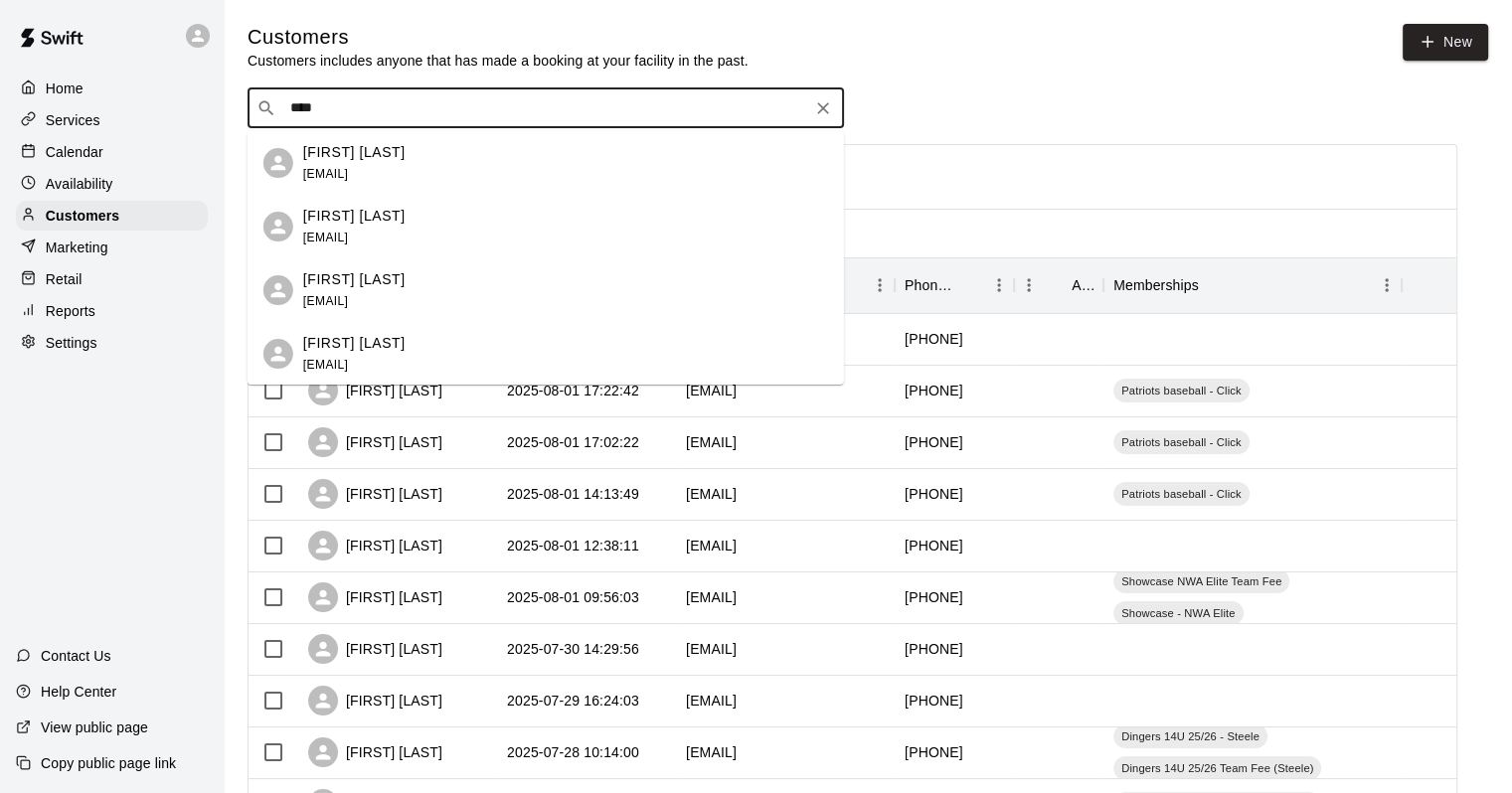 type on "*****" 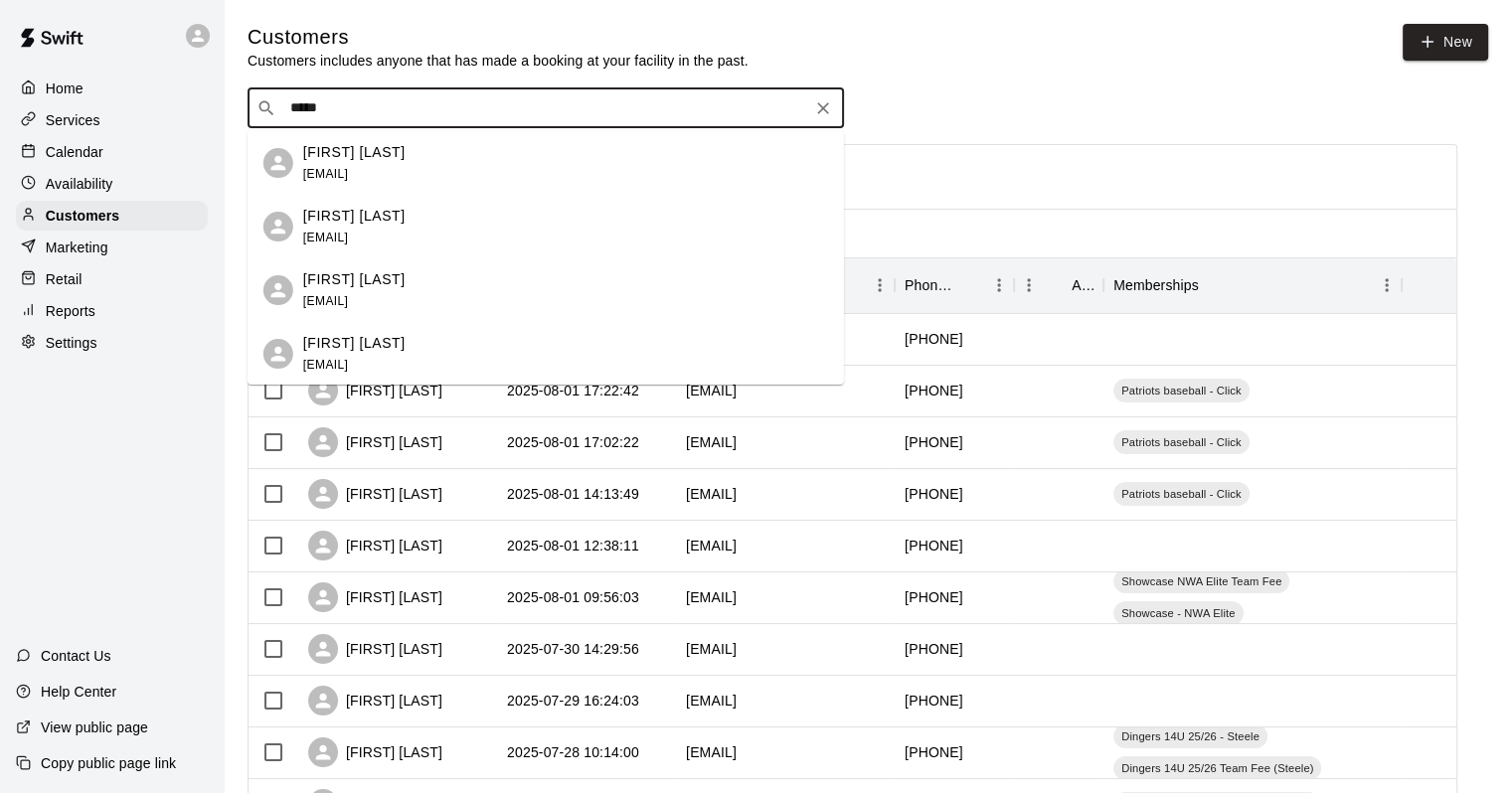 click on "Candice  Little candicek4756@gmail.com" at bounding box center [354, 163] 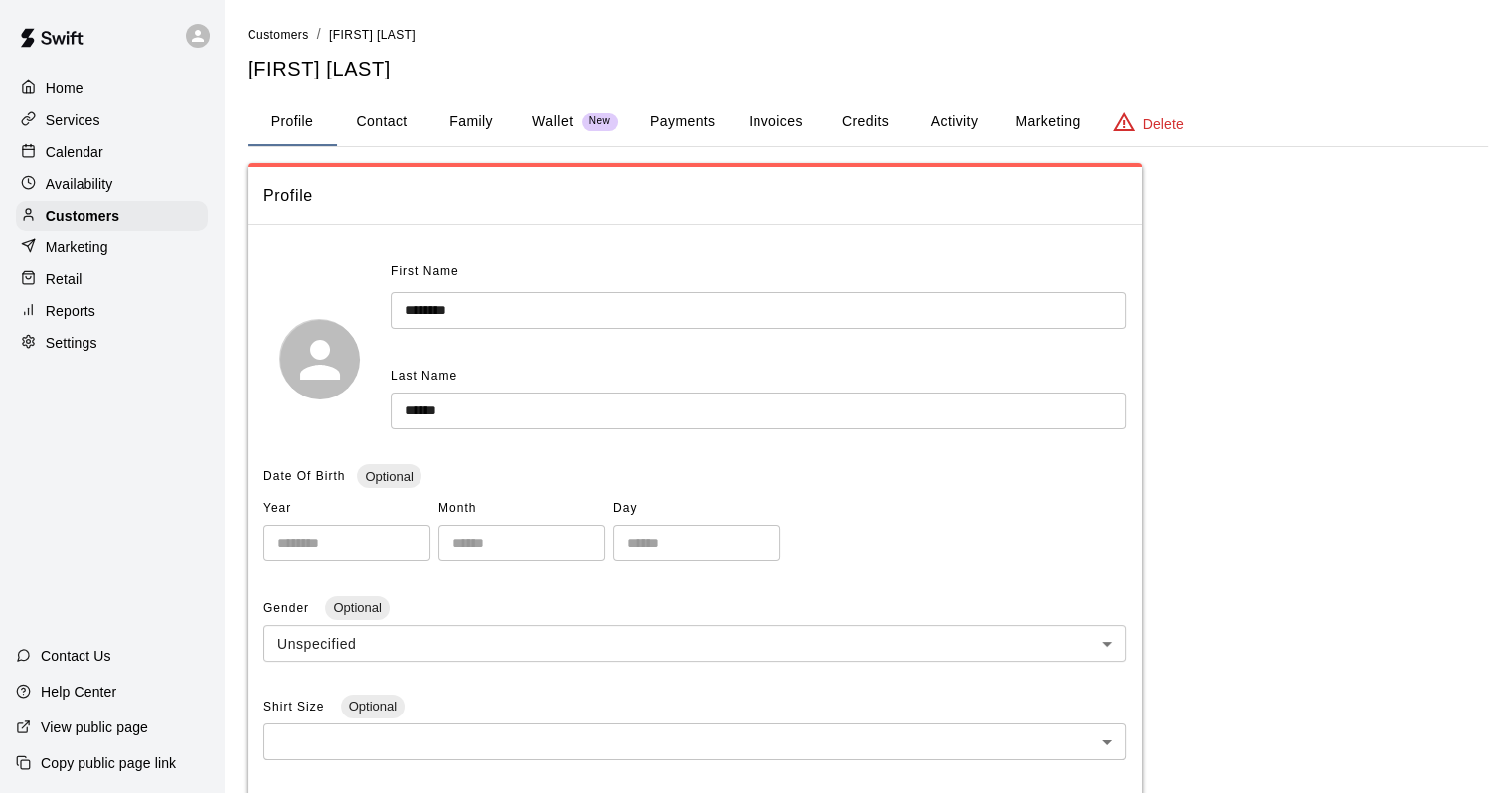 click on "Activity" at bounding box center [954, 122] 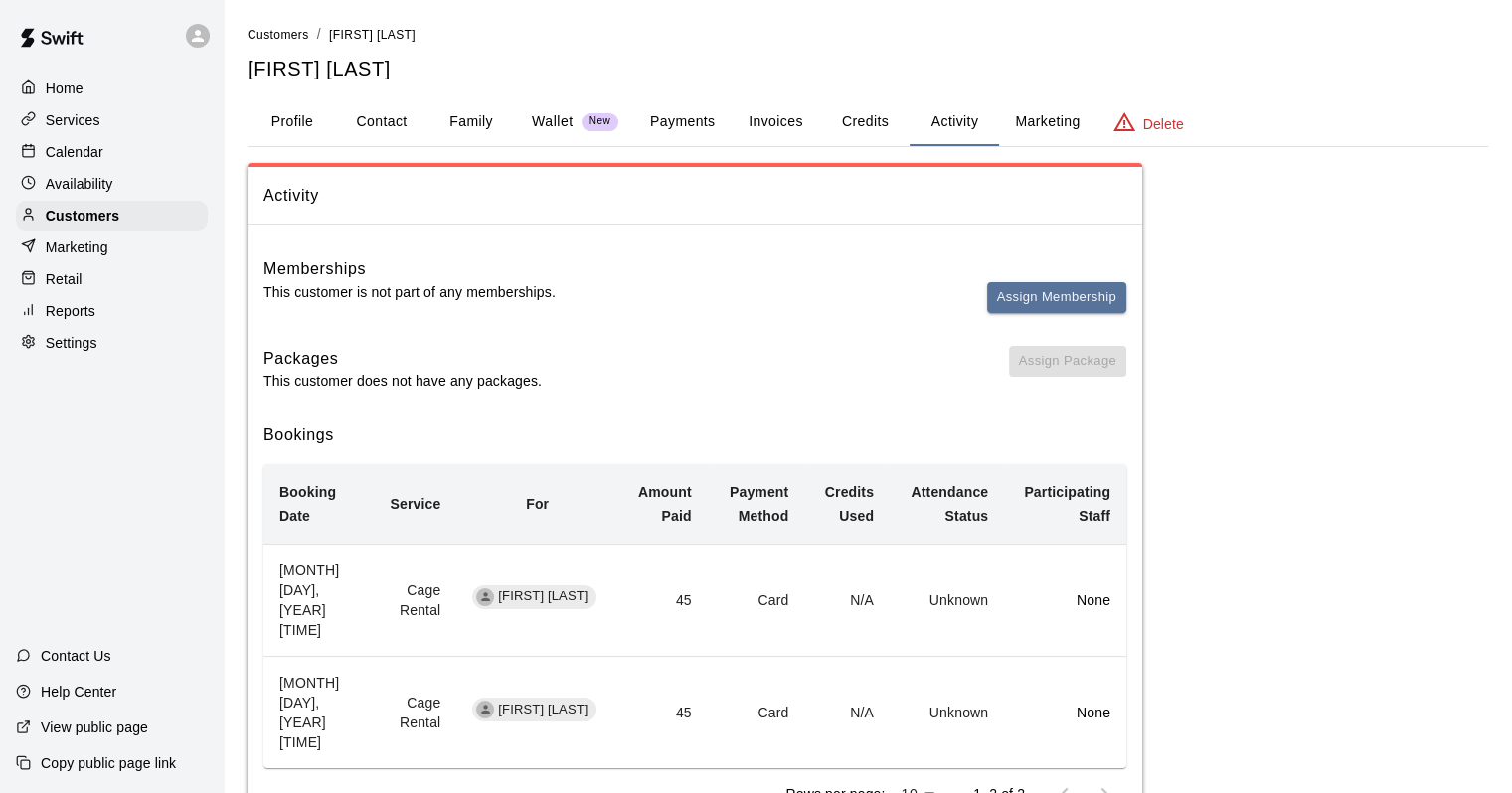 scroll, scrollTop: 49, scrollLeft: 0, axis: vertical 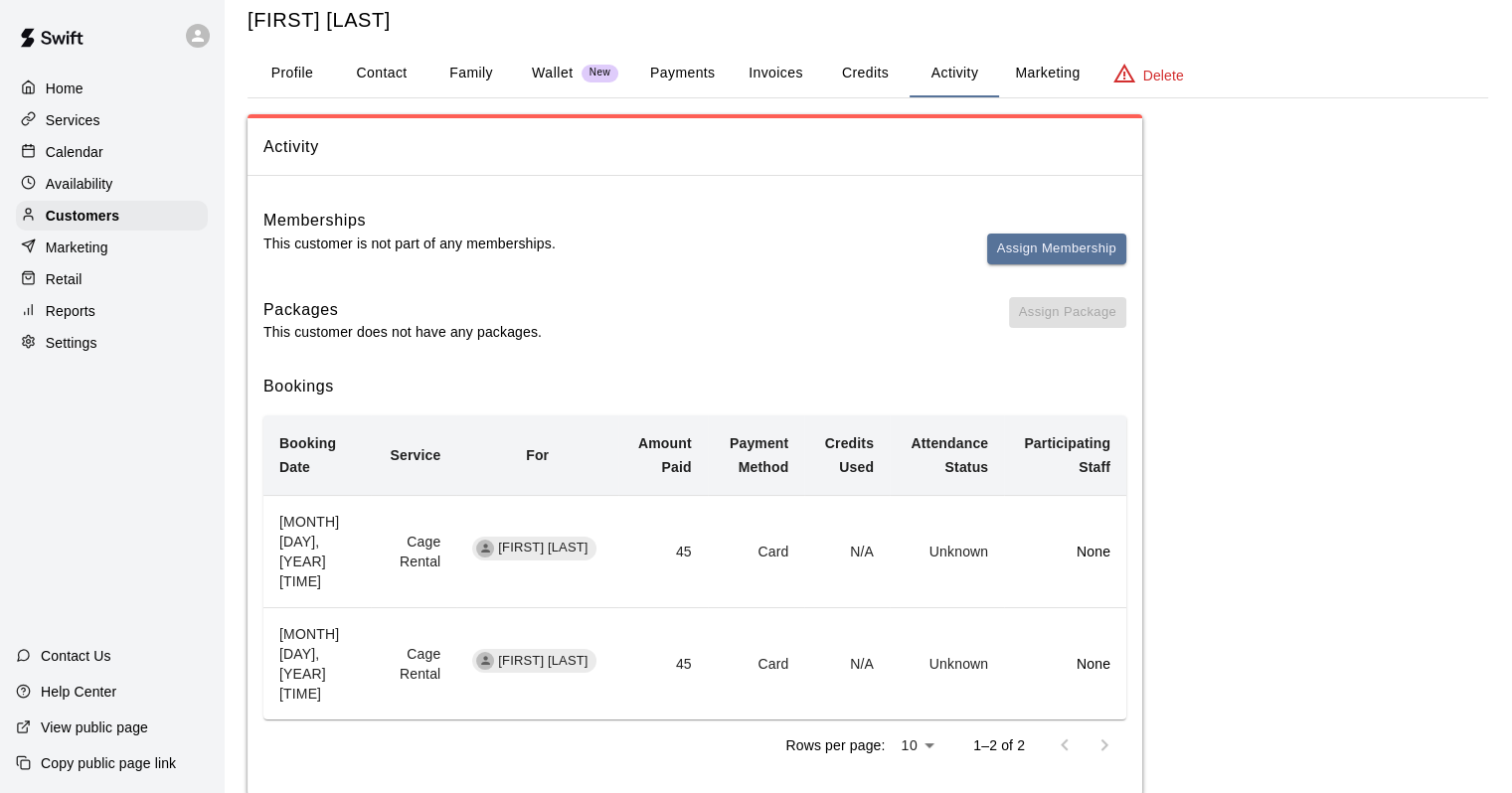 click on "45" at bounding box center [663, 551] 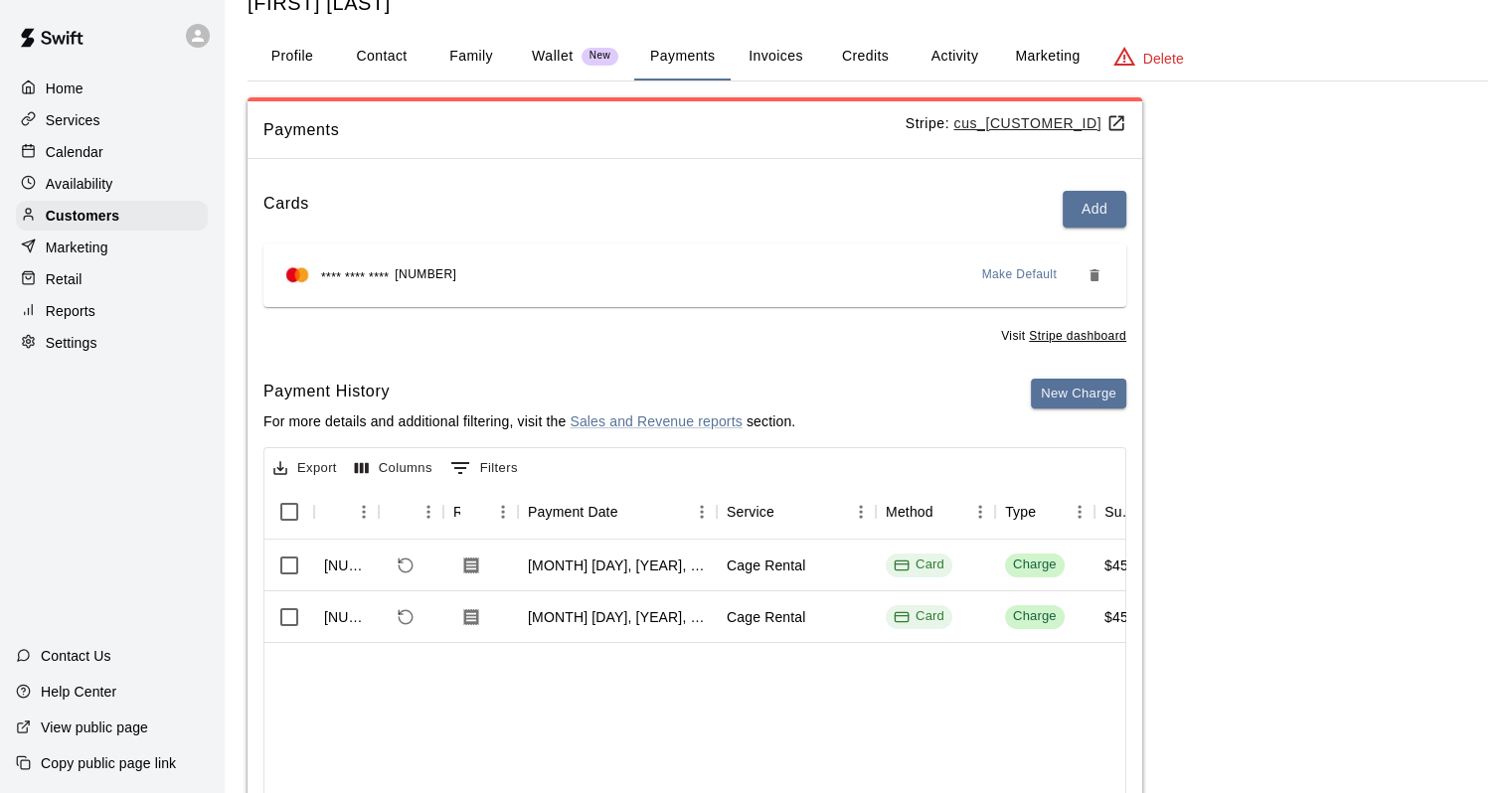 scroll, scrollTop: 199, scrollLeft: 0, axis: vertical 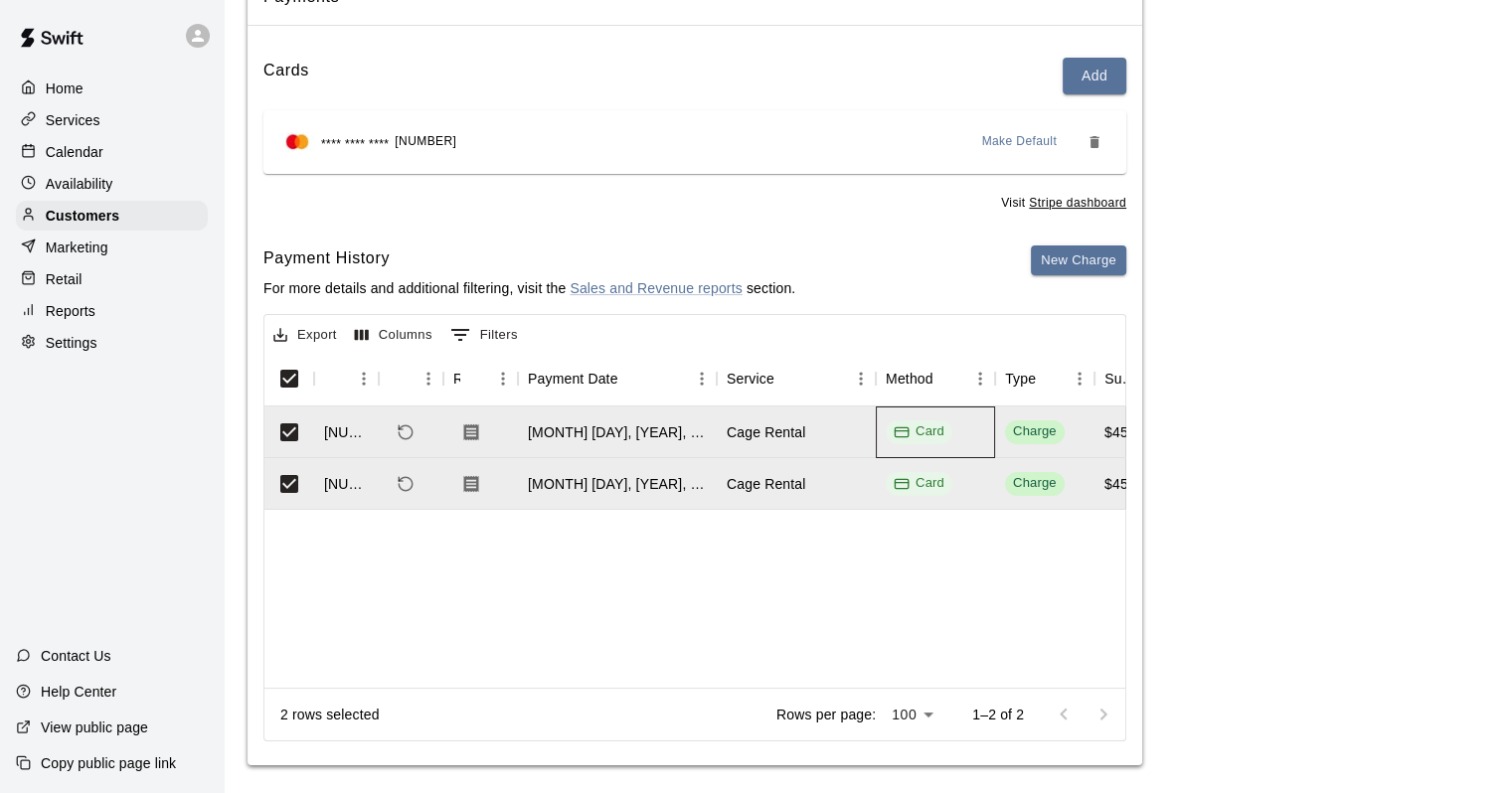 click on "Card" at bounding box center (935, 432) 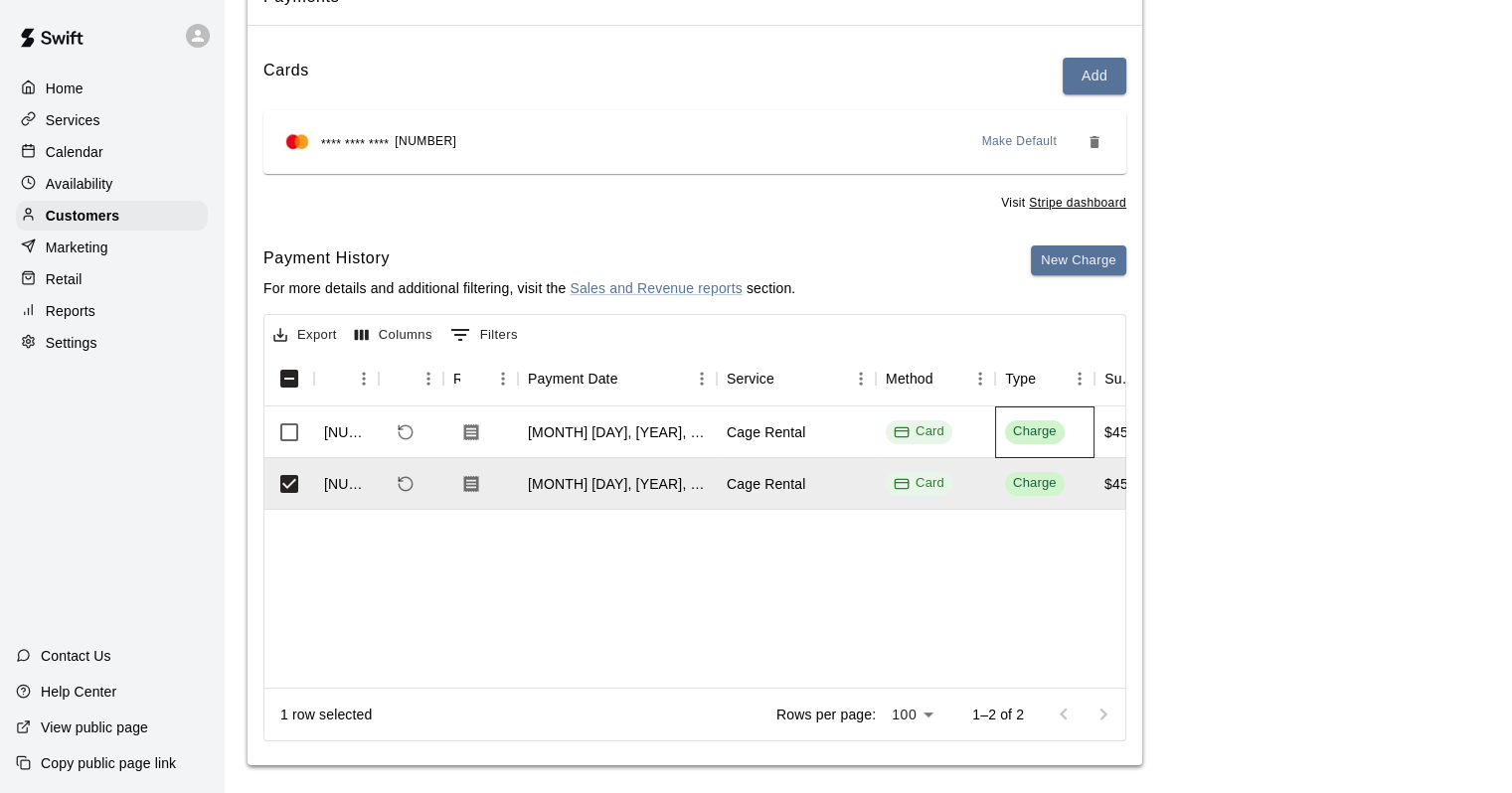 click on "Charge" at bounding box center (1045, 432) 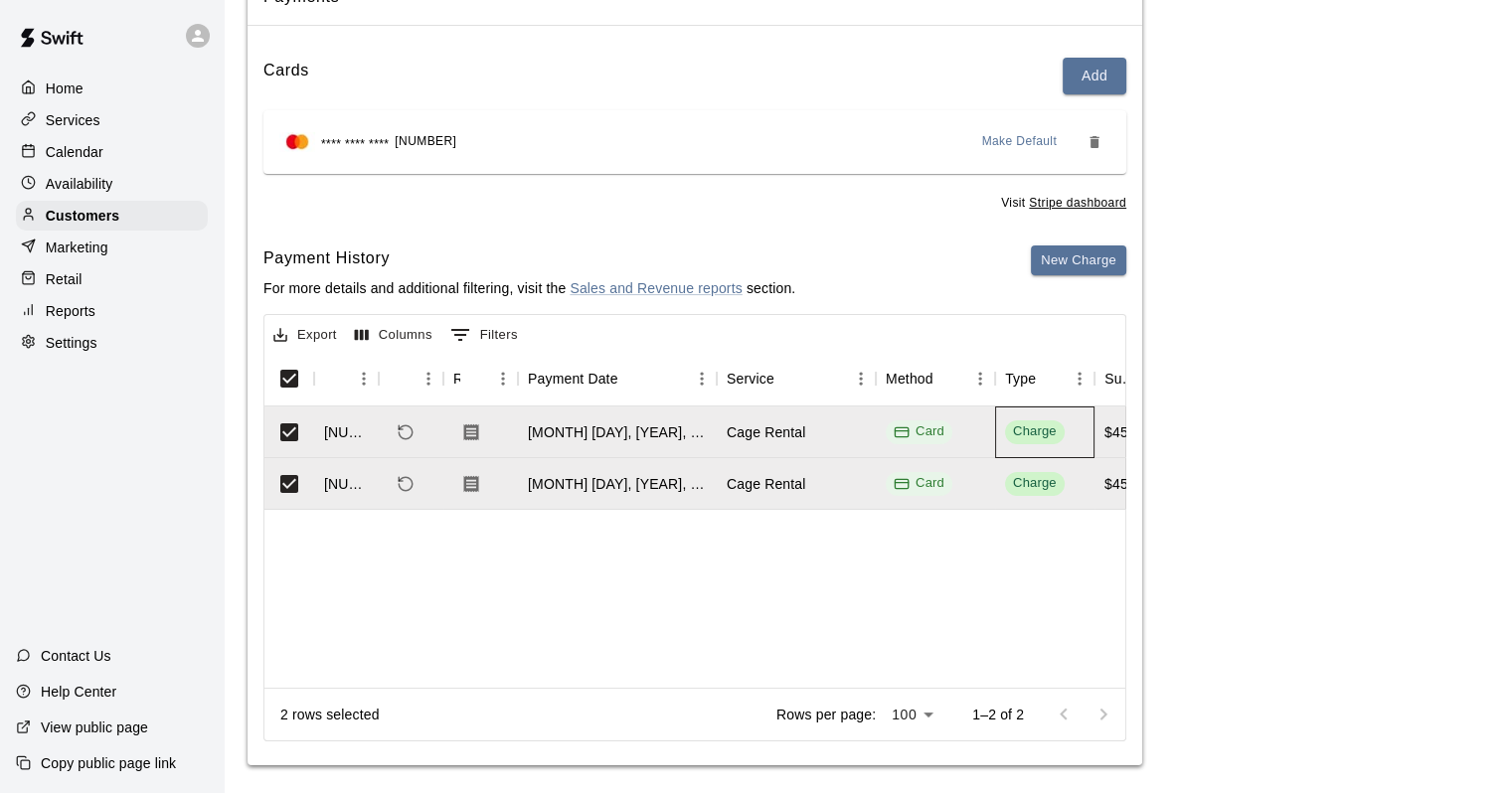 click on "Charge" at bounding box center (1035, 431) 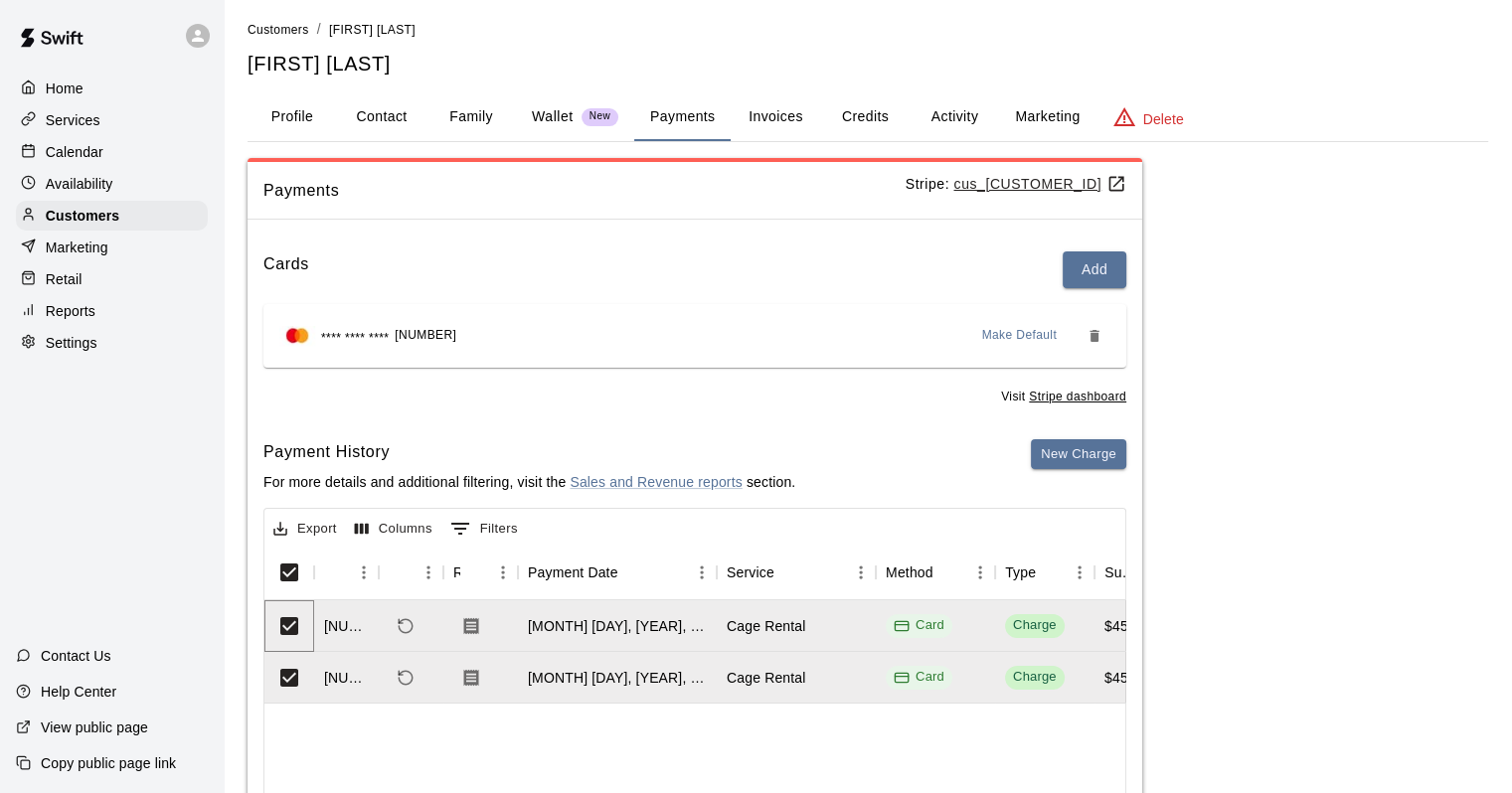 scroll, scrollTop: 0, scrollLeft: 0, axis: both 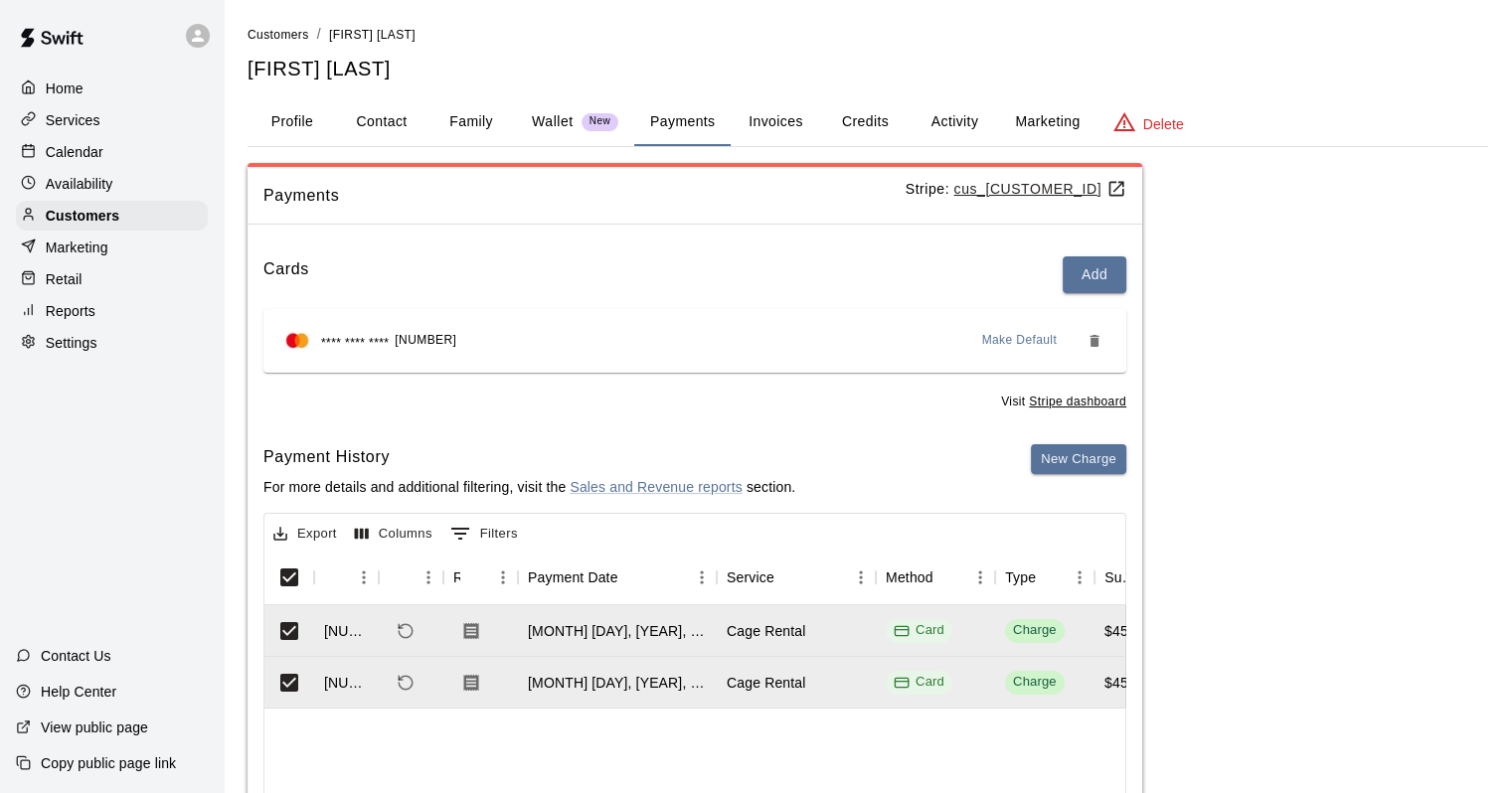 click on "Invoices" at bounding box center [775, 122] 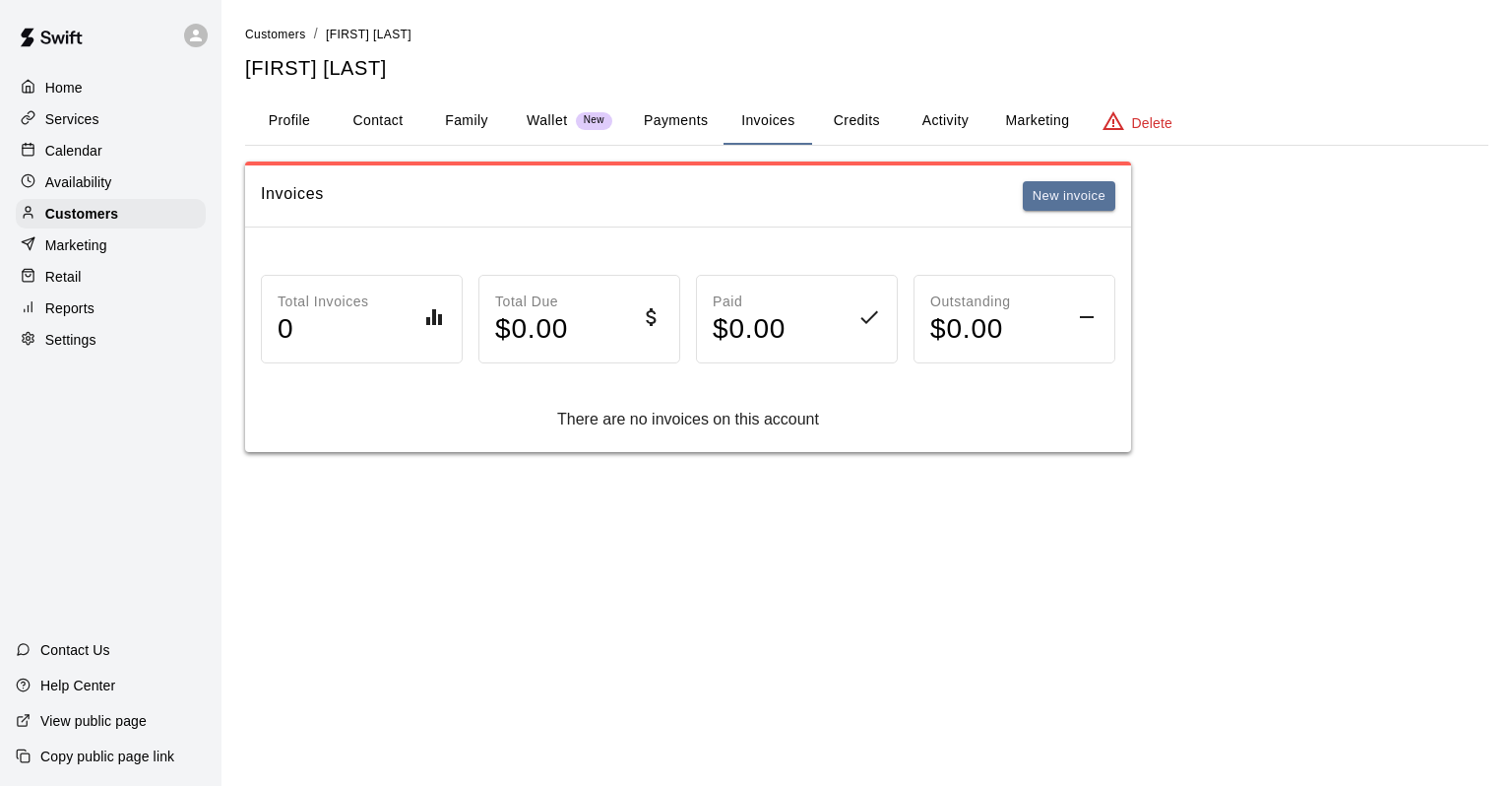 click on "Credits" at bounding box center [856, 121] 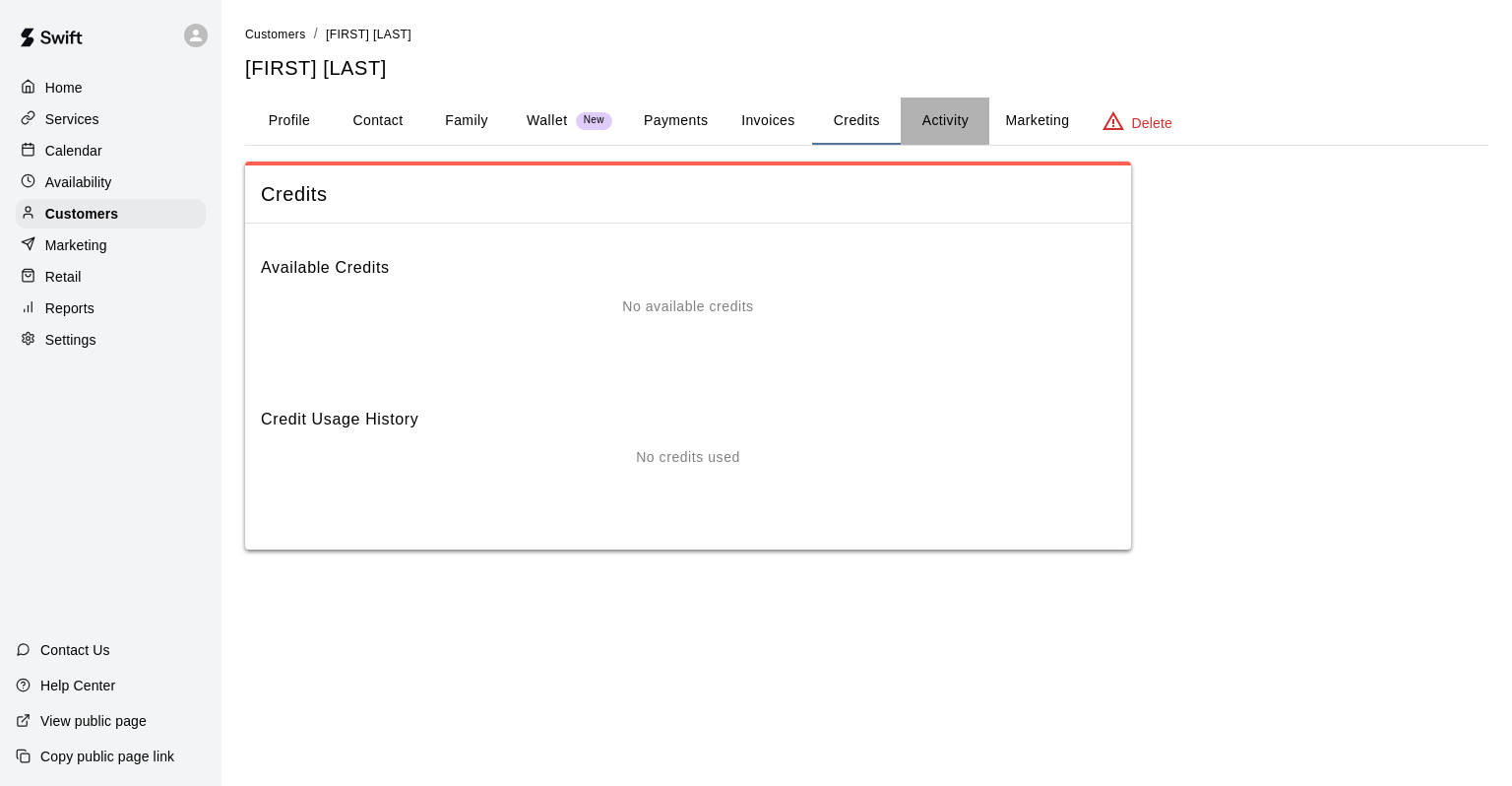 click on "Activity" at bounding box center [945, 121] 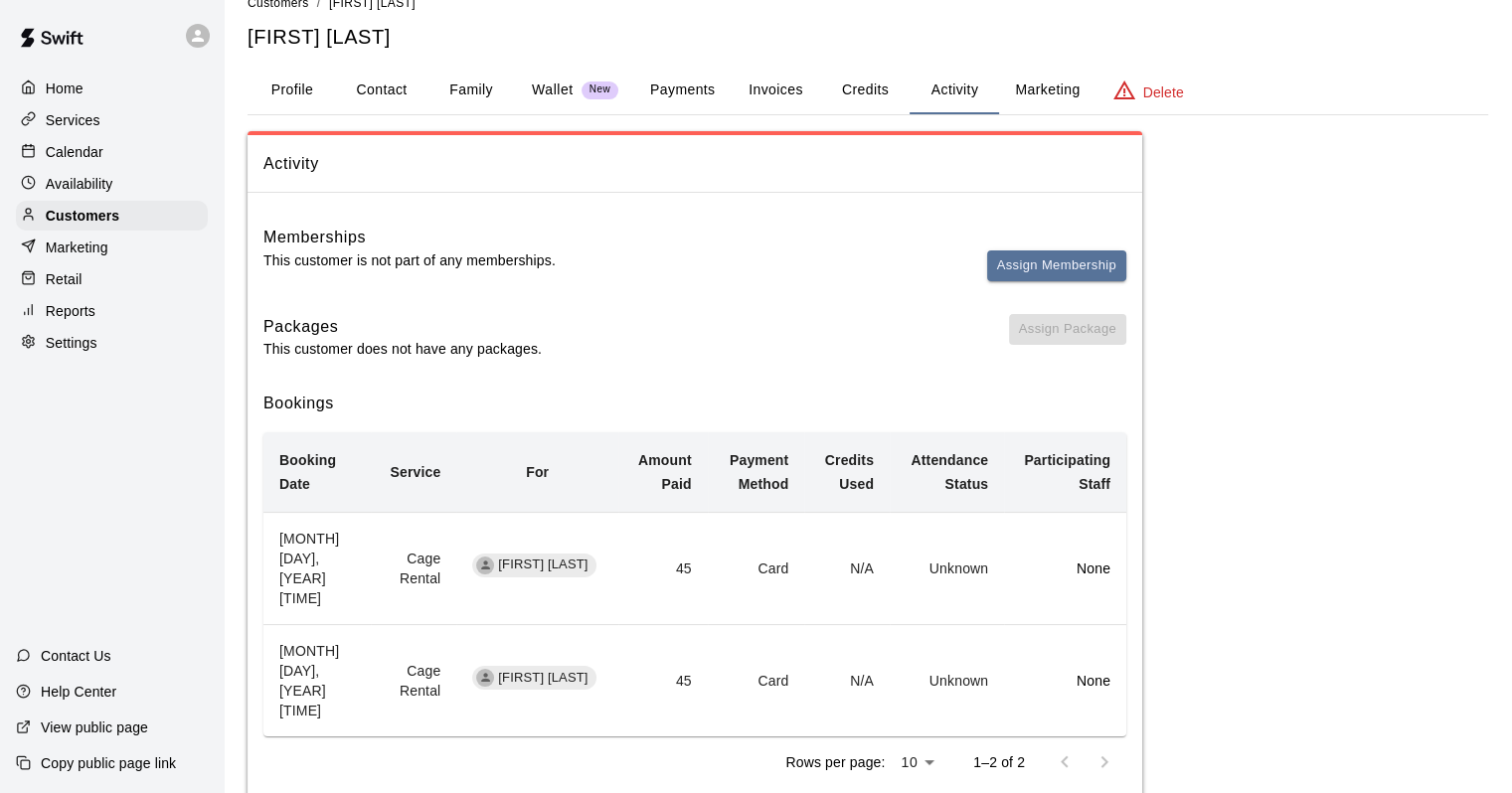 scroll, scrollTop: 49, scrollLeft: 0, axis: vertical 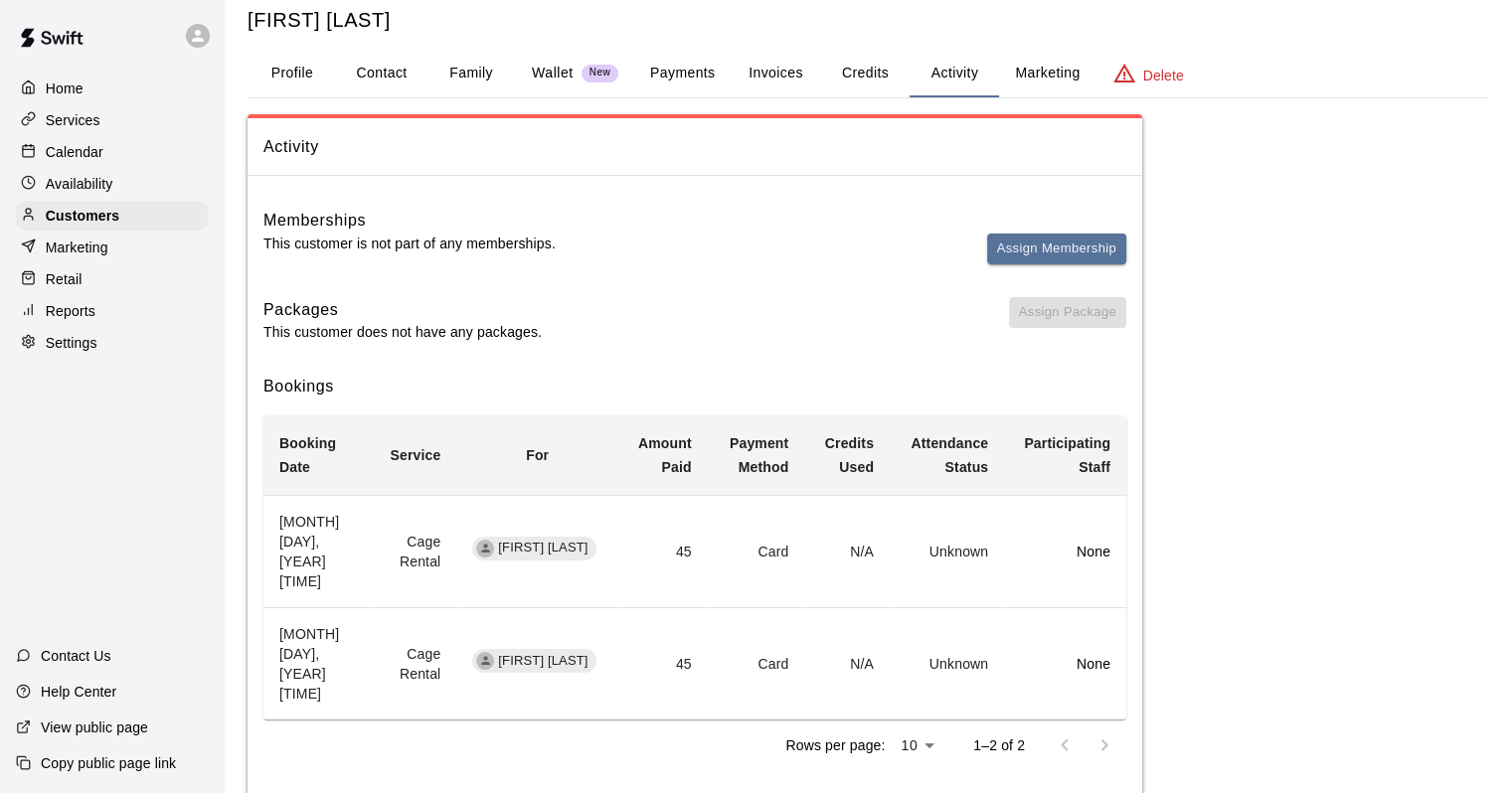 click on "45" at bounding box center [663, 551] 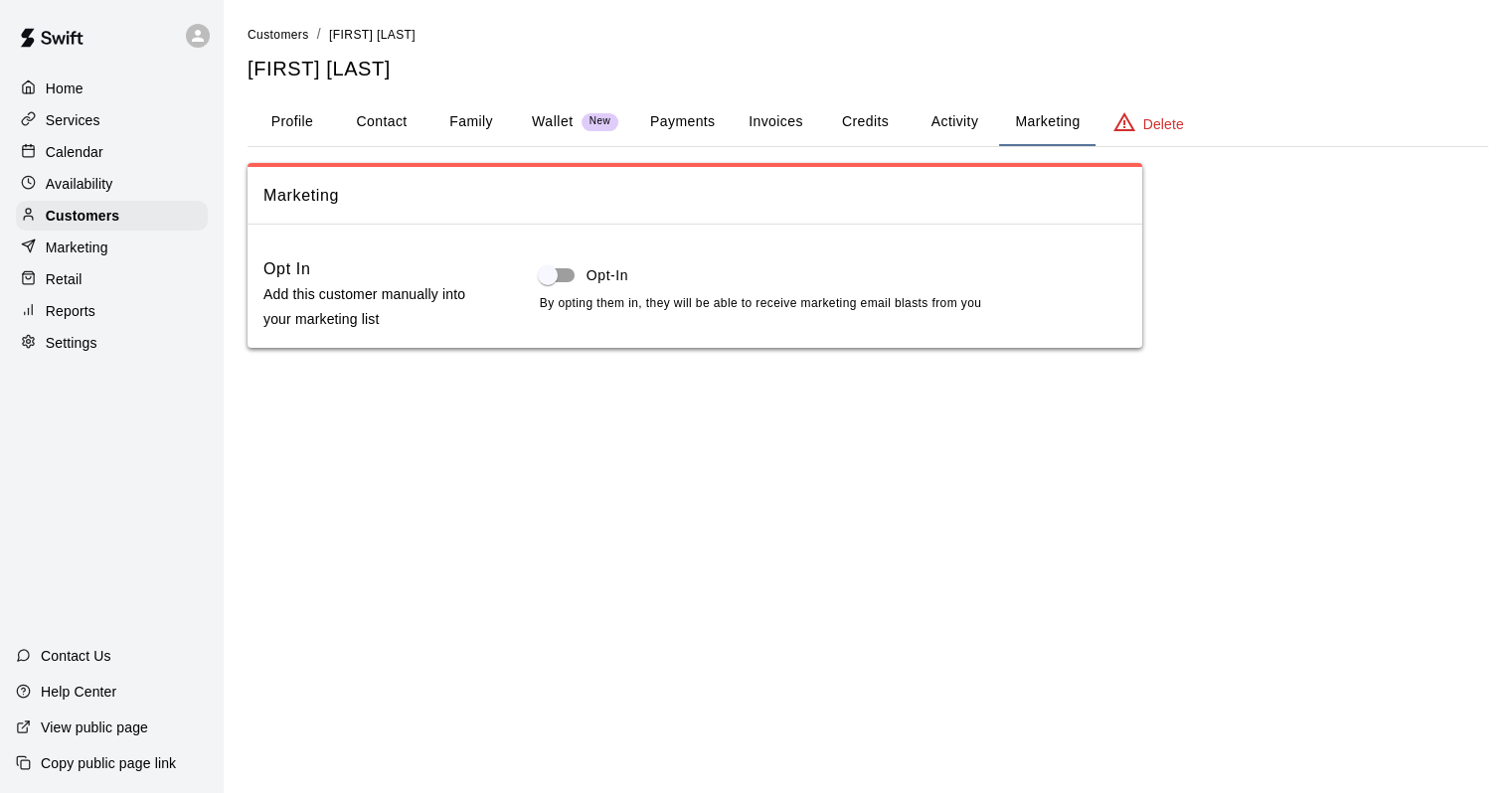 scroll, scrollTop: 0, scrollLeft: 0, axis: both 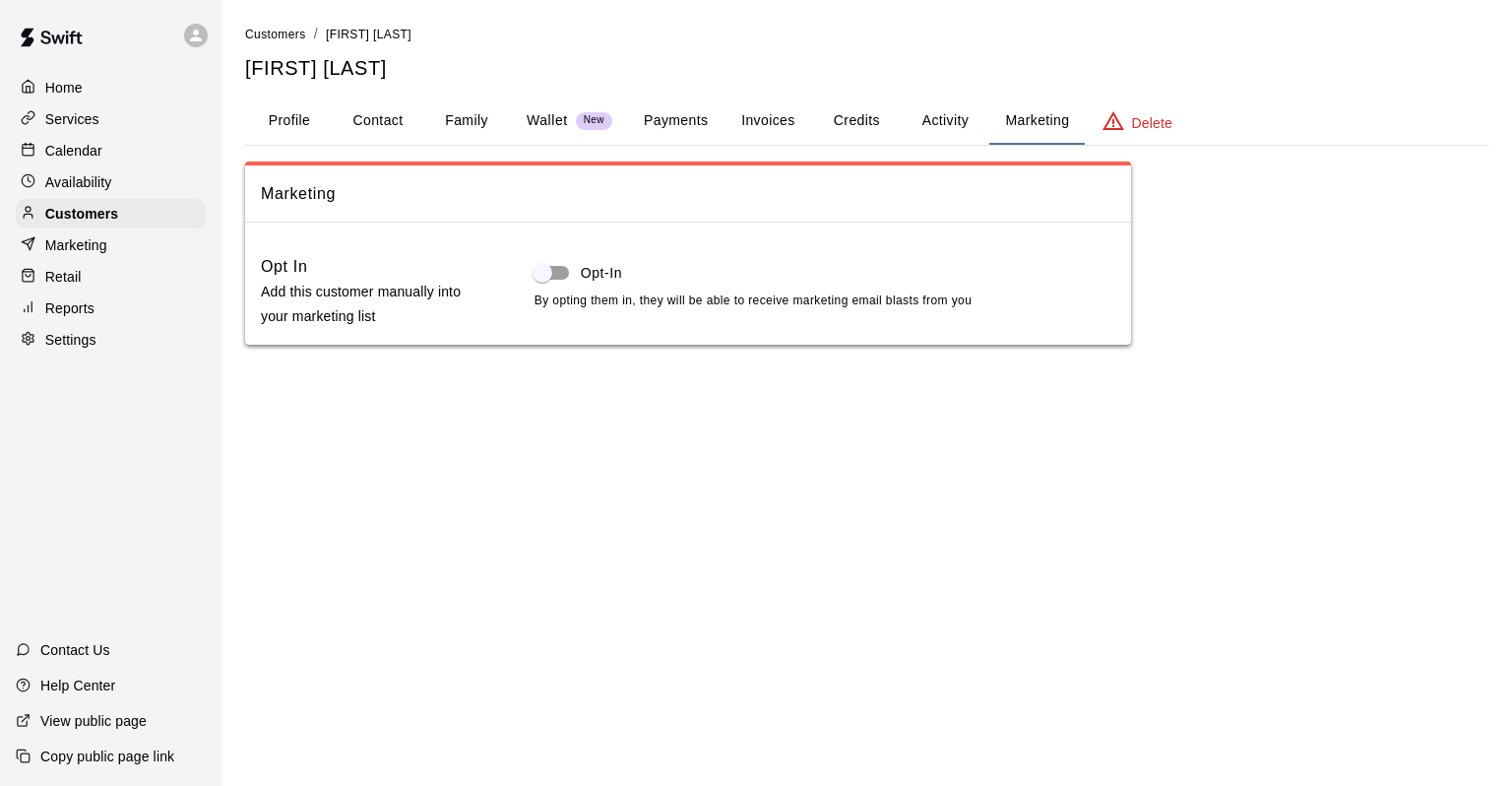 click on "Family" at bounding box center [467, 121] 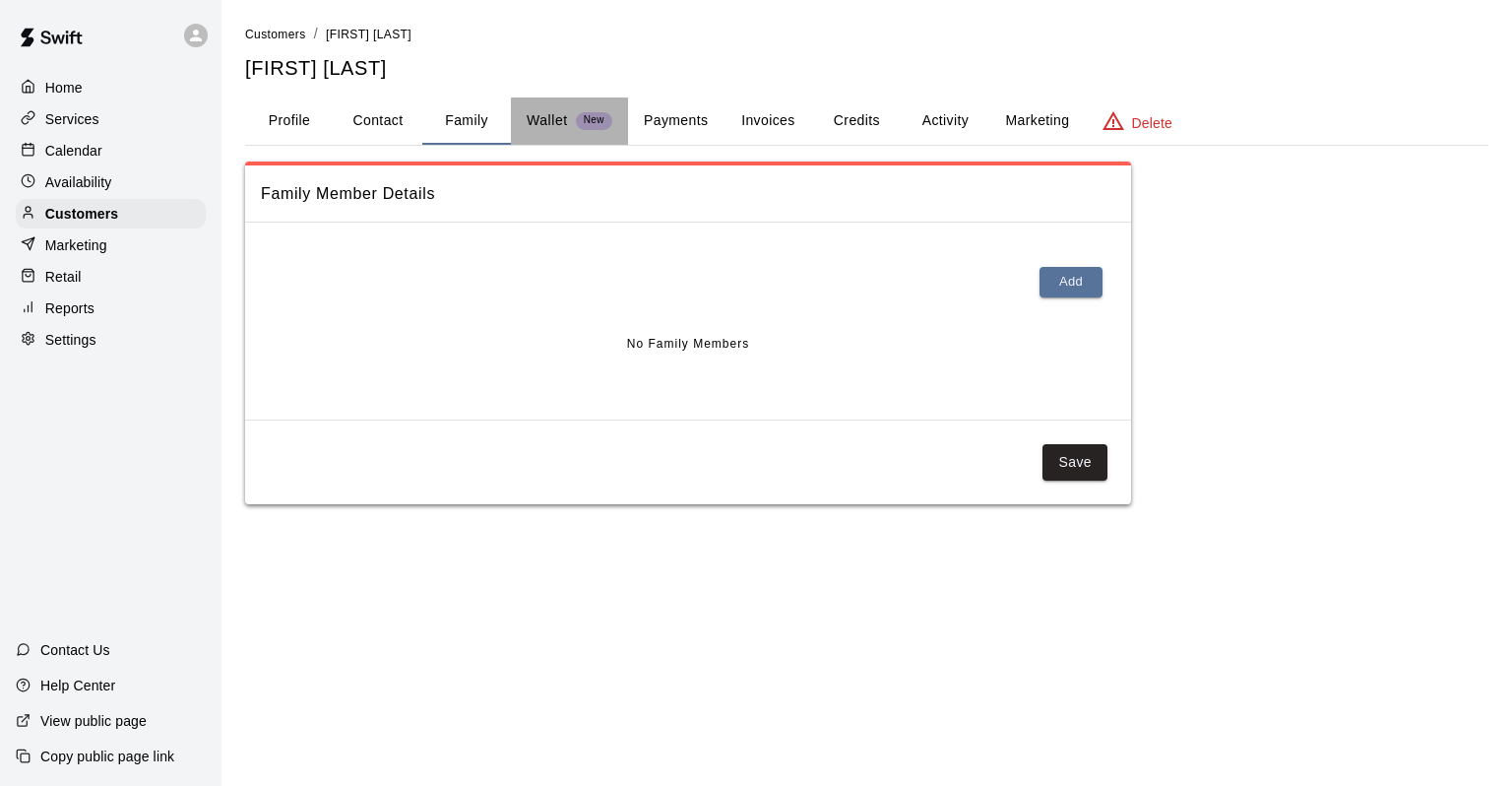 click on "Wallet New" at bounding box center [569, 120] 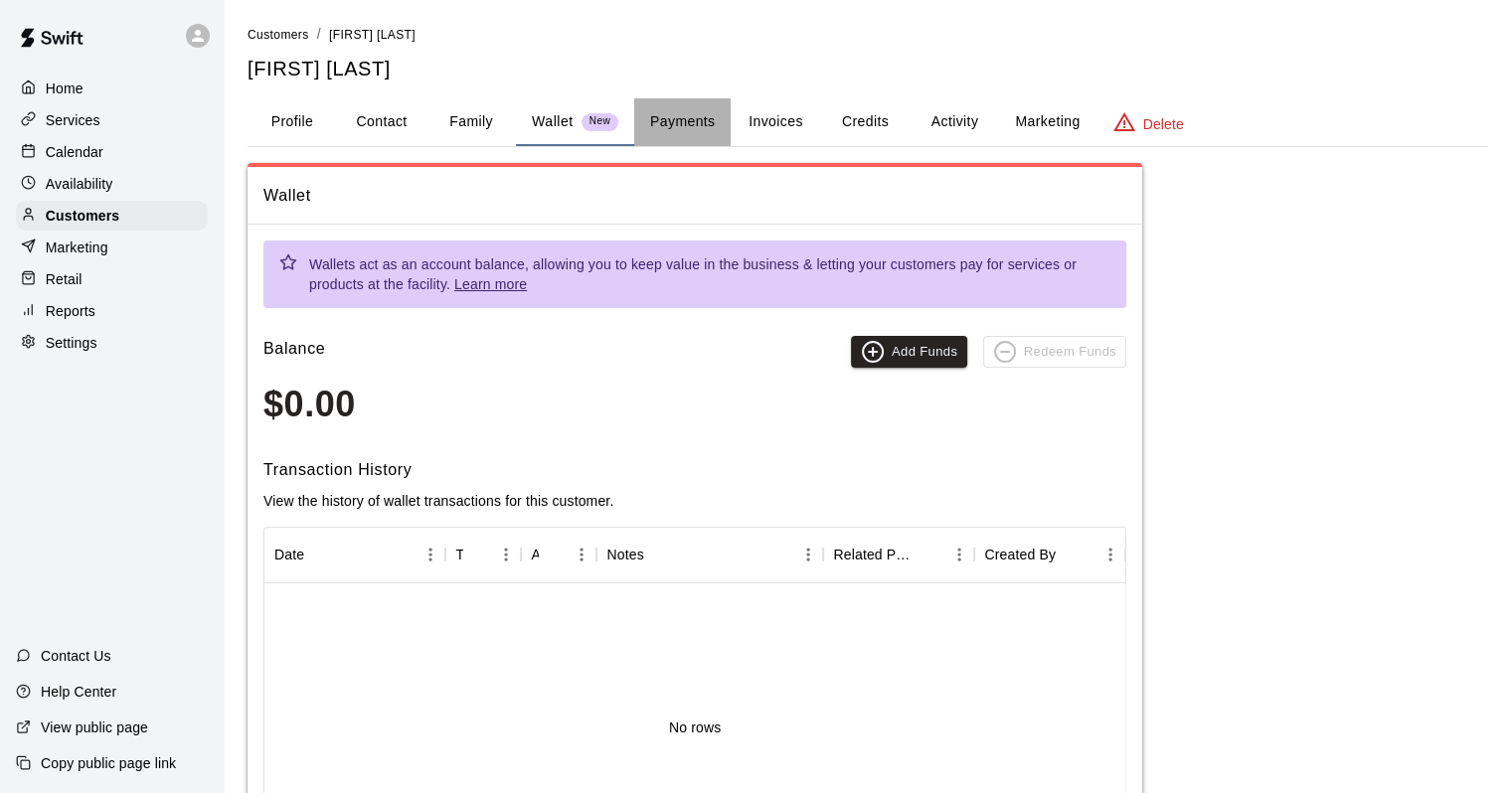 click on "Payments" at bounding box center (682, 122) 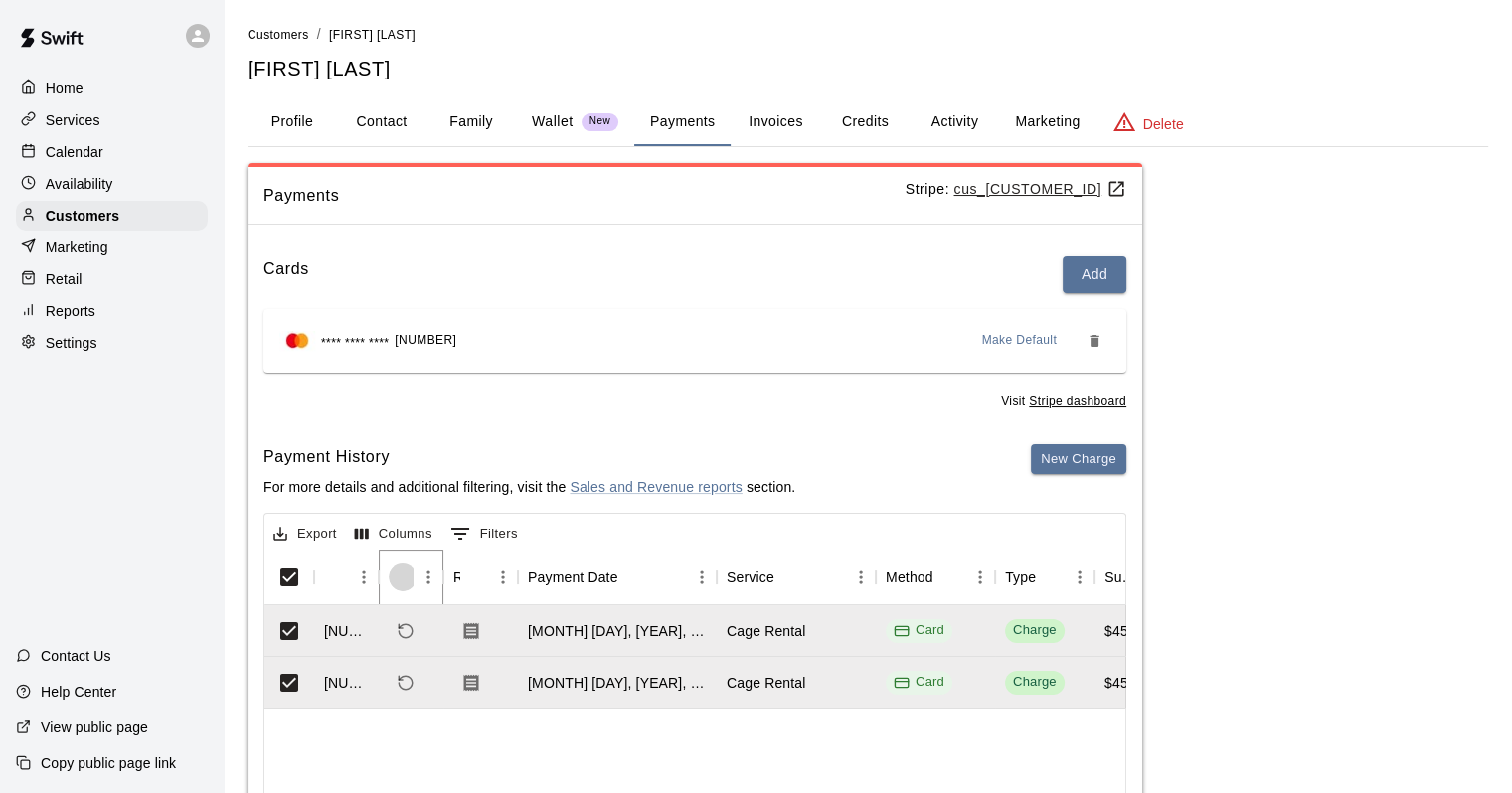 click 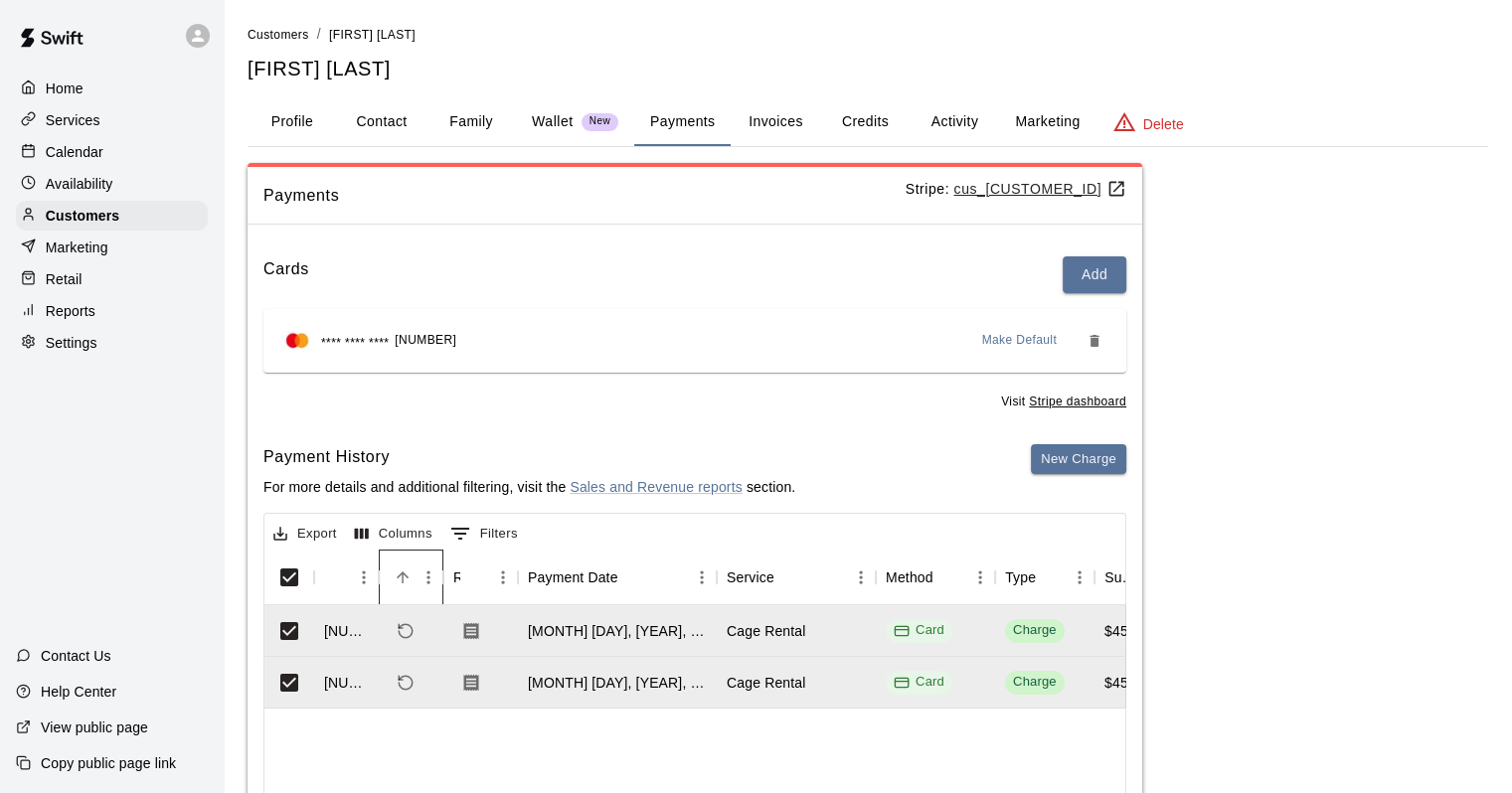 click on "Refund" at bounding box center [401, 577] 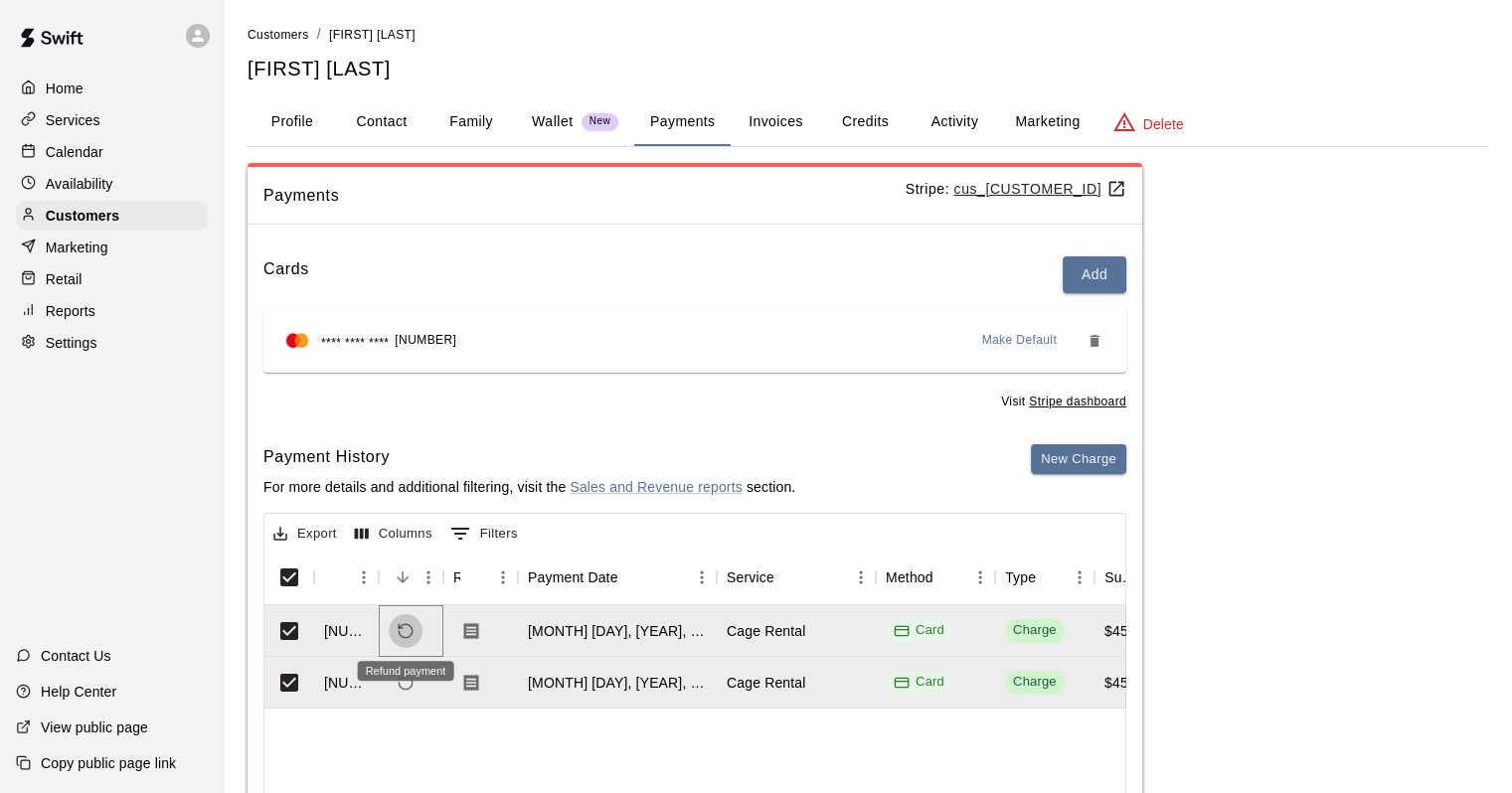 click 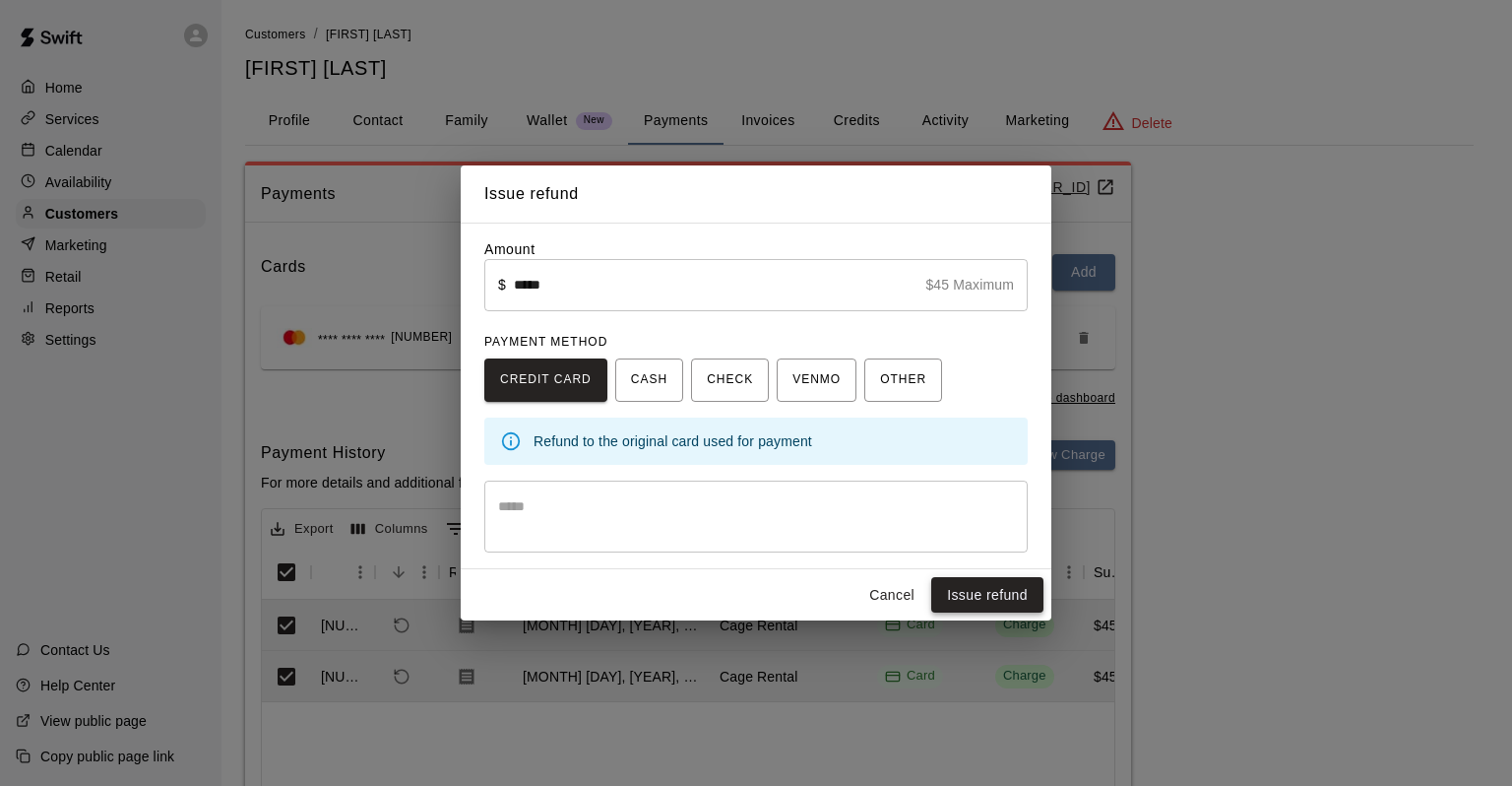 click on "Issue refund" at bounding box center (987, 595) 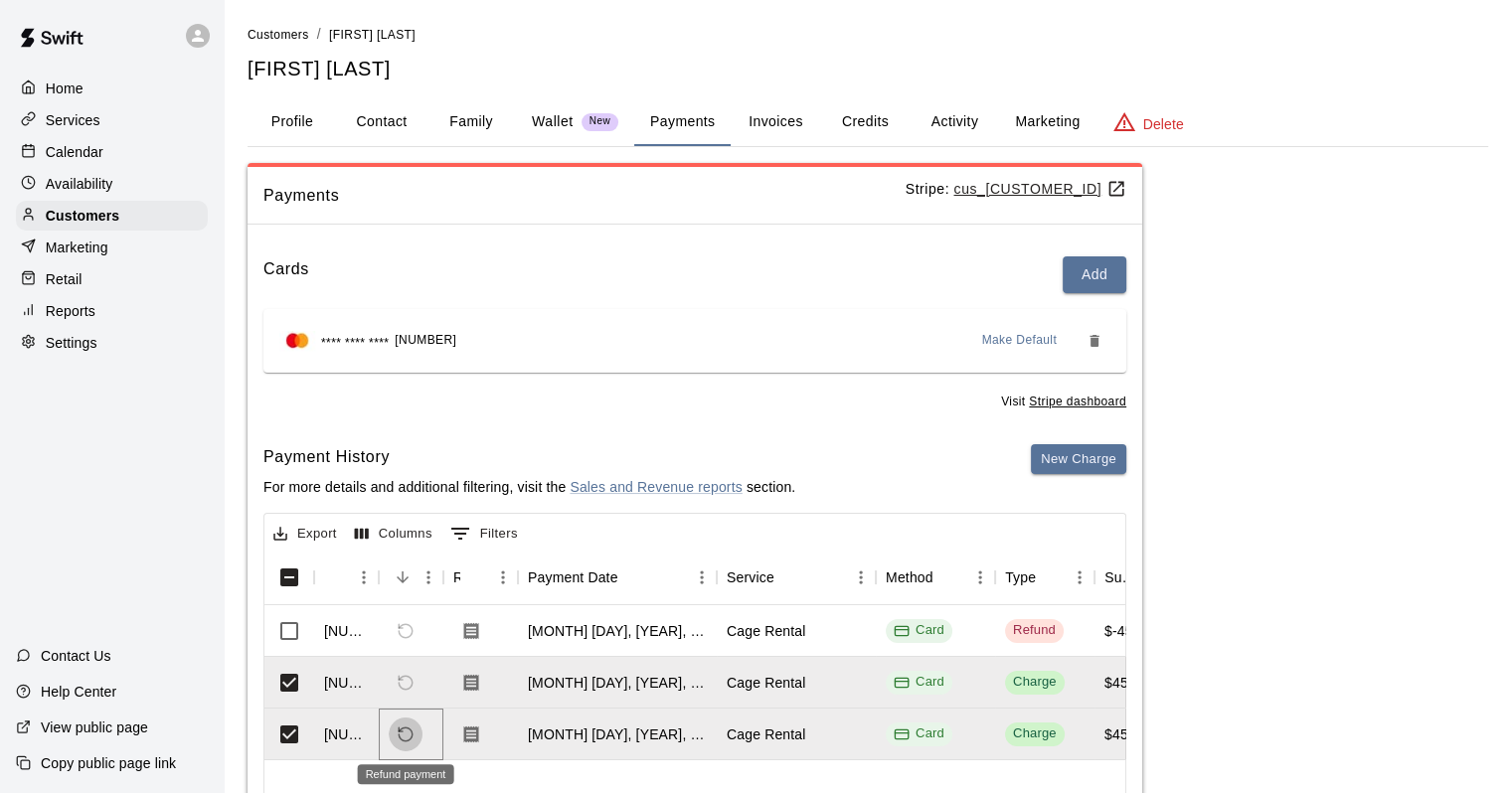 click 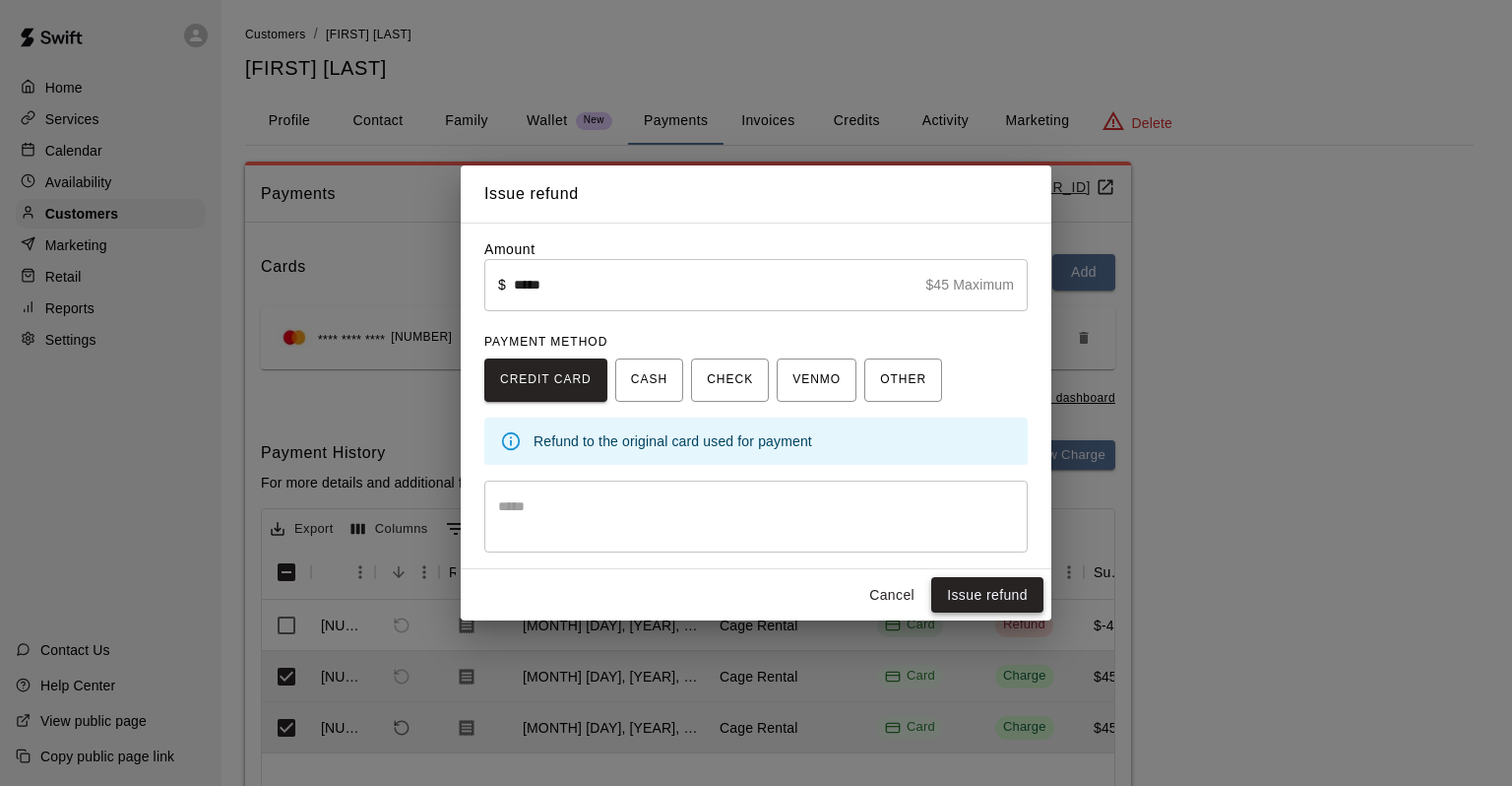 click on "Issue refund" at bounding box center (987, 595) 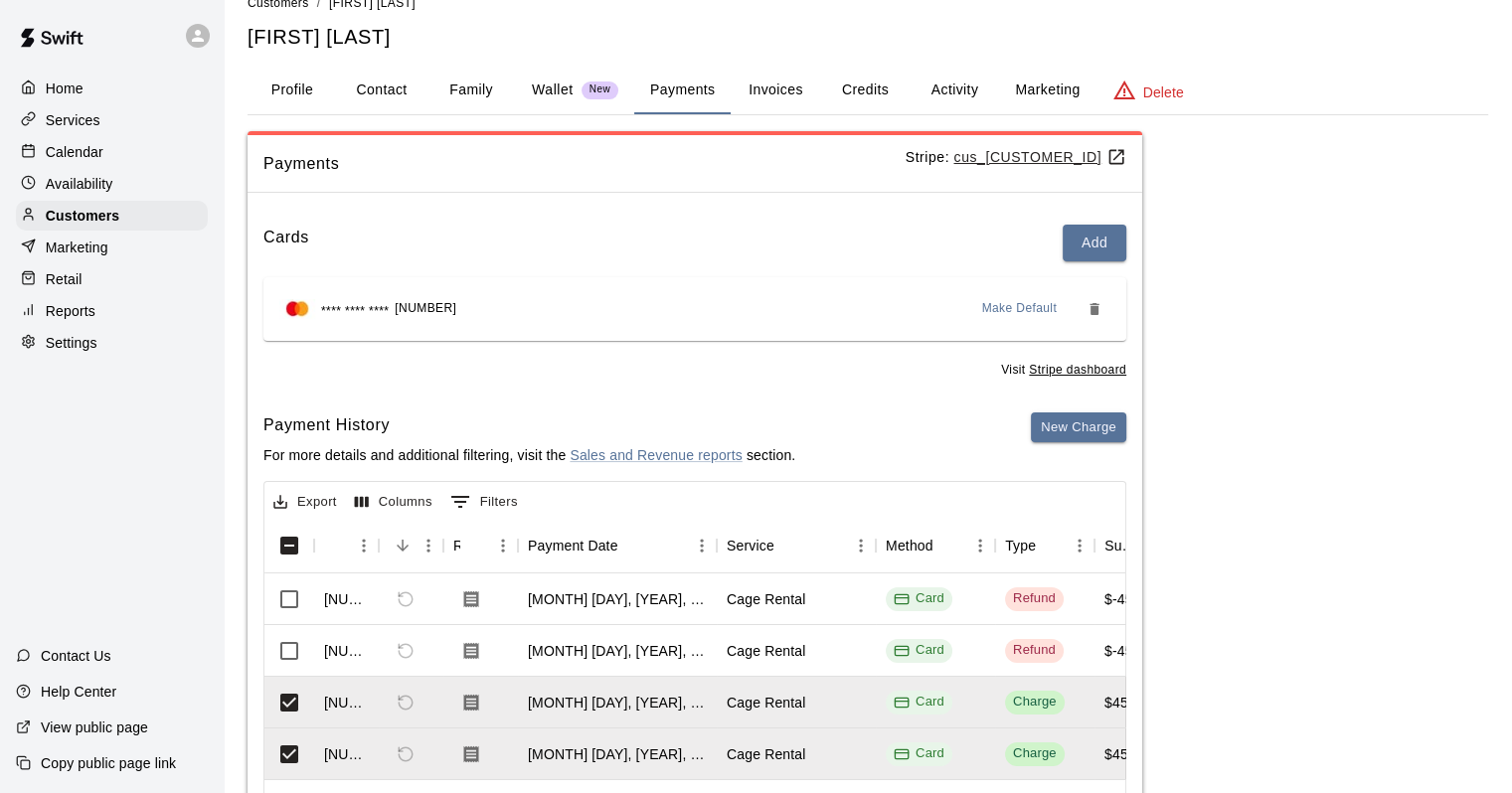 scroll, scrollTop: 0, scrollLeft: 0, axis: both 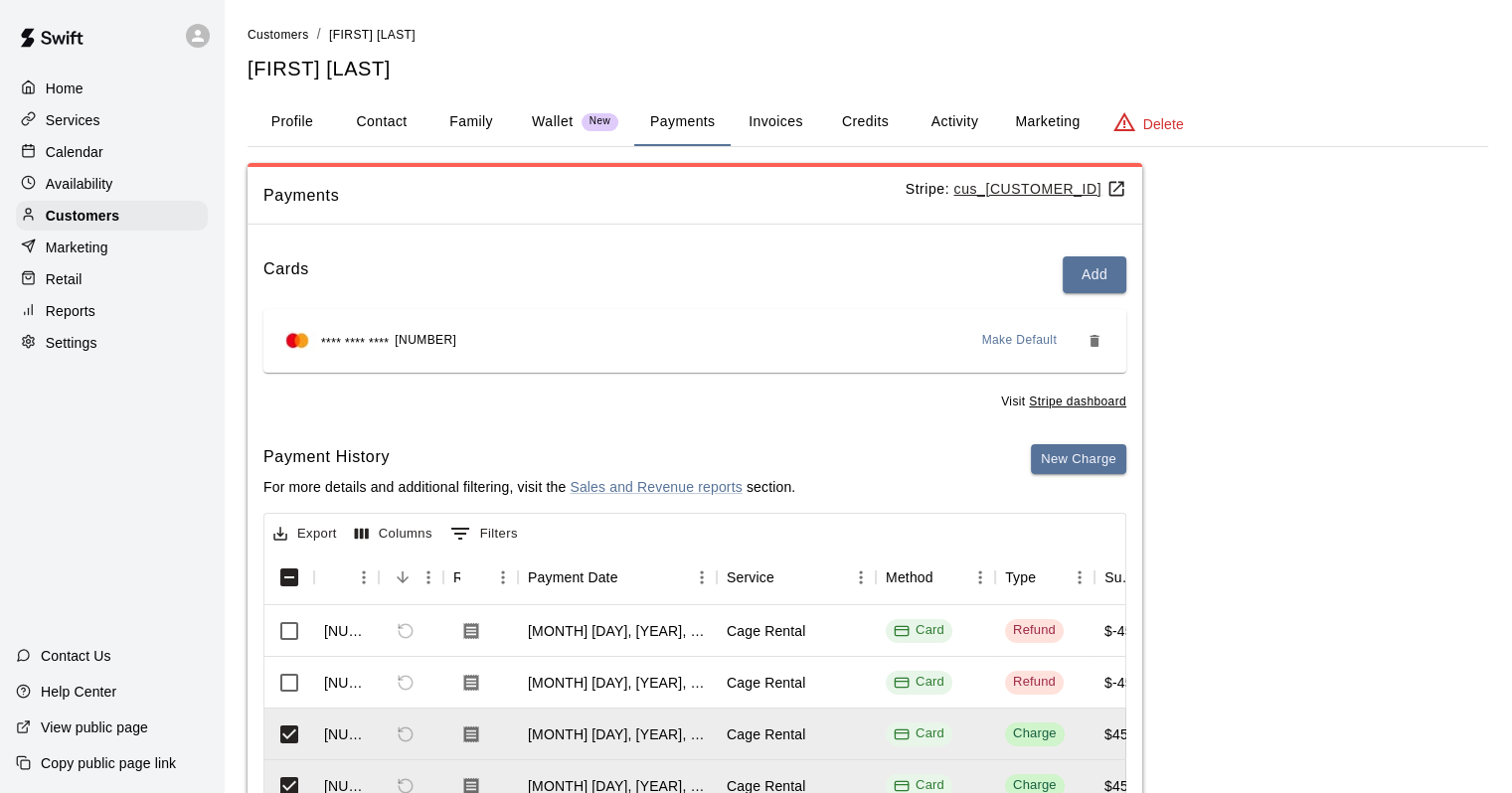 click on "Profile" at bounding box center [292, 122] 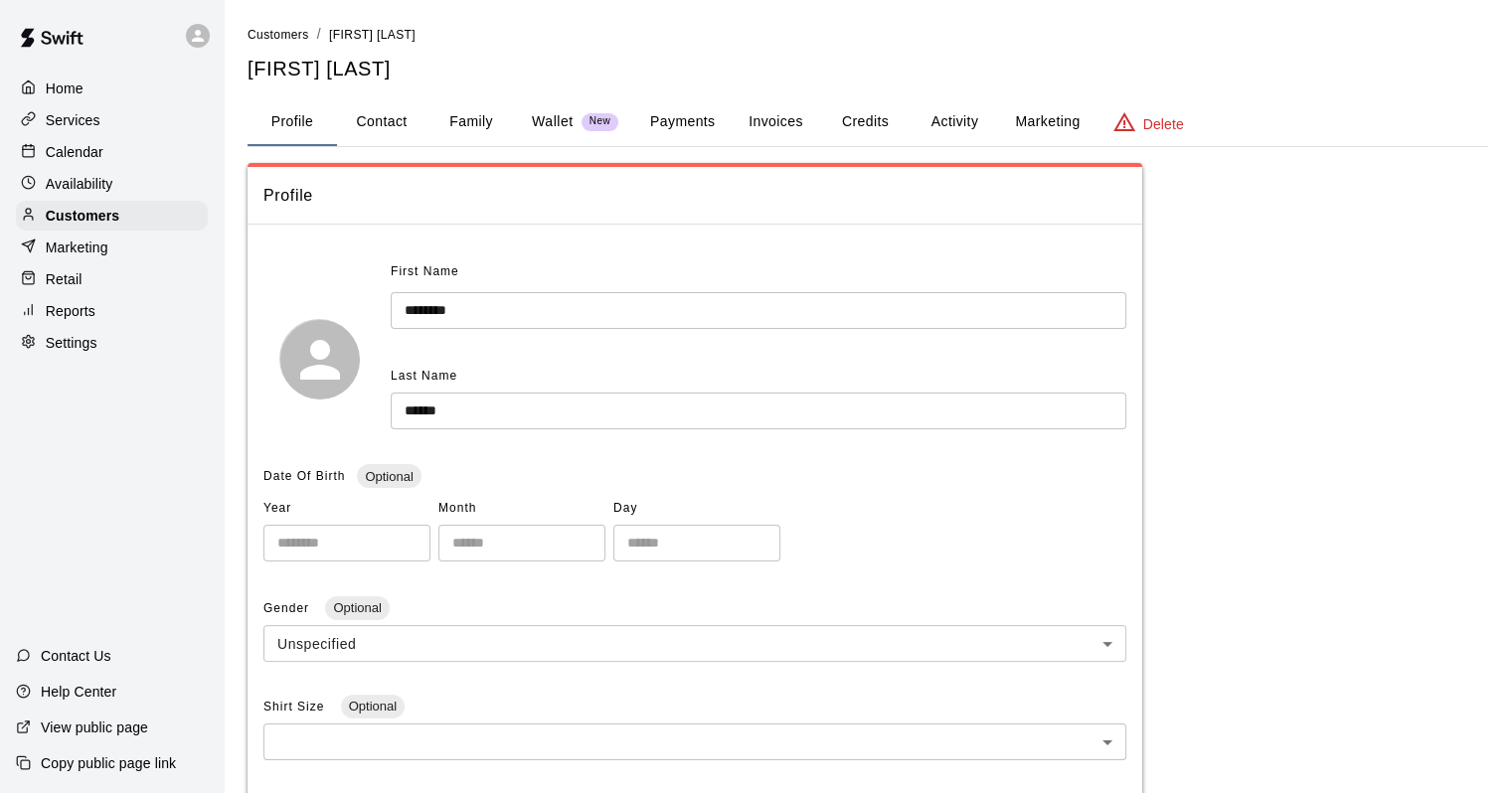type 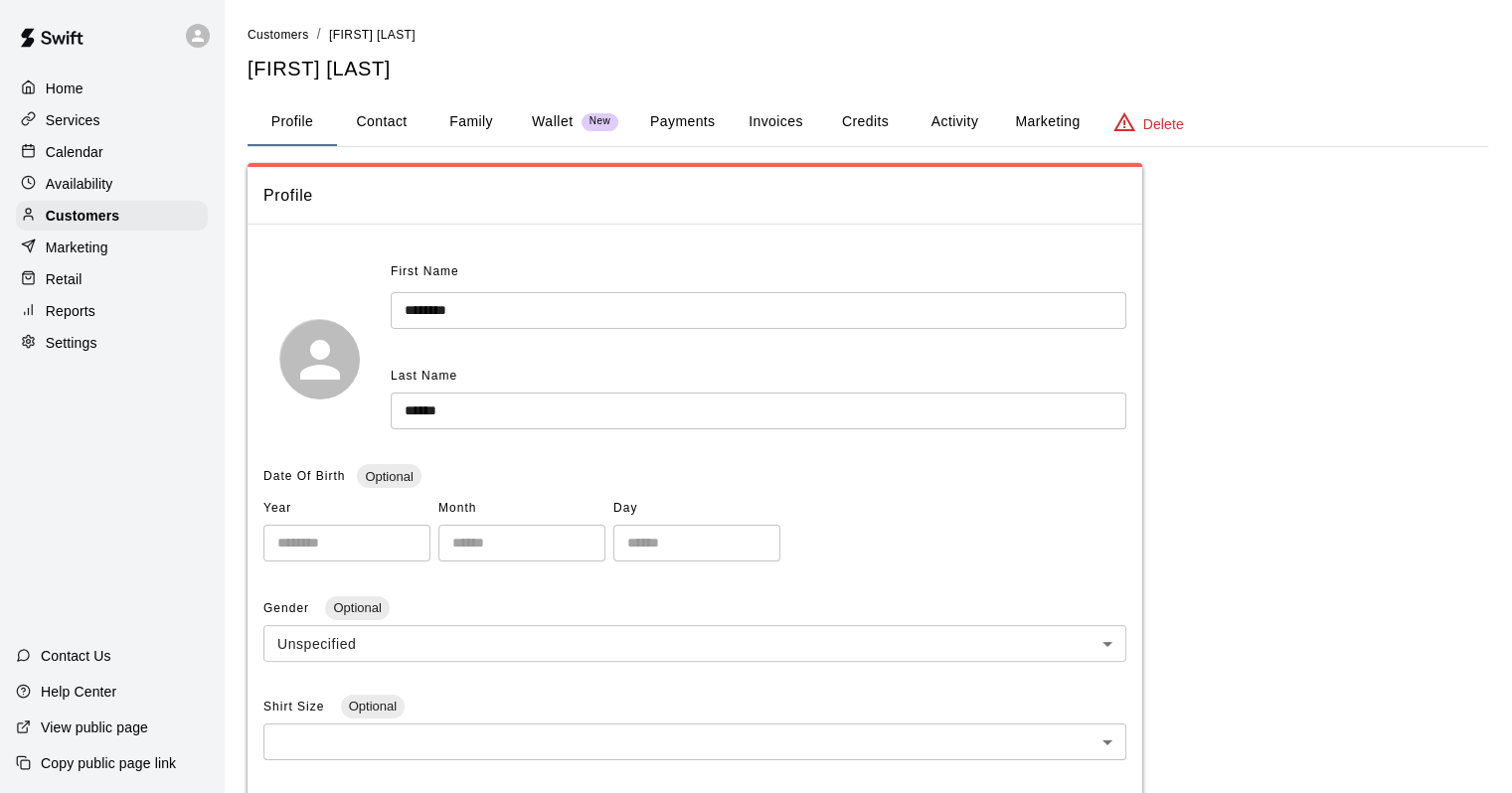 click on "Profile" at bounding box center [292, 122] 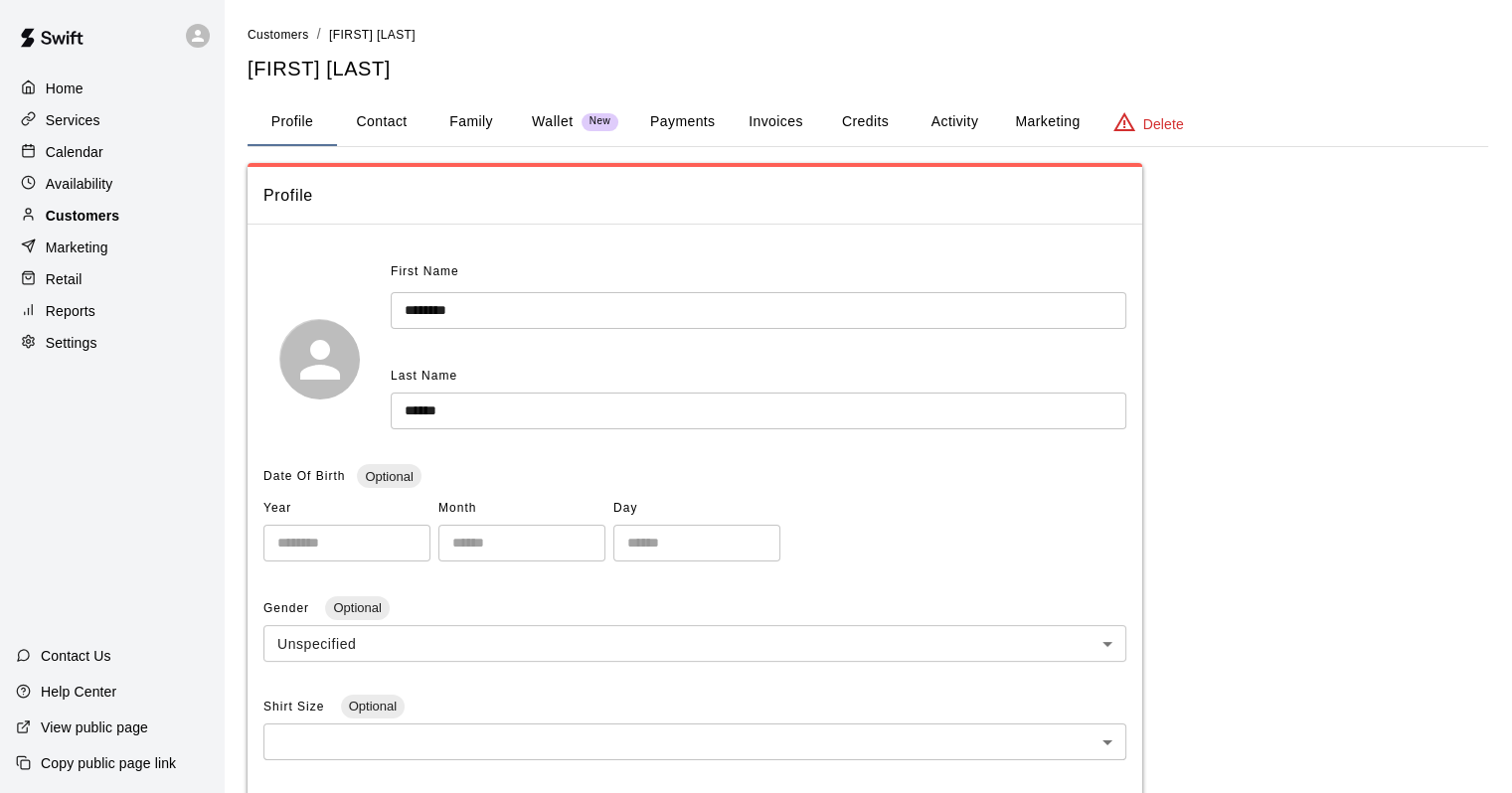 click on "Customers" at bounding box center (83, 216) 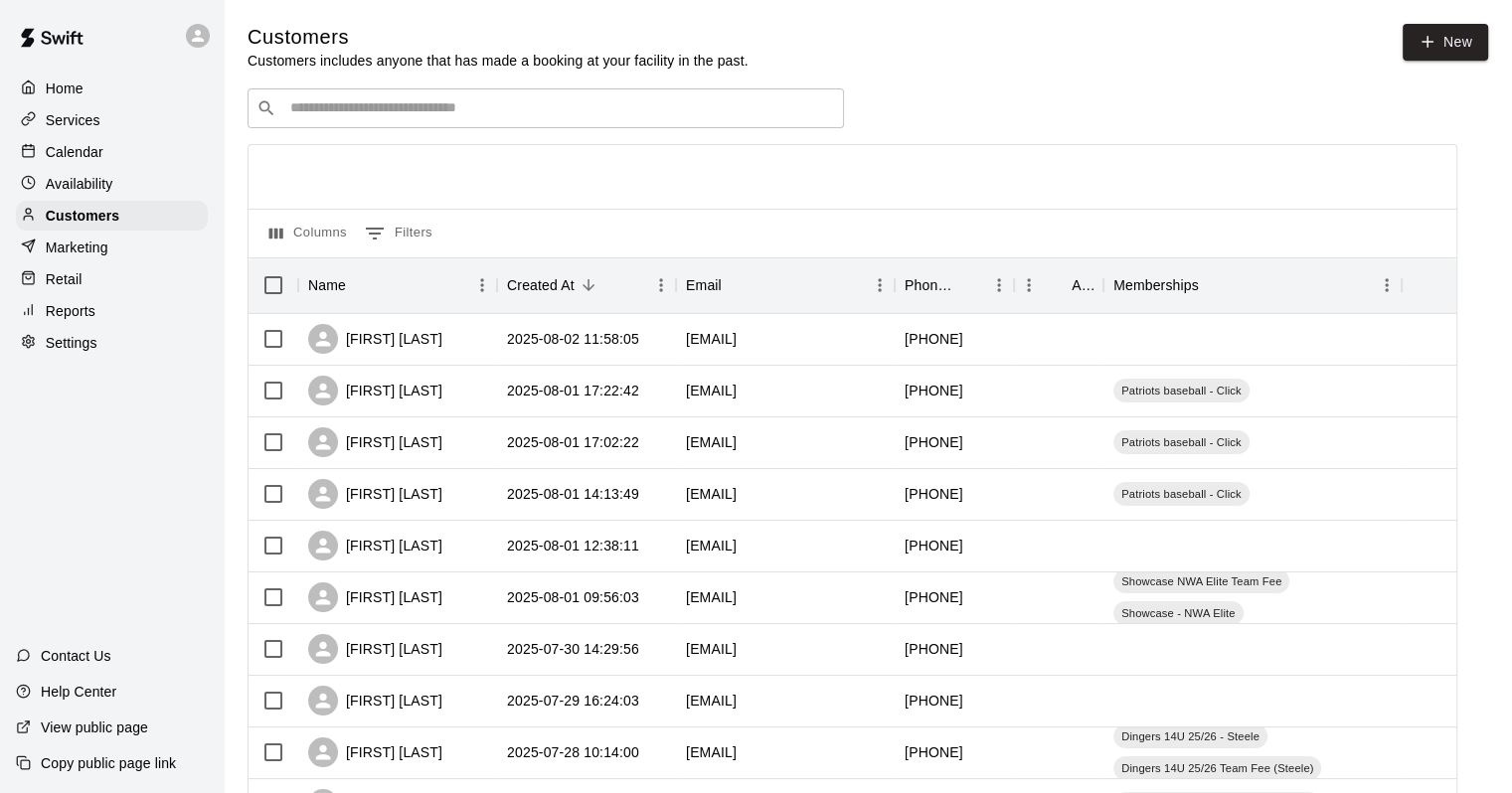click on "Calendar" at bounding box center [111, 152] 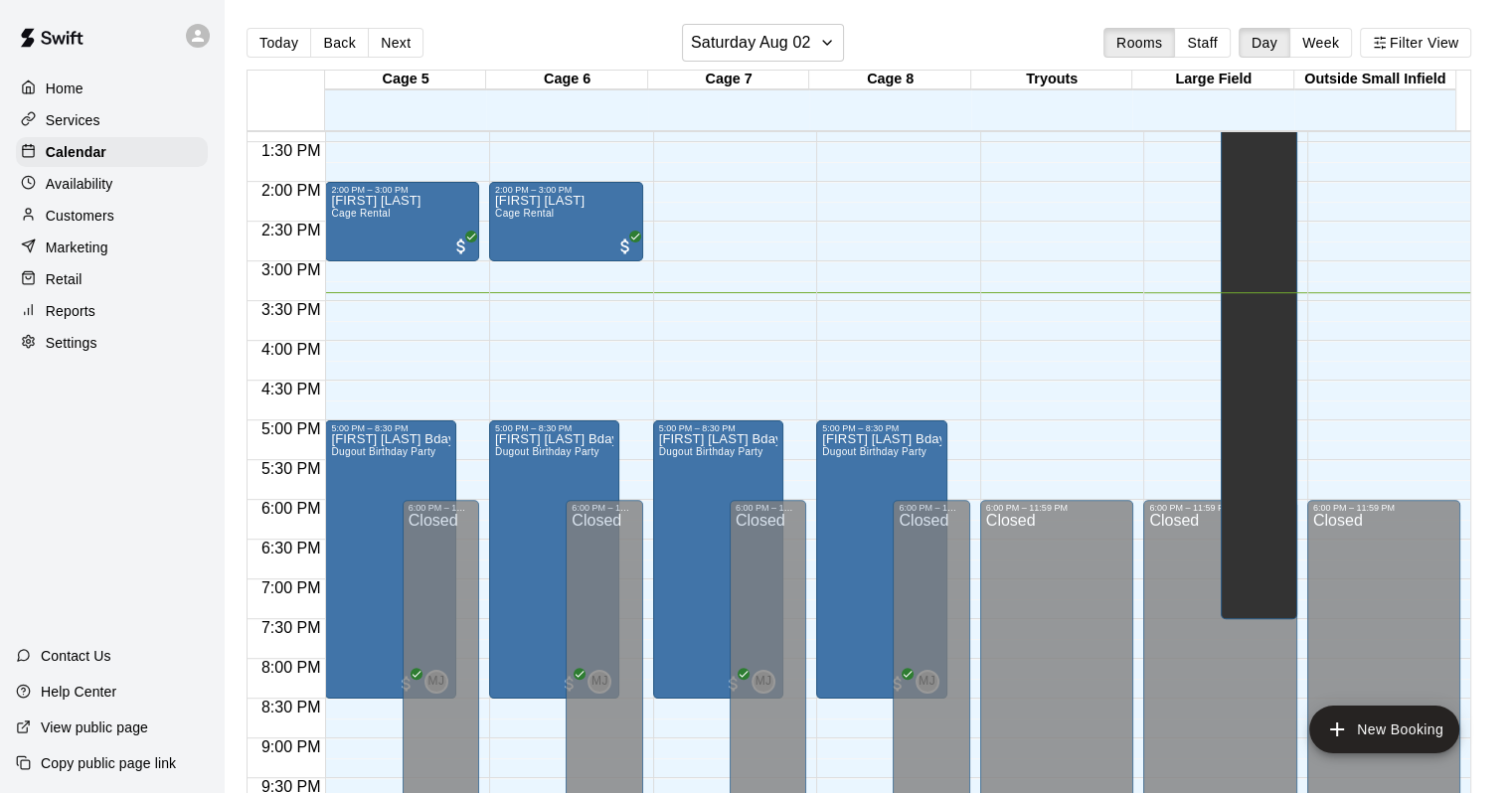 scroll, scrollTop: 964, scrollLeft: 0, axis: vertical 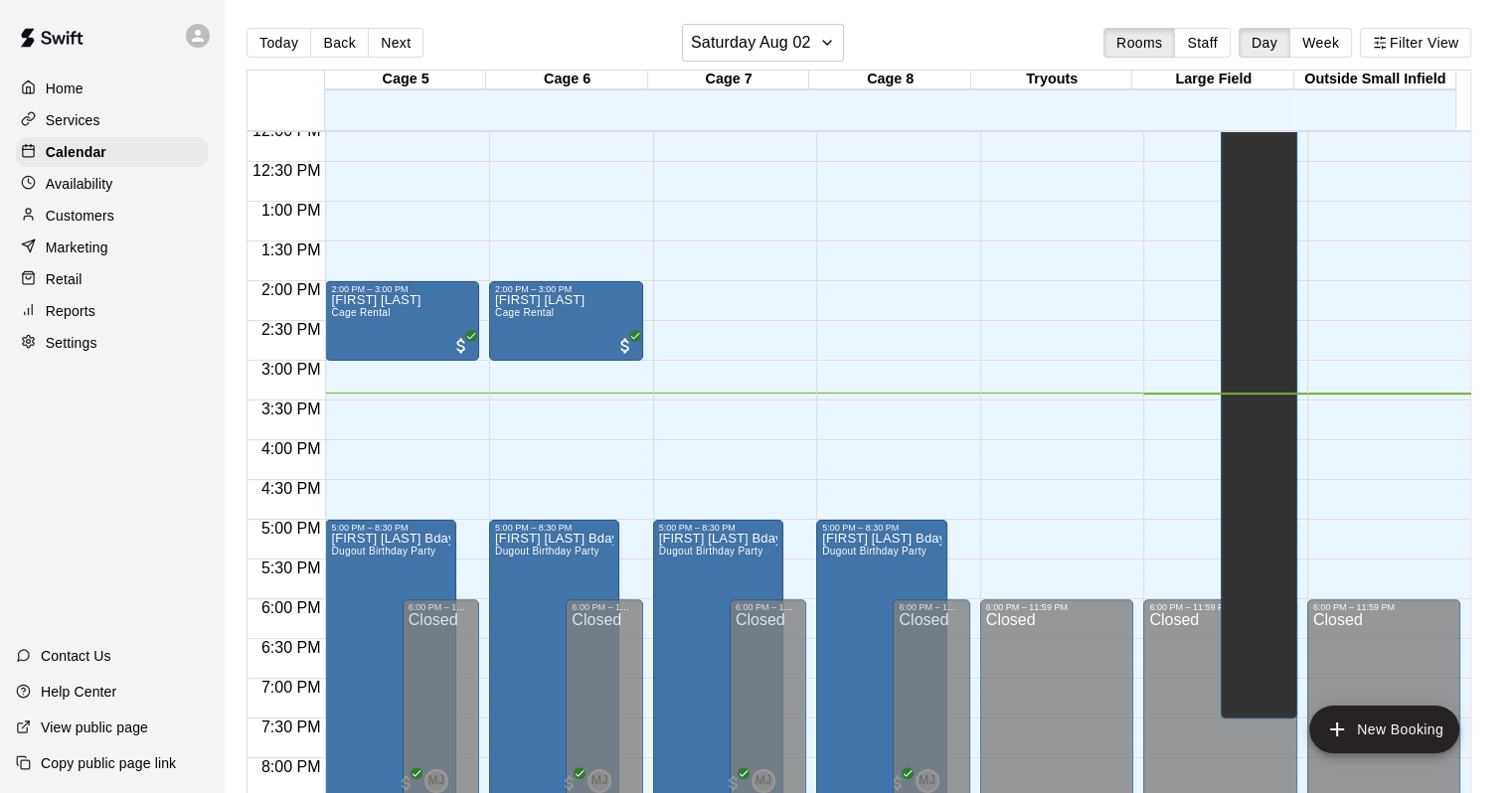 click on "12:00 AM – 11:00 AM Closed 5:00 PM – 8:30 PM Cody Hughes Bday party Dugout Birthday Party MJ 0 6:00 PM – 11:59 PM Closed" at bounding box center (730, 122) 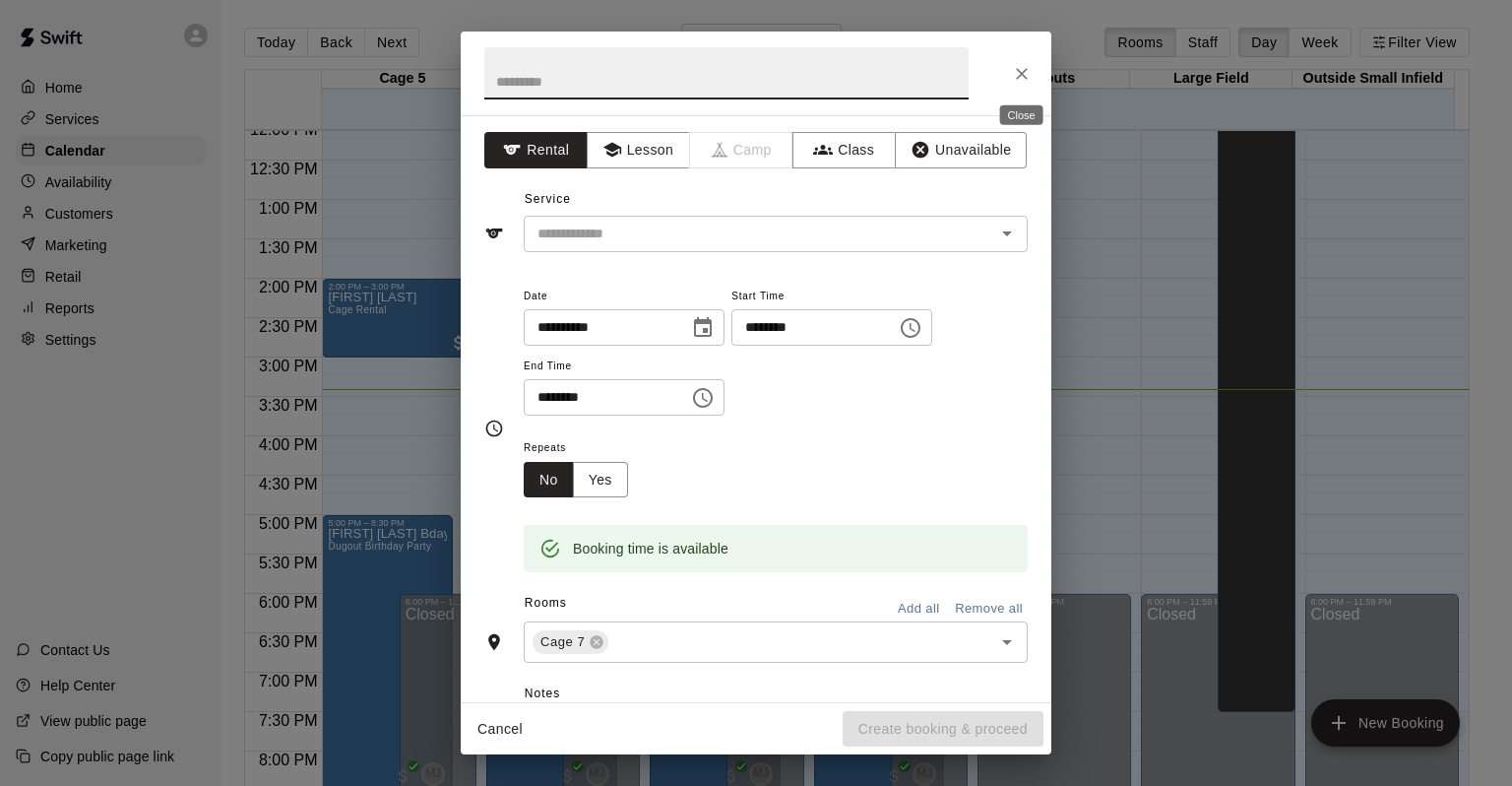 click 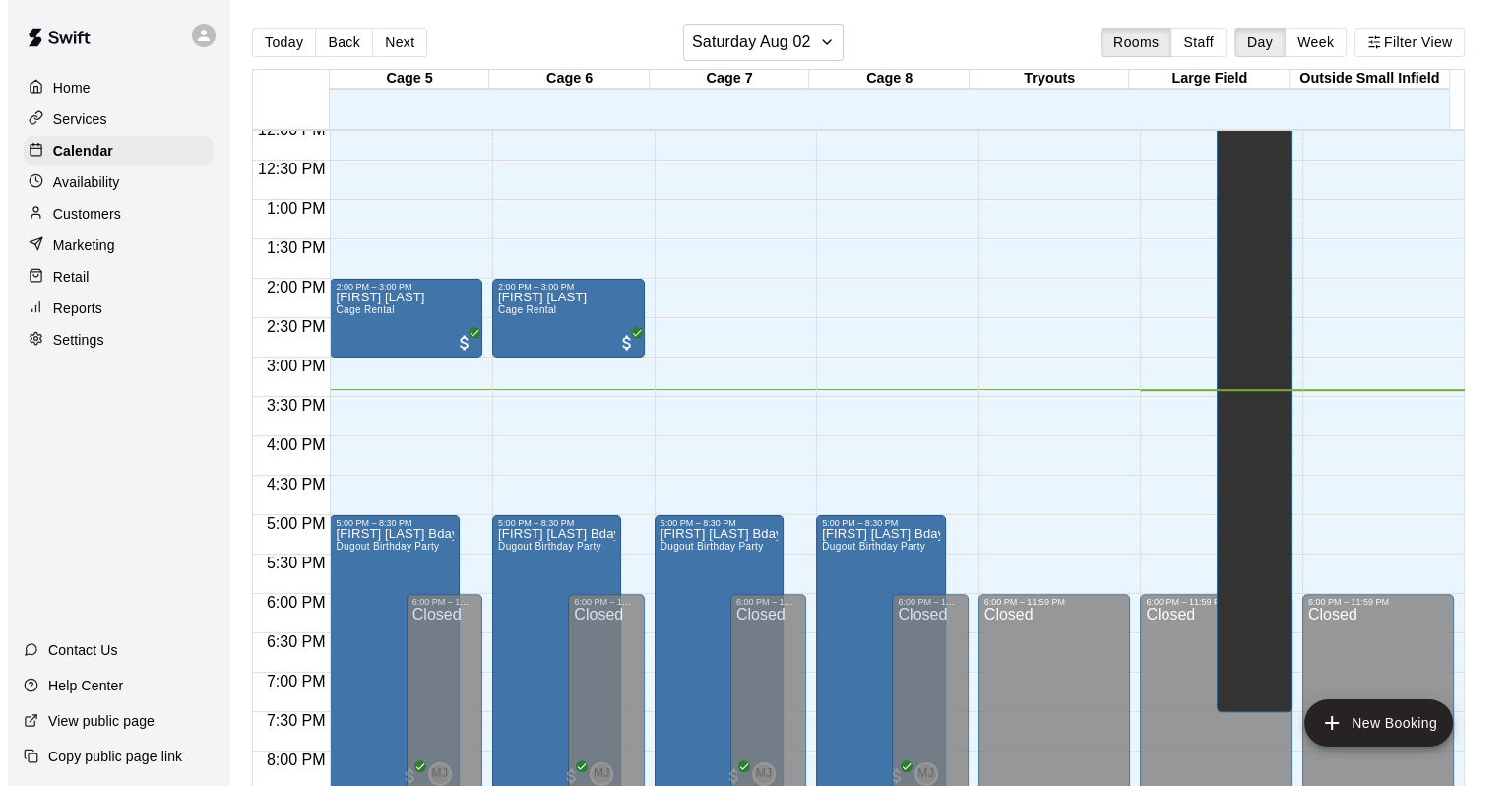 scroll, scrollTop: 1054, scrollLeft: 0, axis: vertical 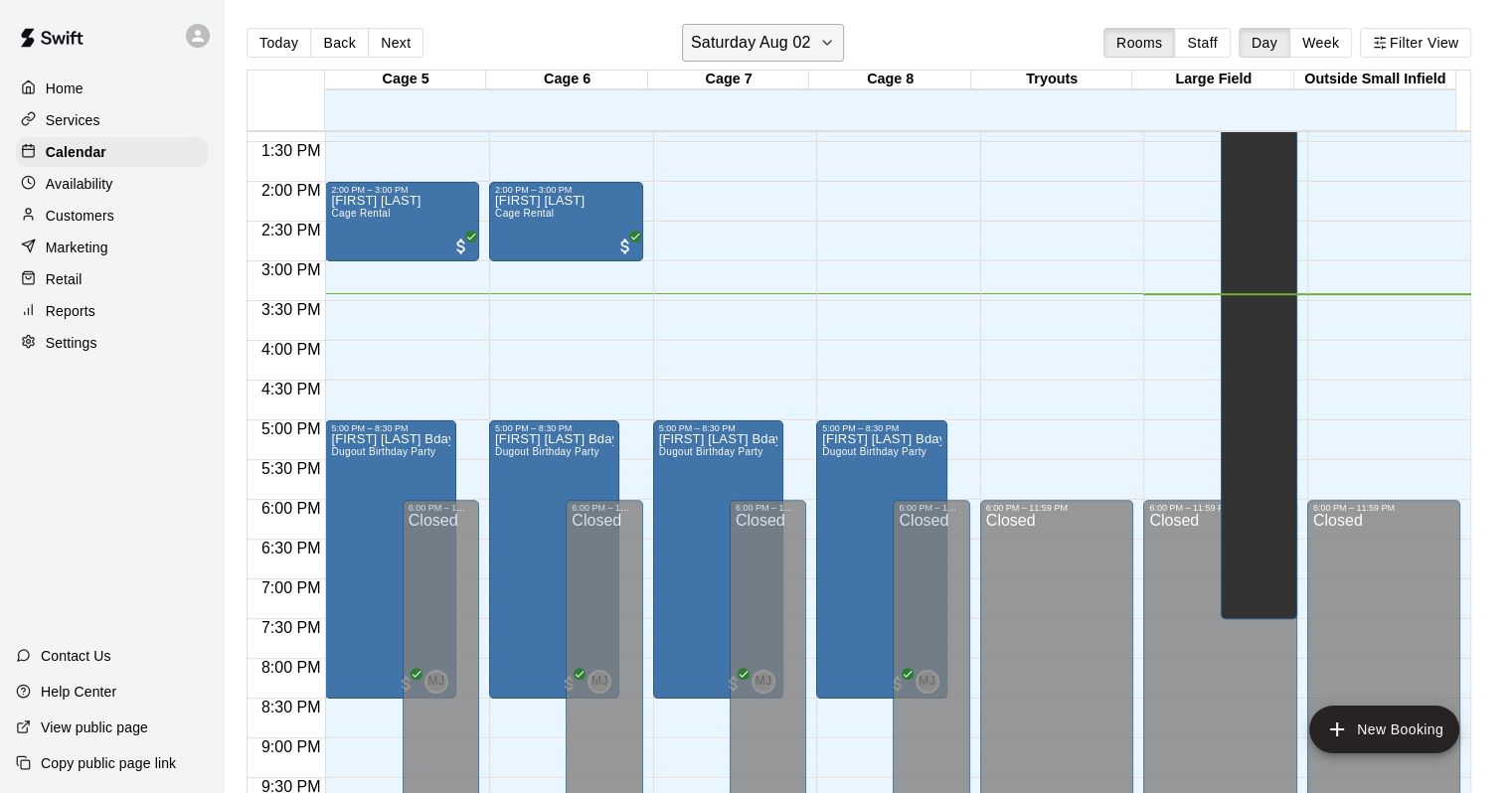 click on "Saturday Aug 02" at bounding box center [762, 43] 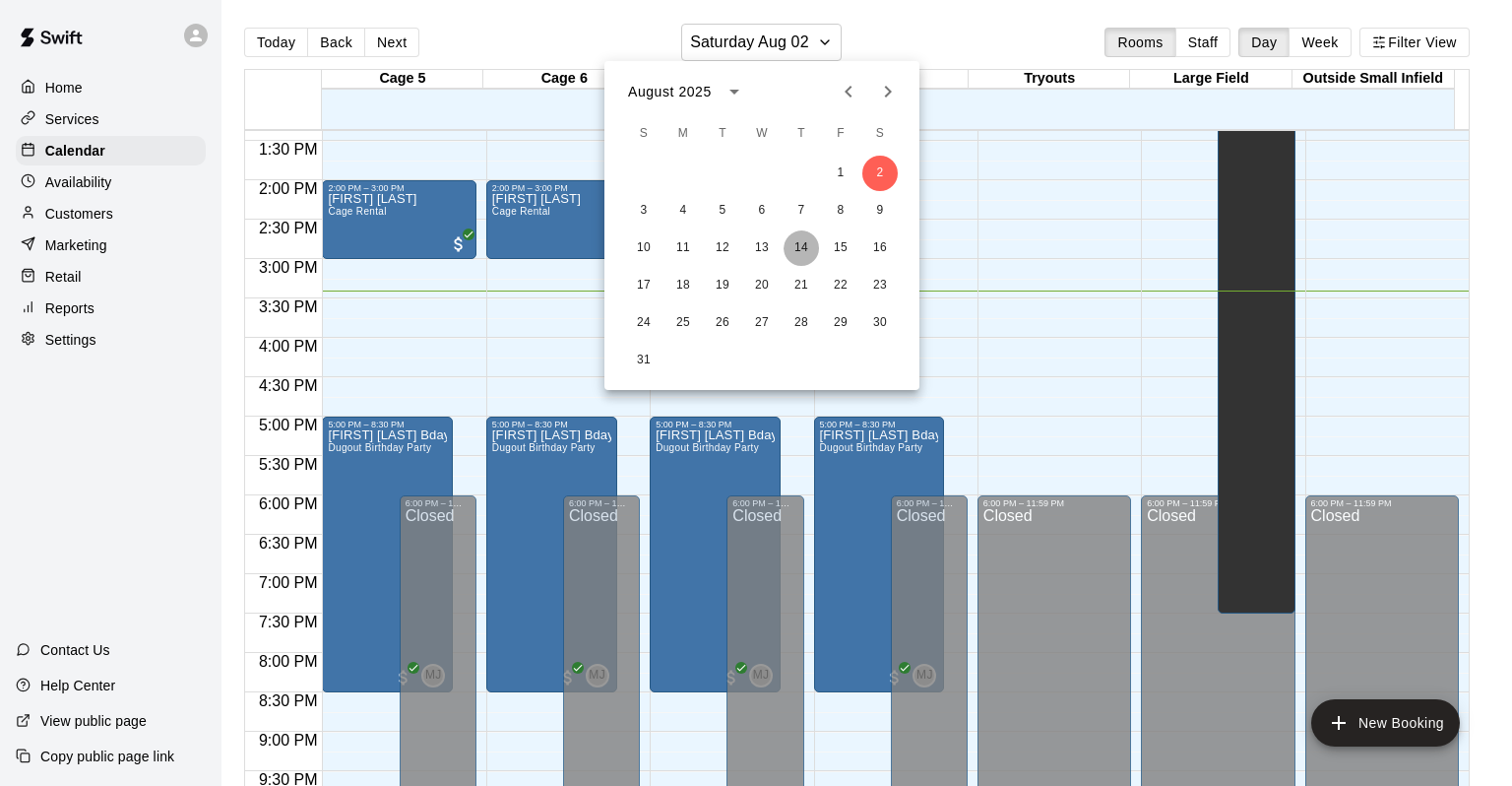 click on "14" at bounding box center (801, 248) 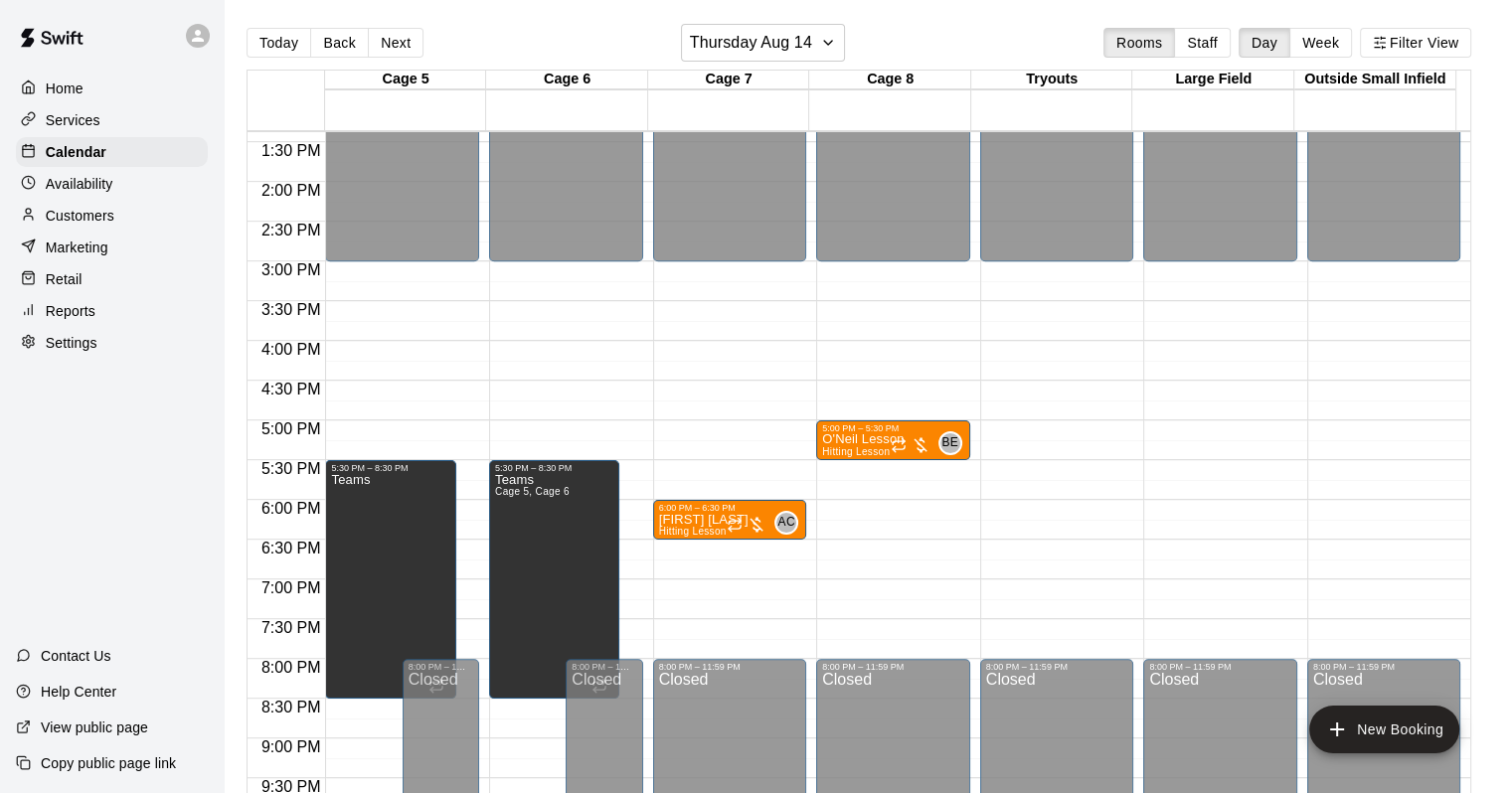 click on "12:00 AM – 3:00 PM Closed 8:00 PM – 11:59 PM Closed" at bounding box center (1220, 23) 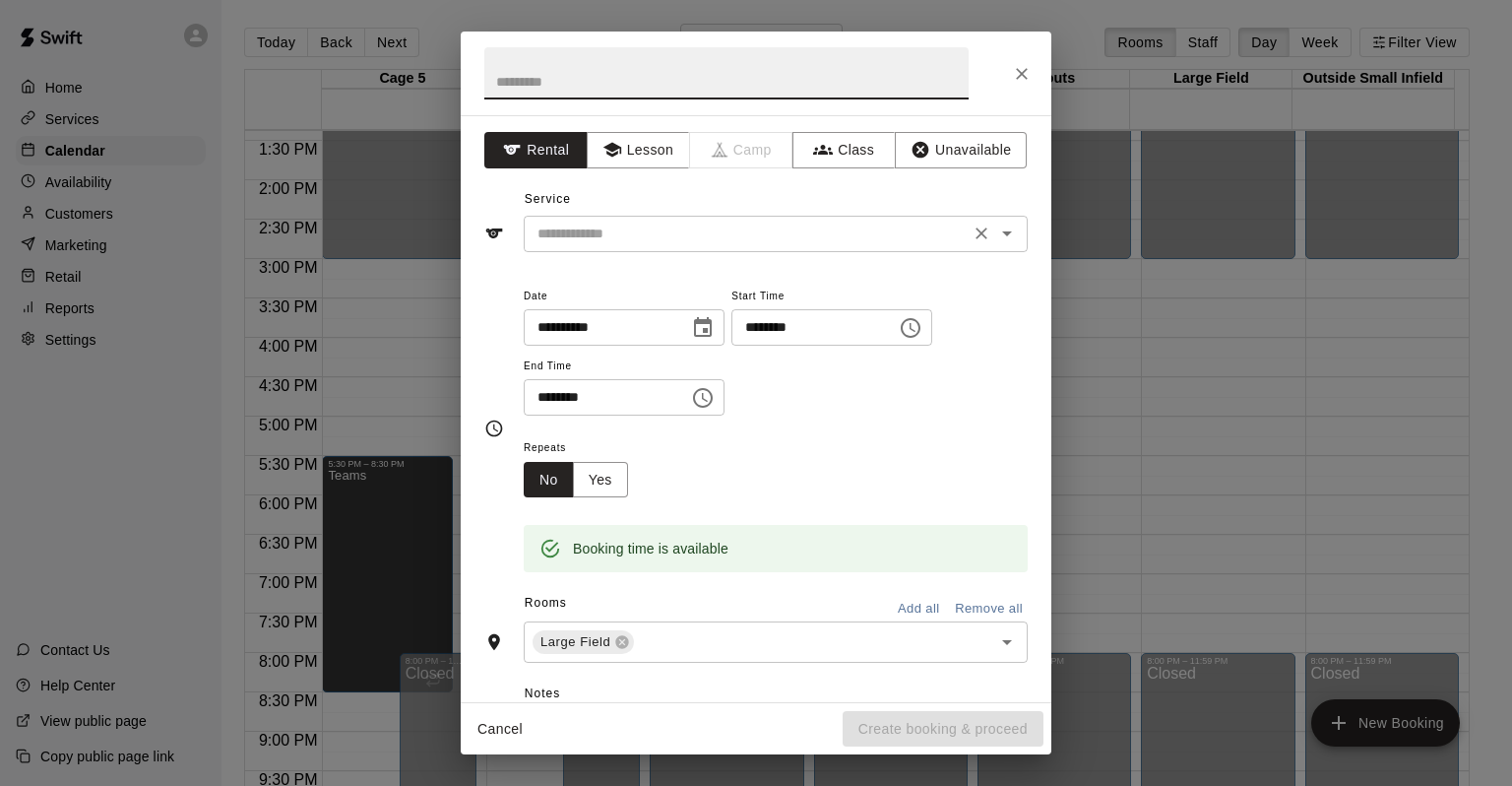 click at bounding box center [746, 233] 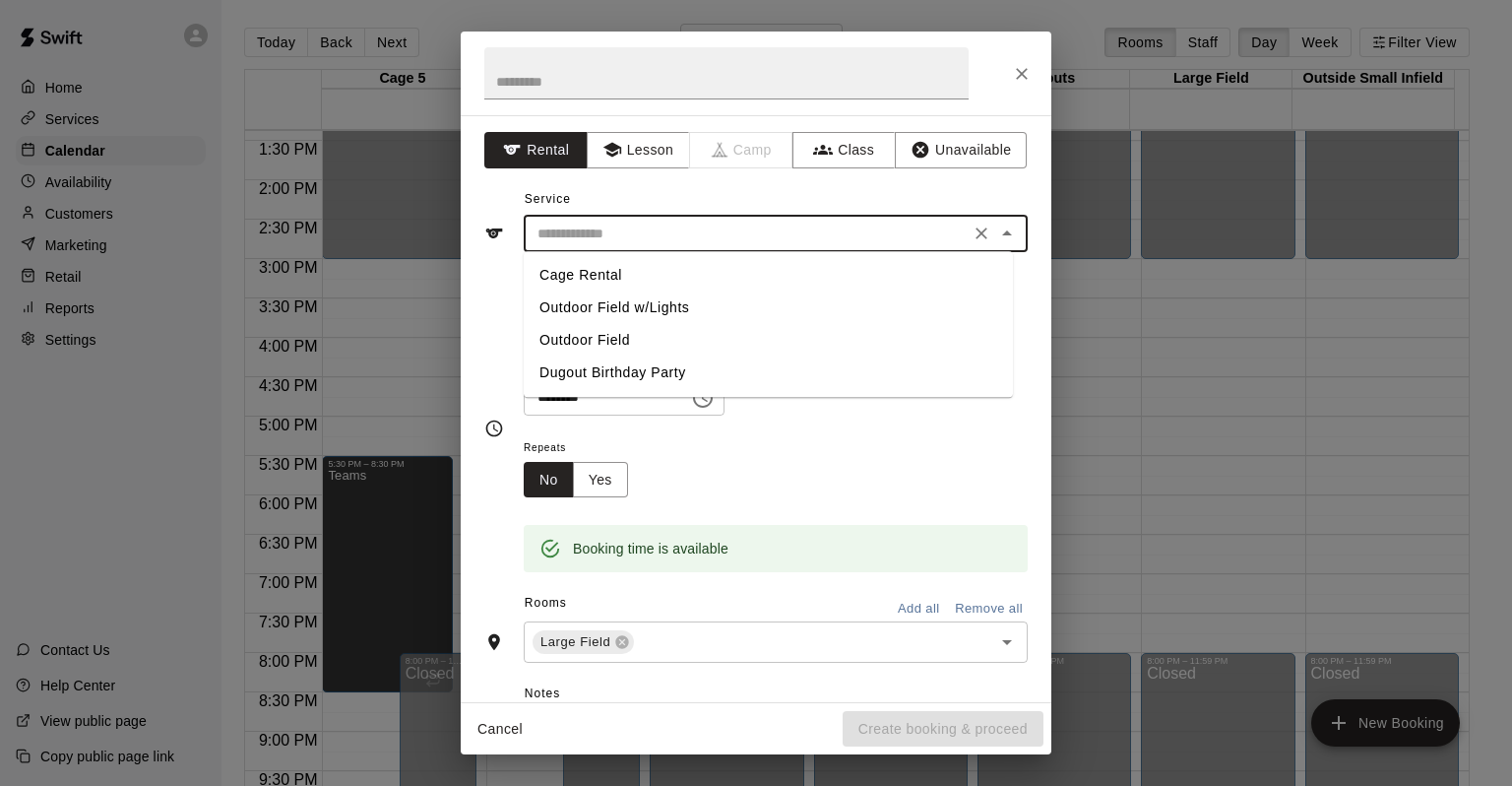 click on "Outdoor Field" at bounding box center (768, 340) 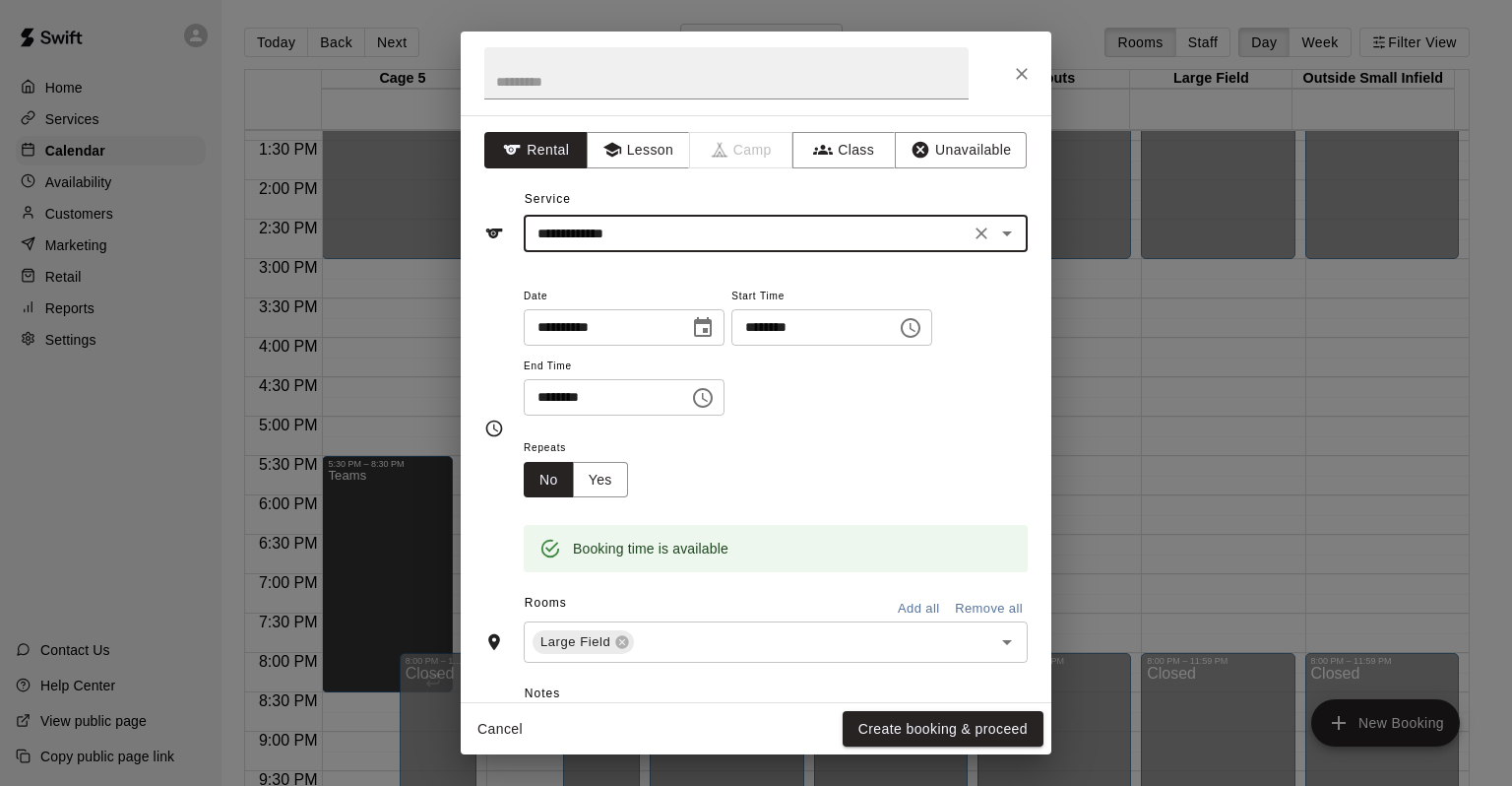 click on "********" at bounding box center (599, 397) 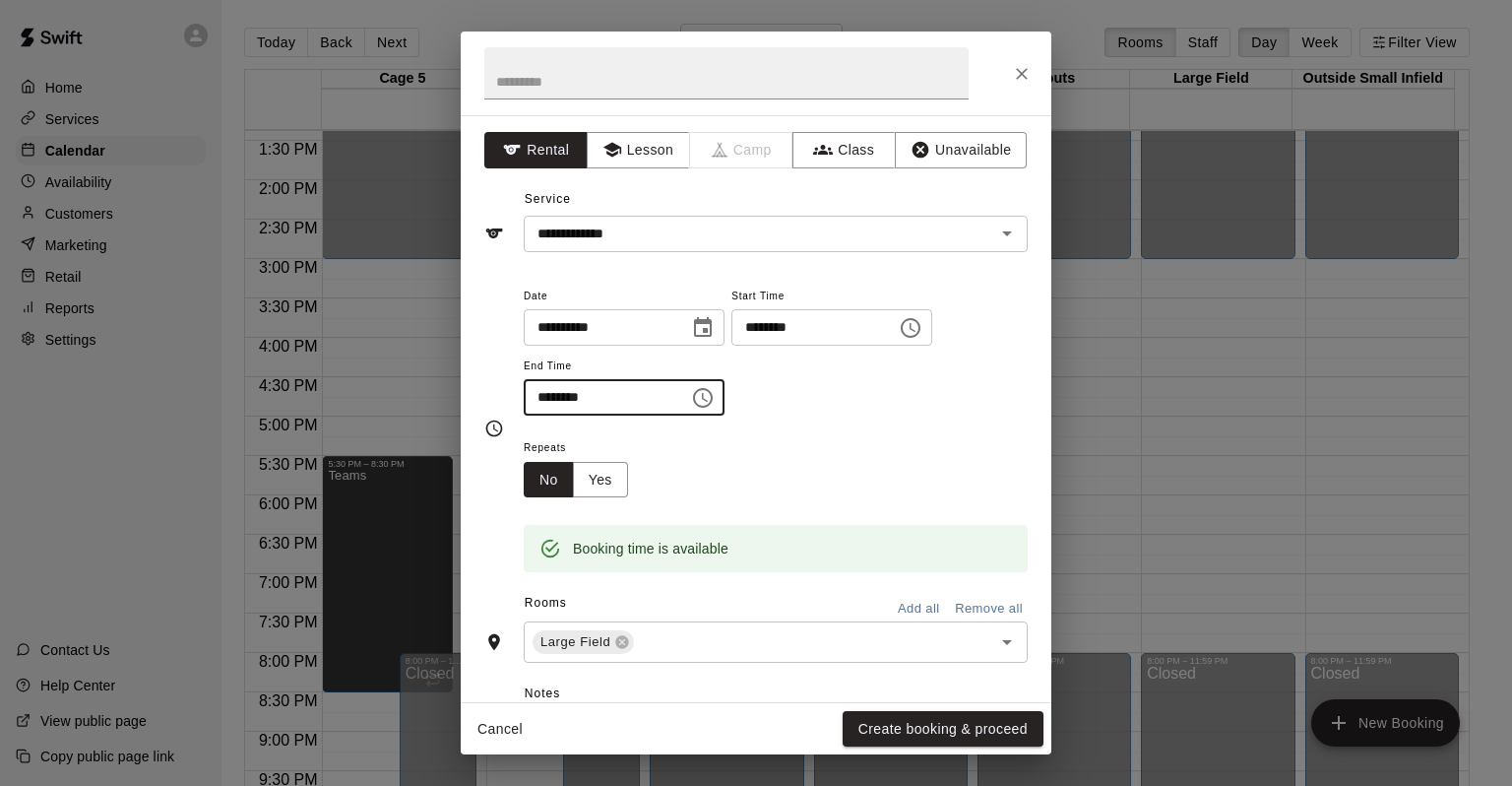 click on "********" at bounding box center [599, 397] 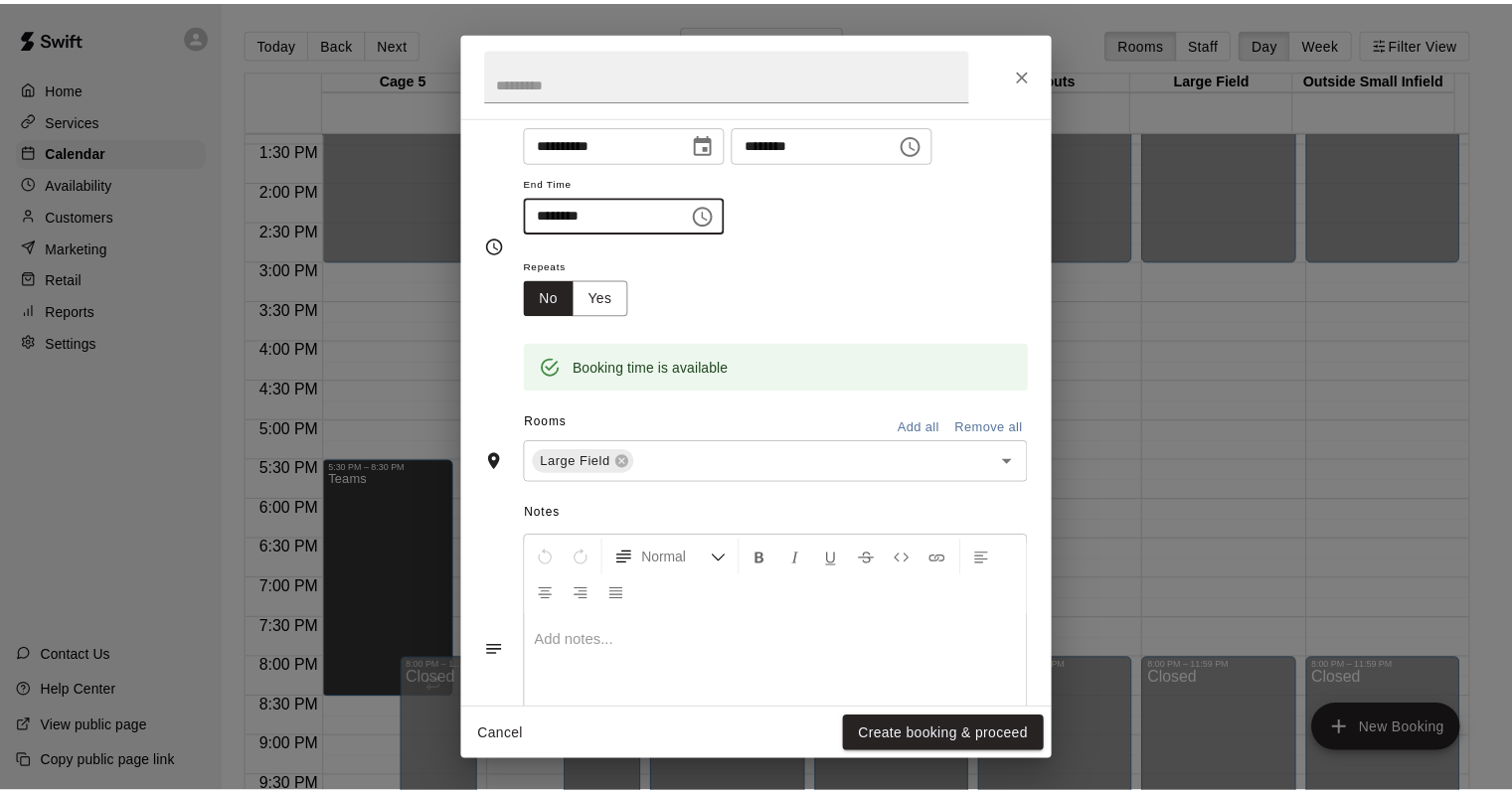 scroll, scrollTop: 199, scrollLeft: 0, axis: vertical 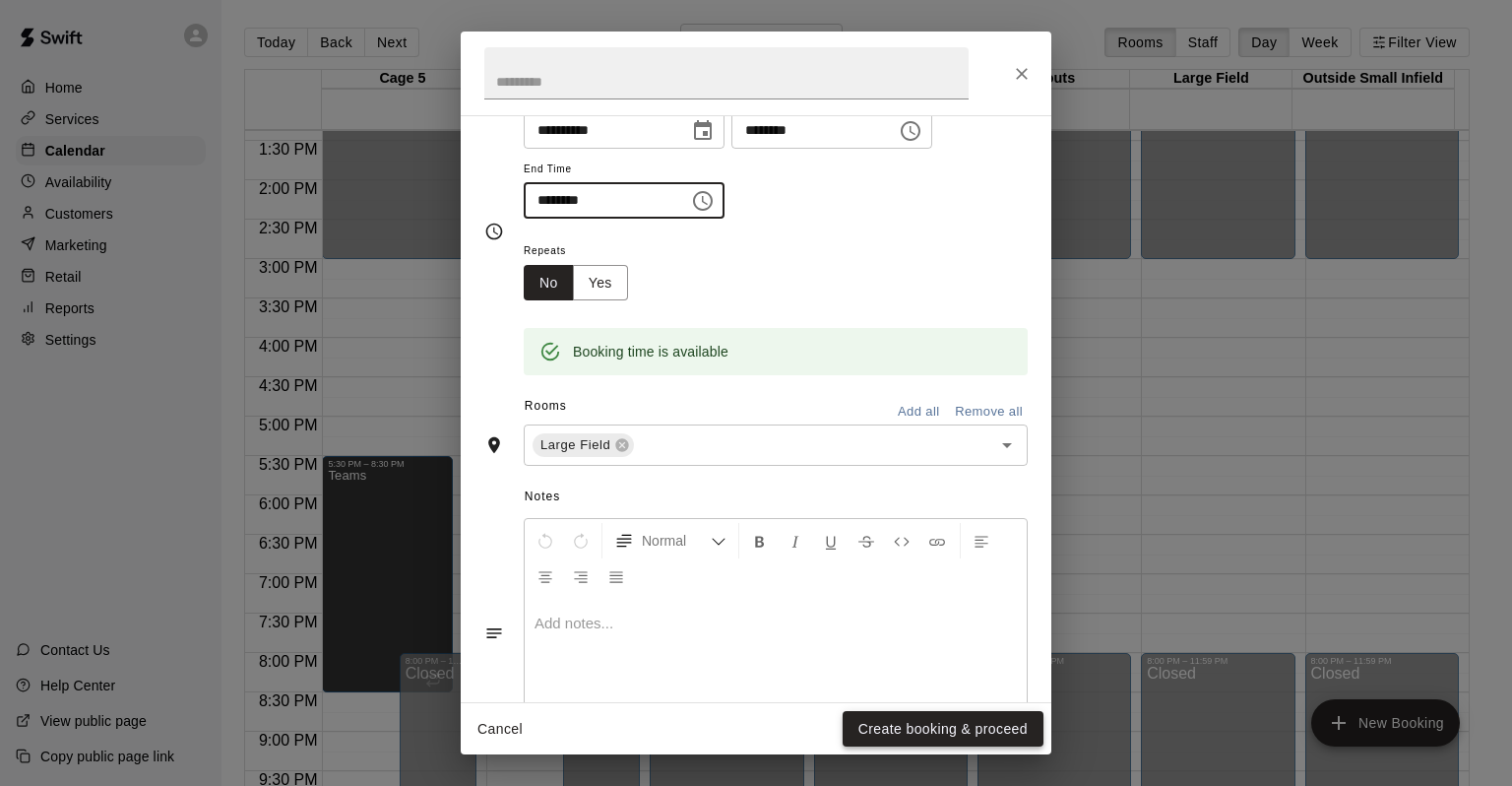 type on "********" 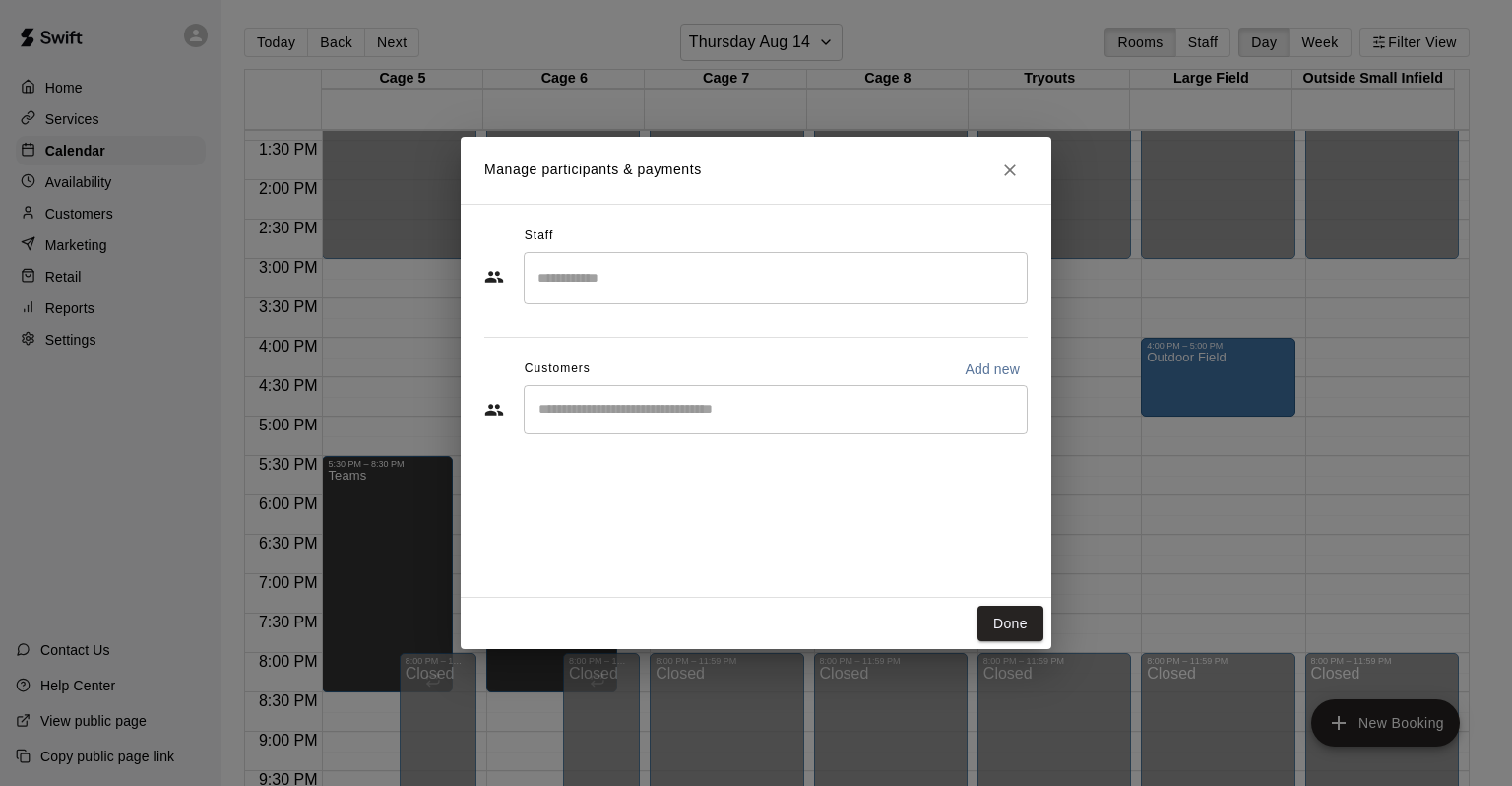 click at bounding box center [776, 410] 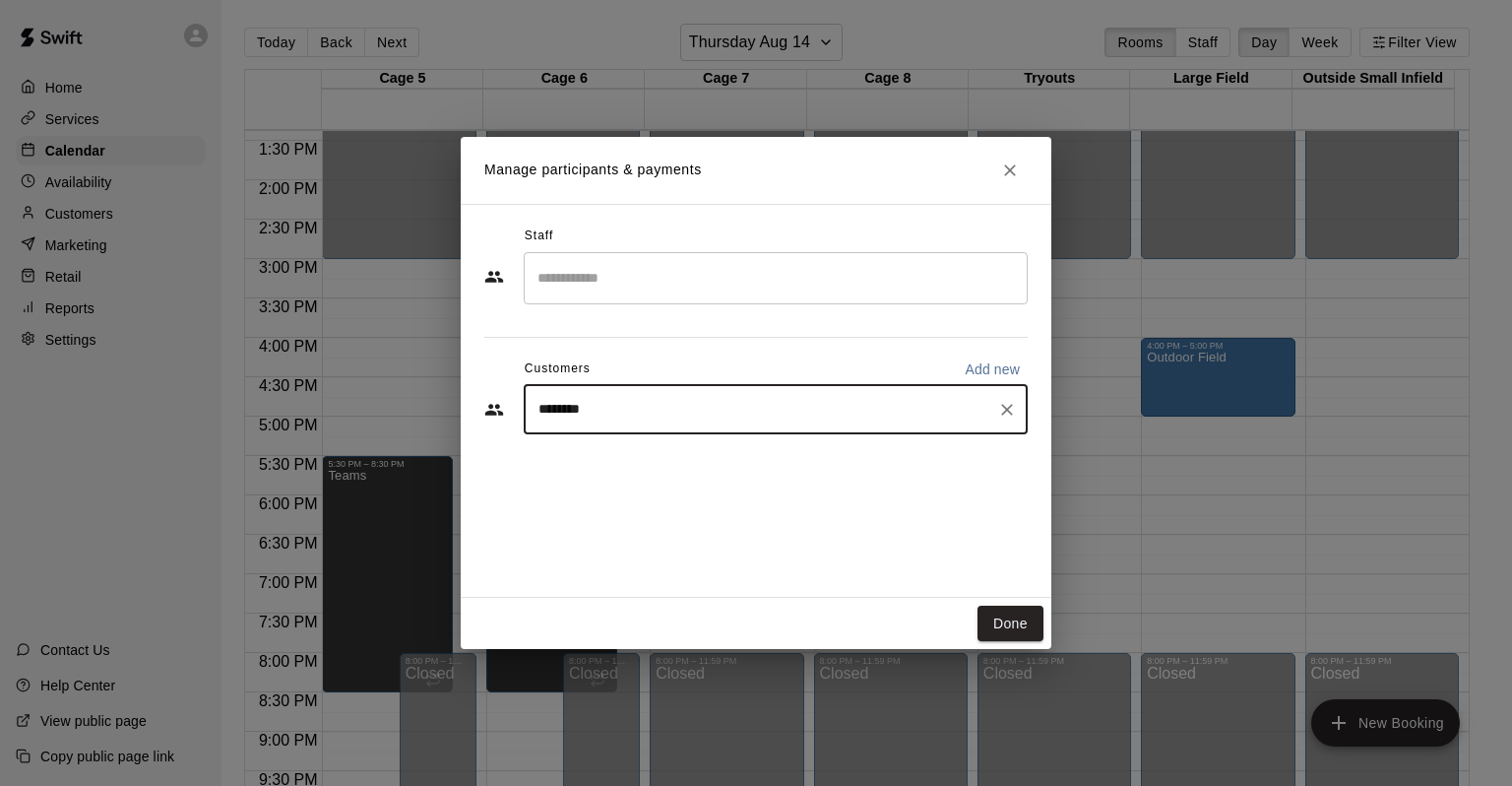 type on "*********" 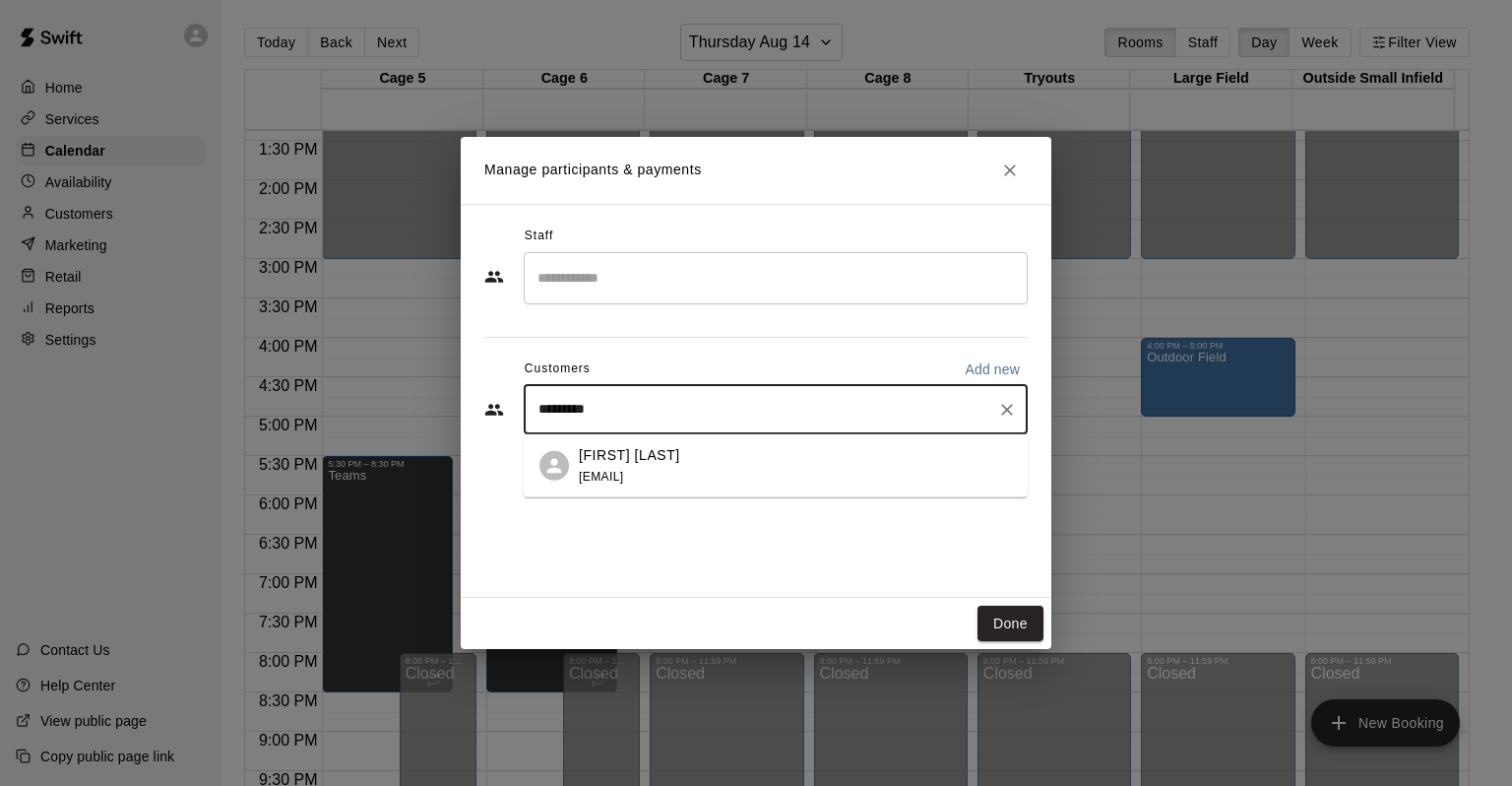 click on "[FIRST] [LAST]" at bounding box center [629, 454] 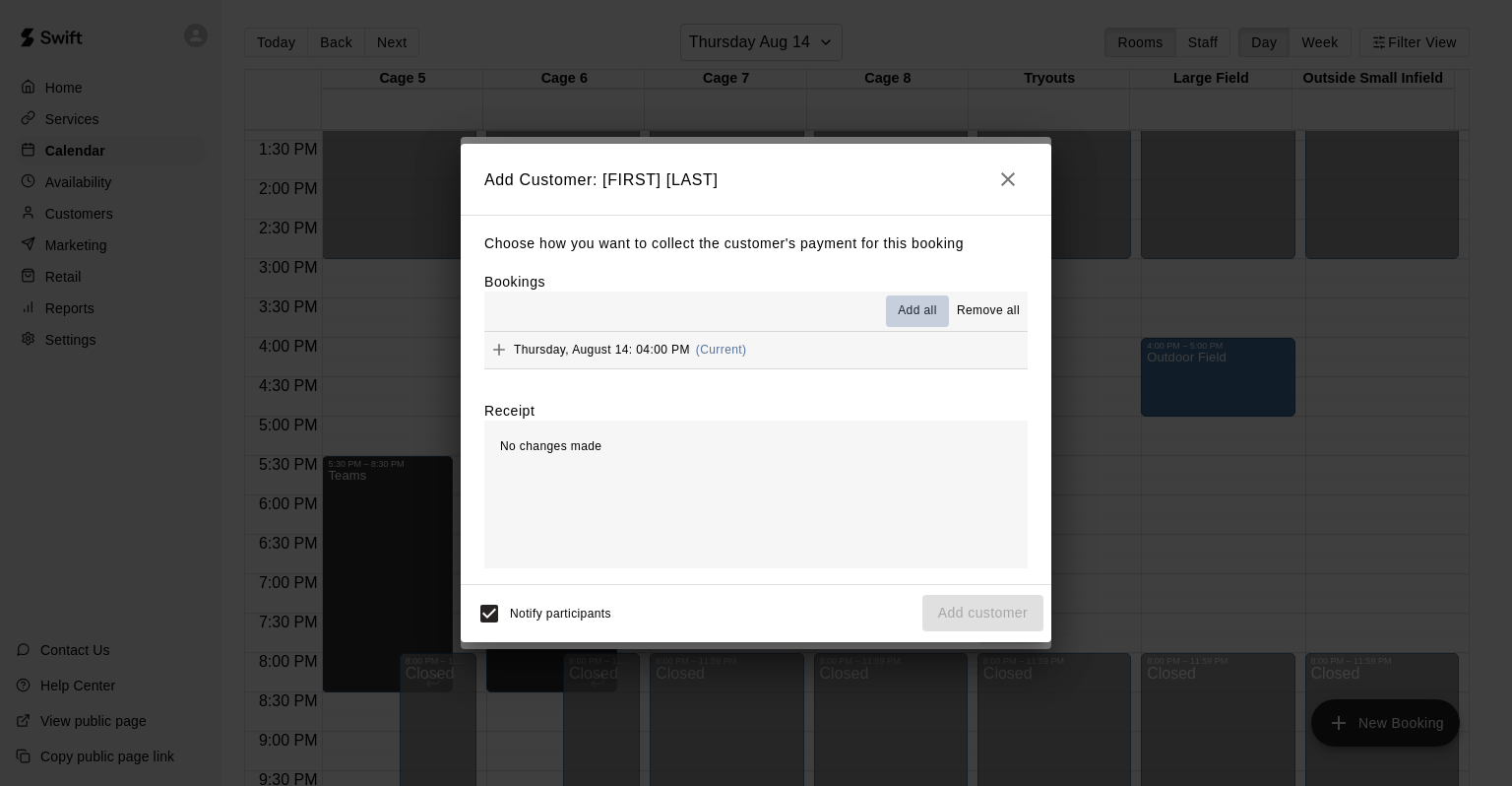 click on "Add all" at bounding box center (917, 311) 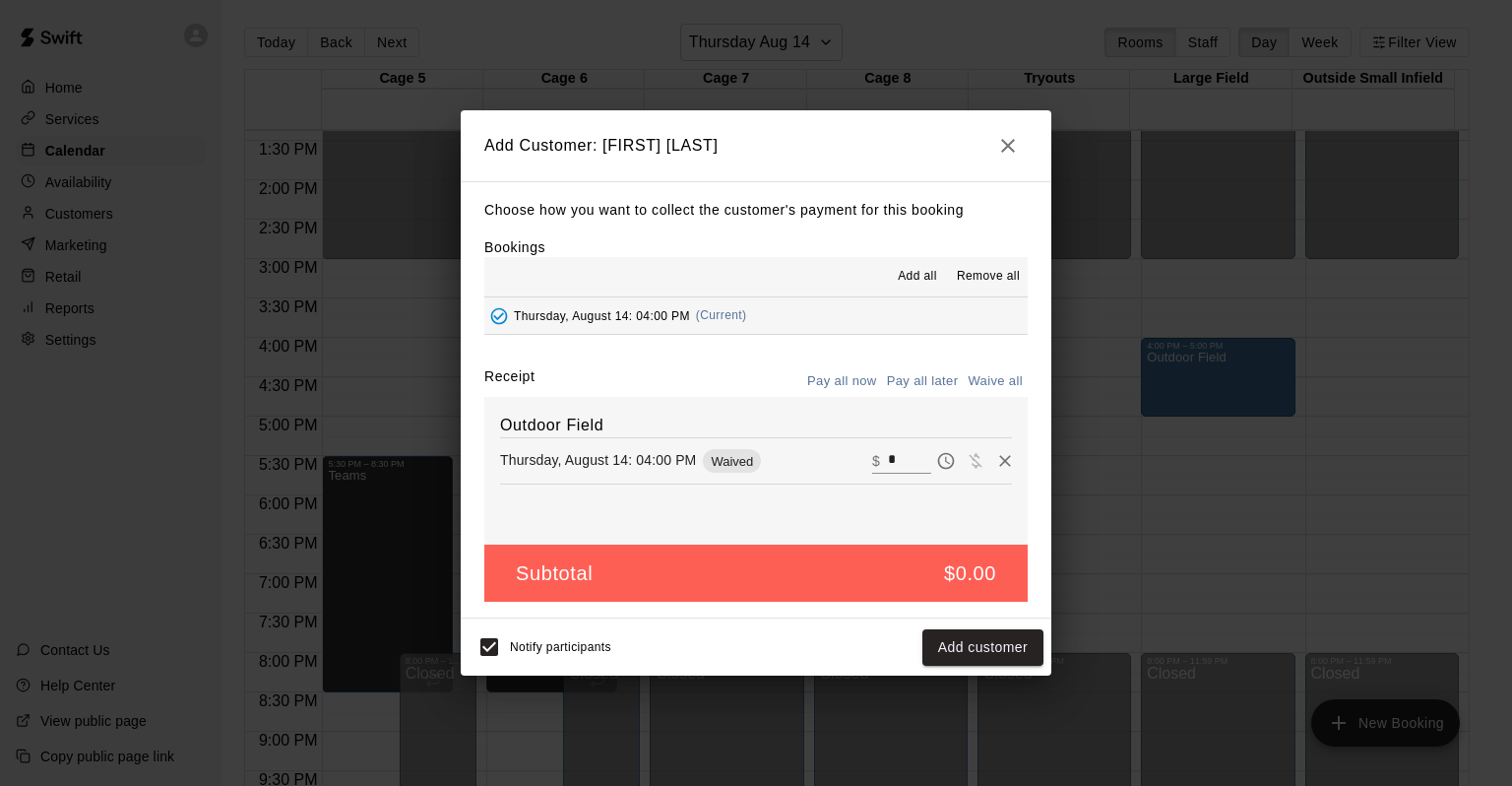 click 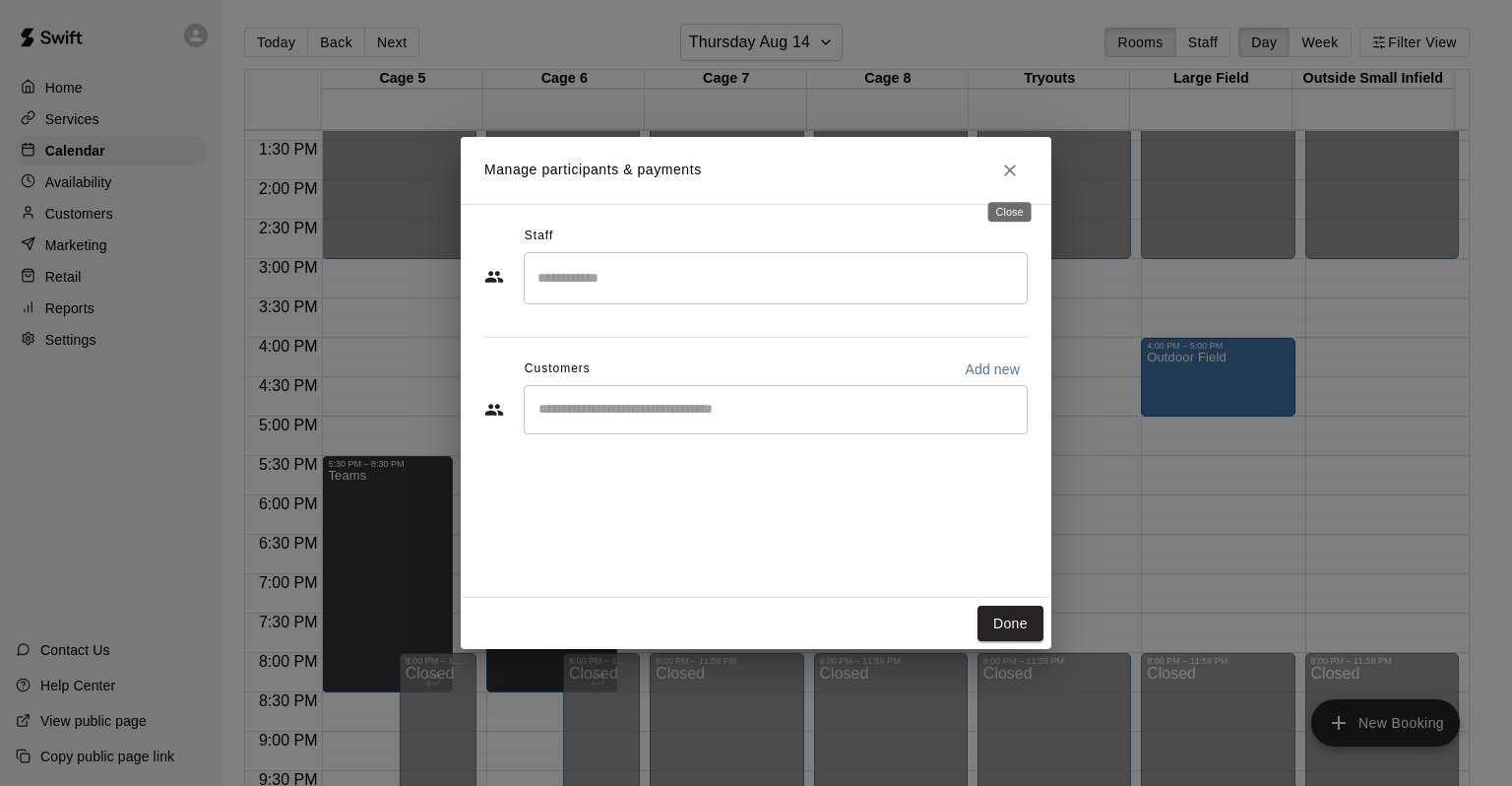 click 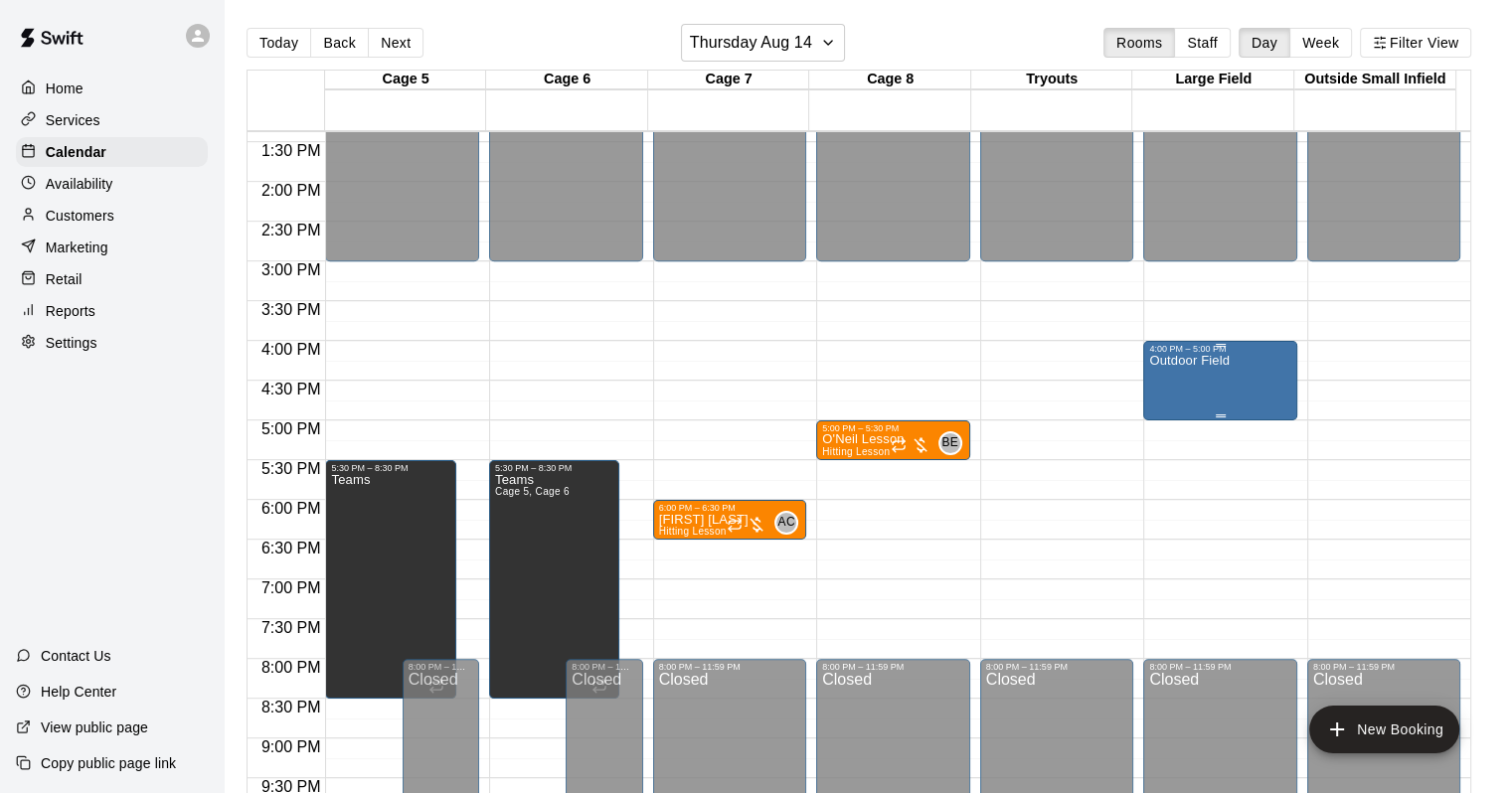 click on "Outdoor Field" at bounding box center [1220, 750] 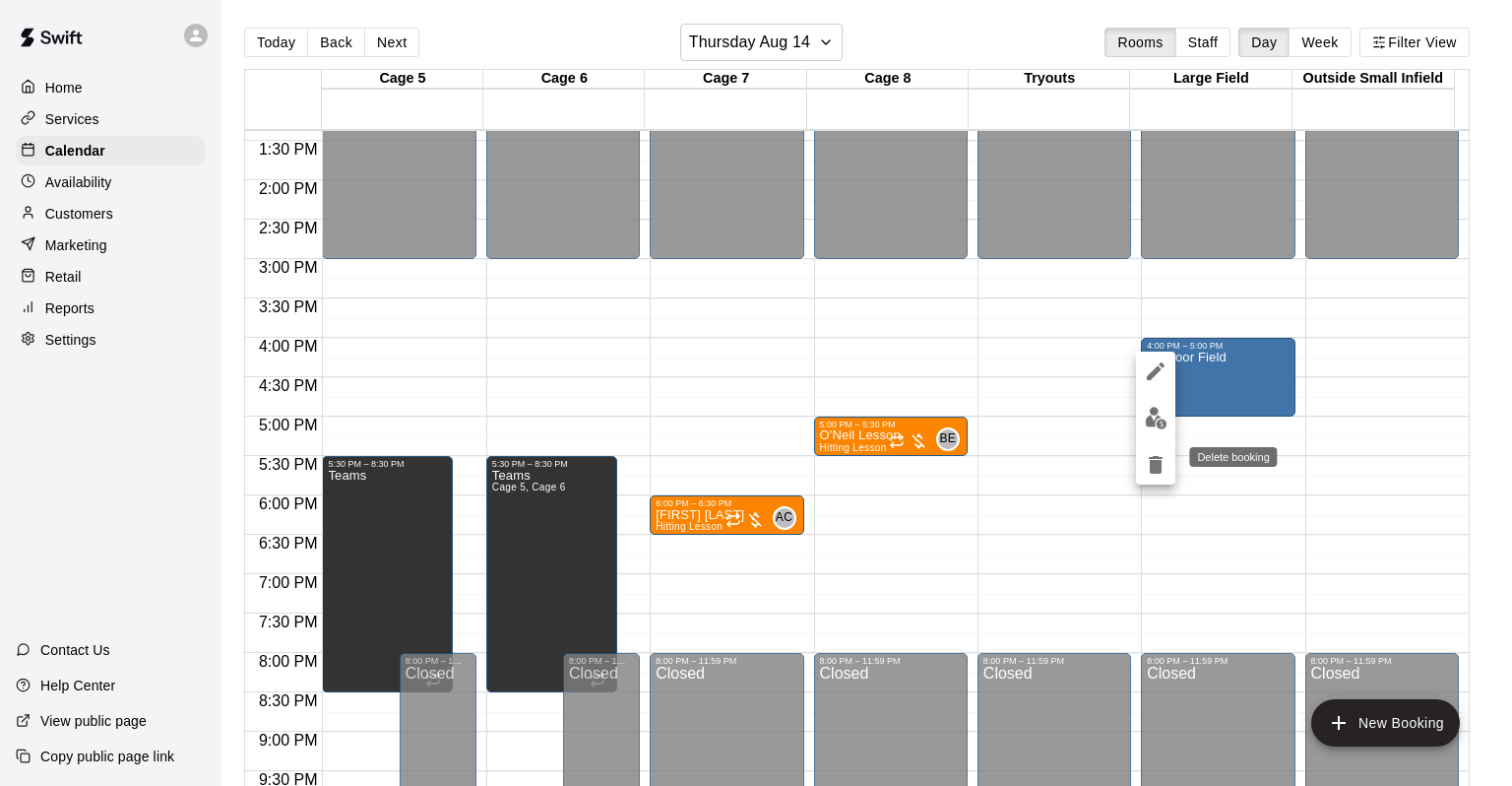 click 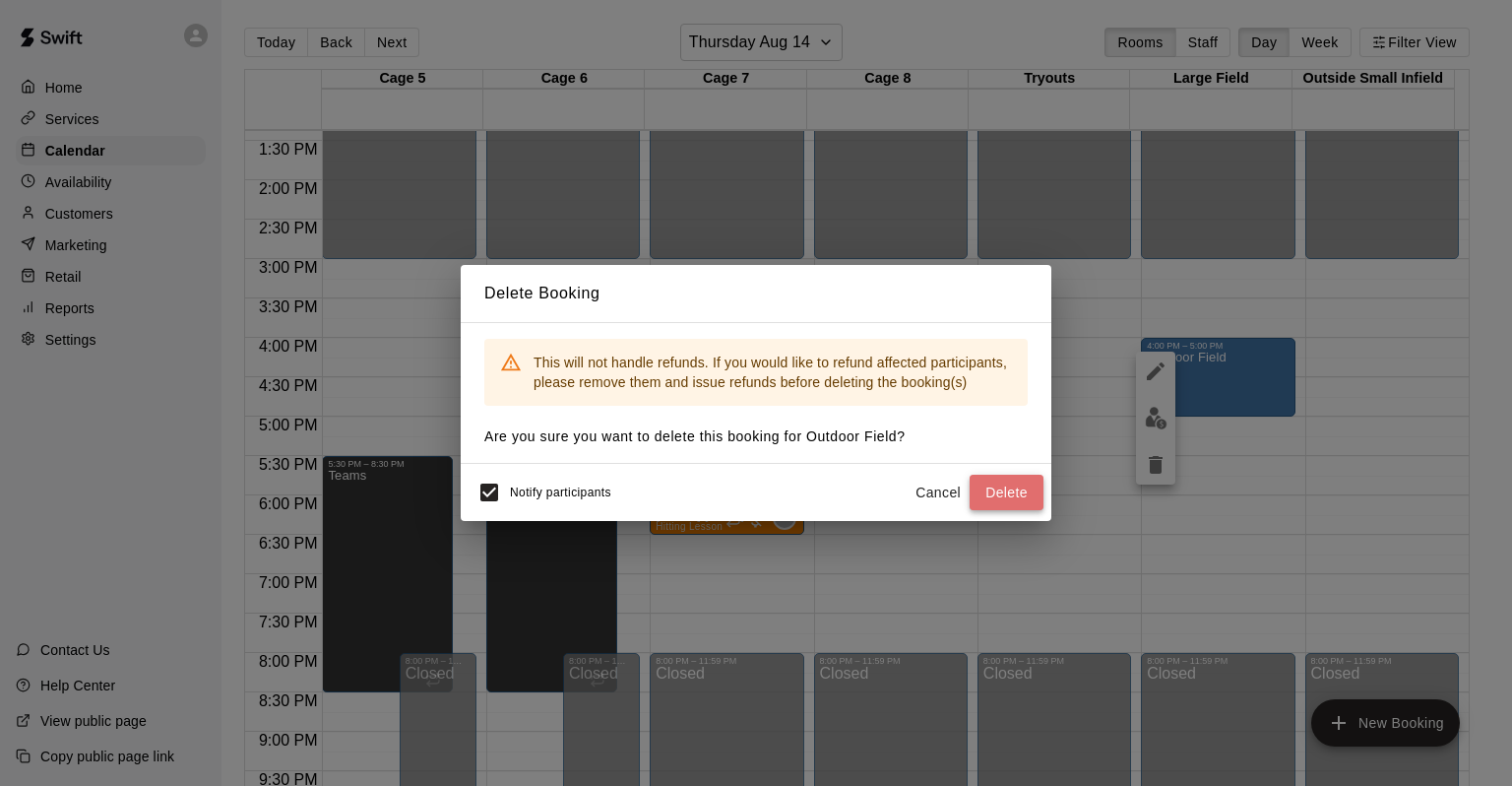 click on "Delete" at bounding box center (1006, 492) 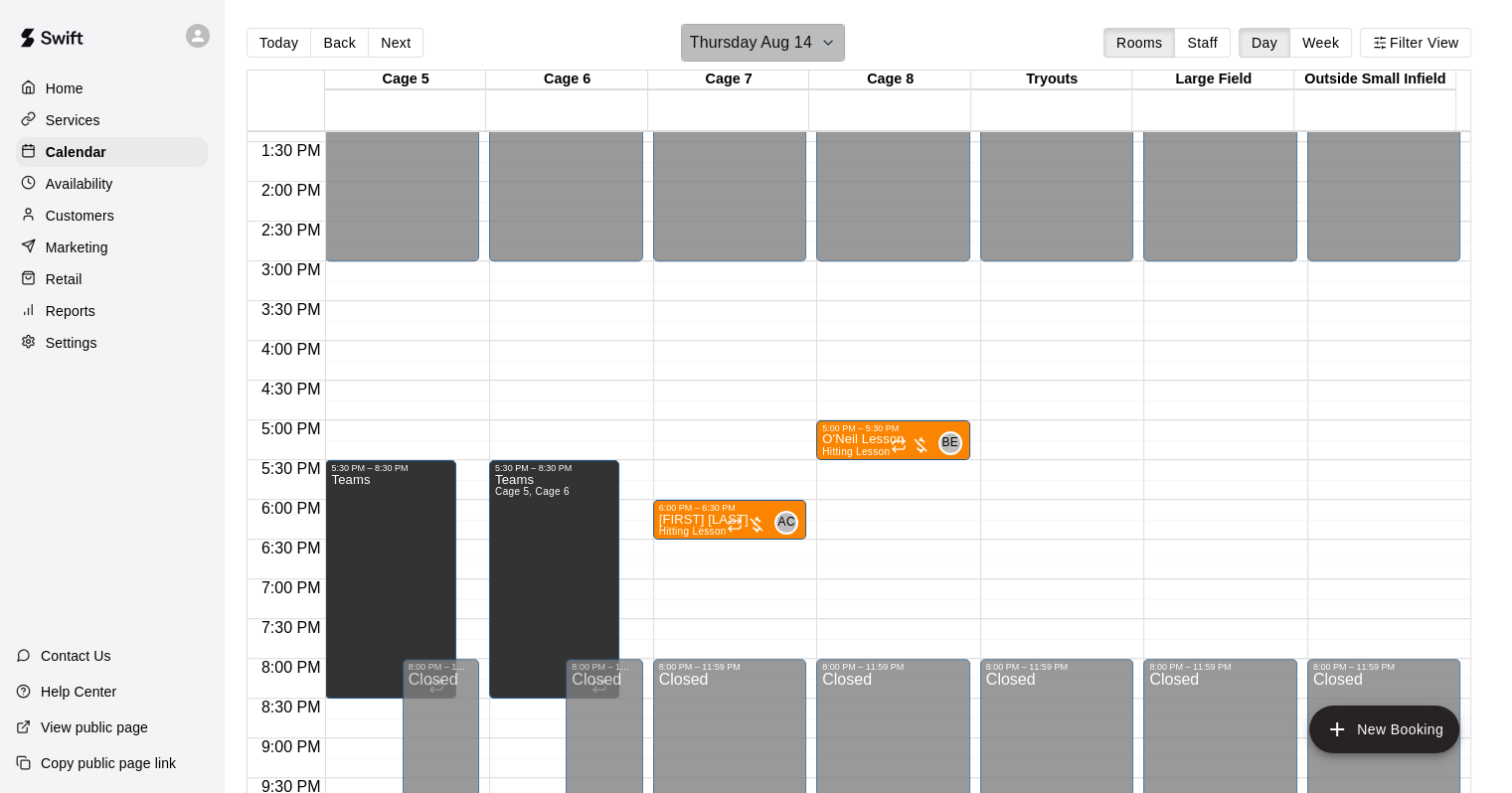 click on "Thursday Aug 14" at bounding box center (751, 43) 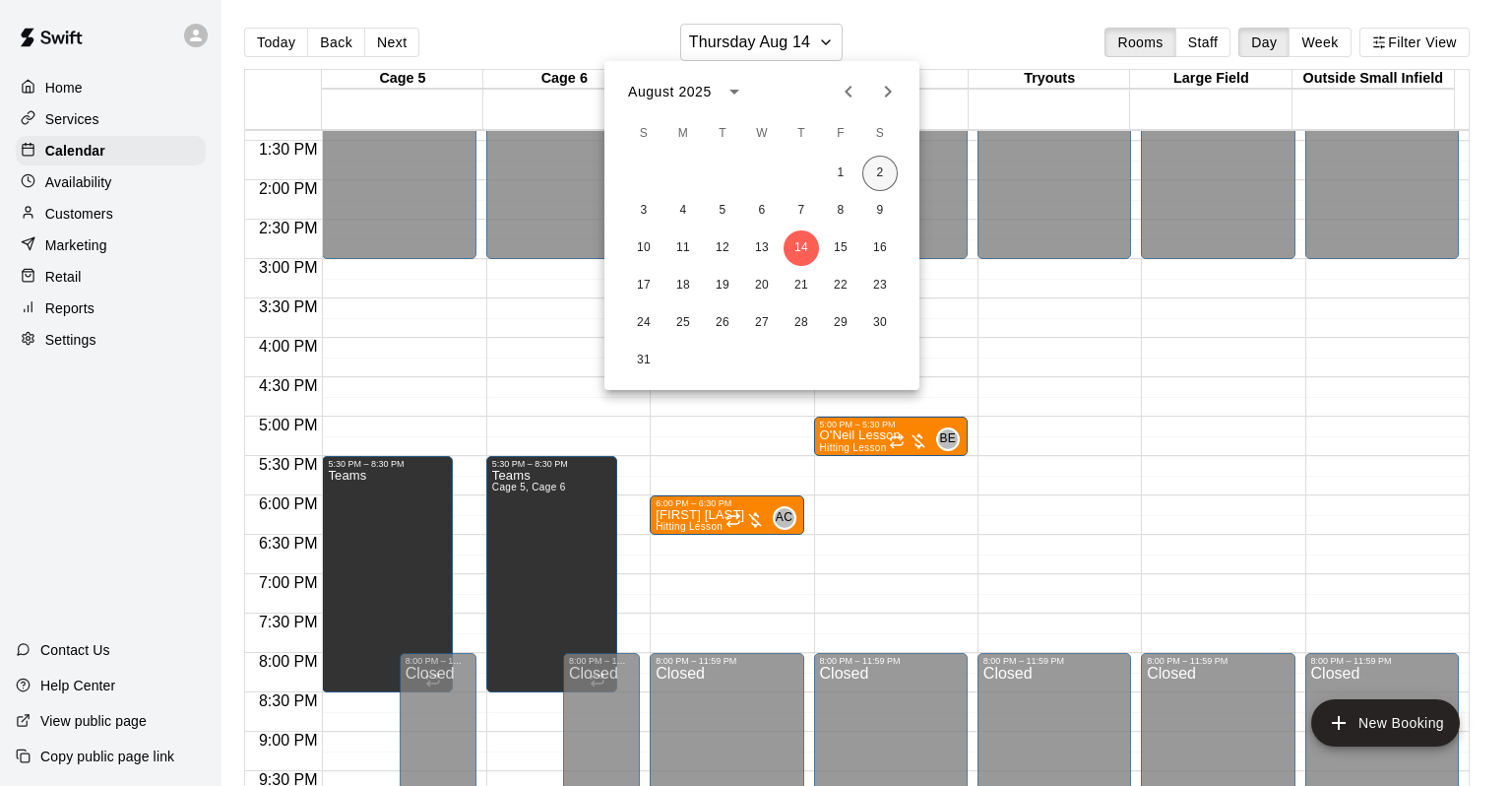 click on "2" at bounding box center [880, 173] 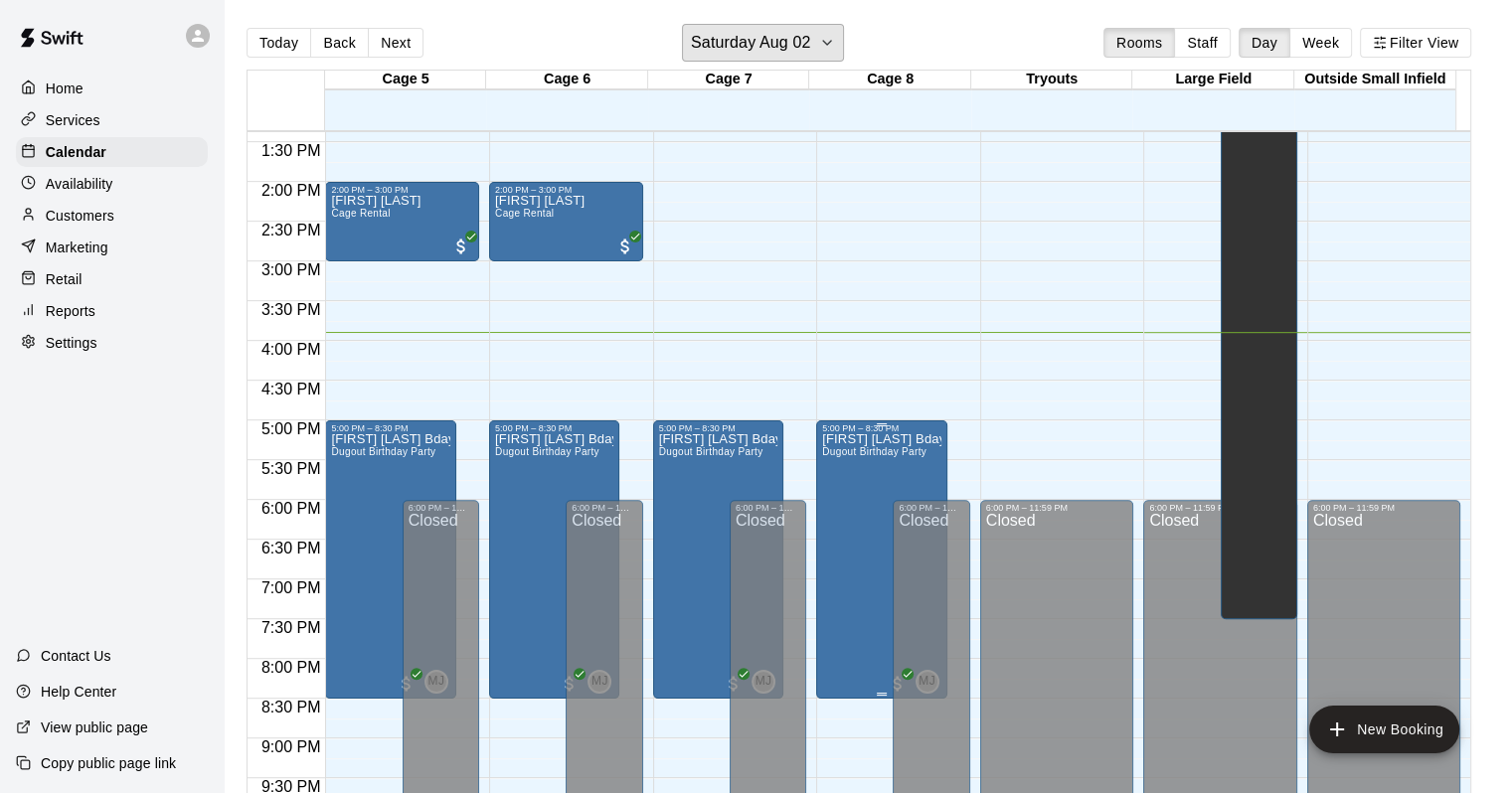 type 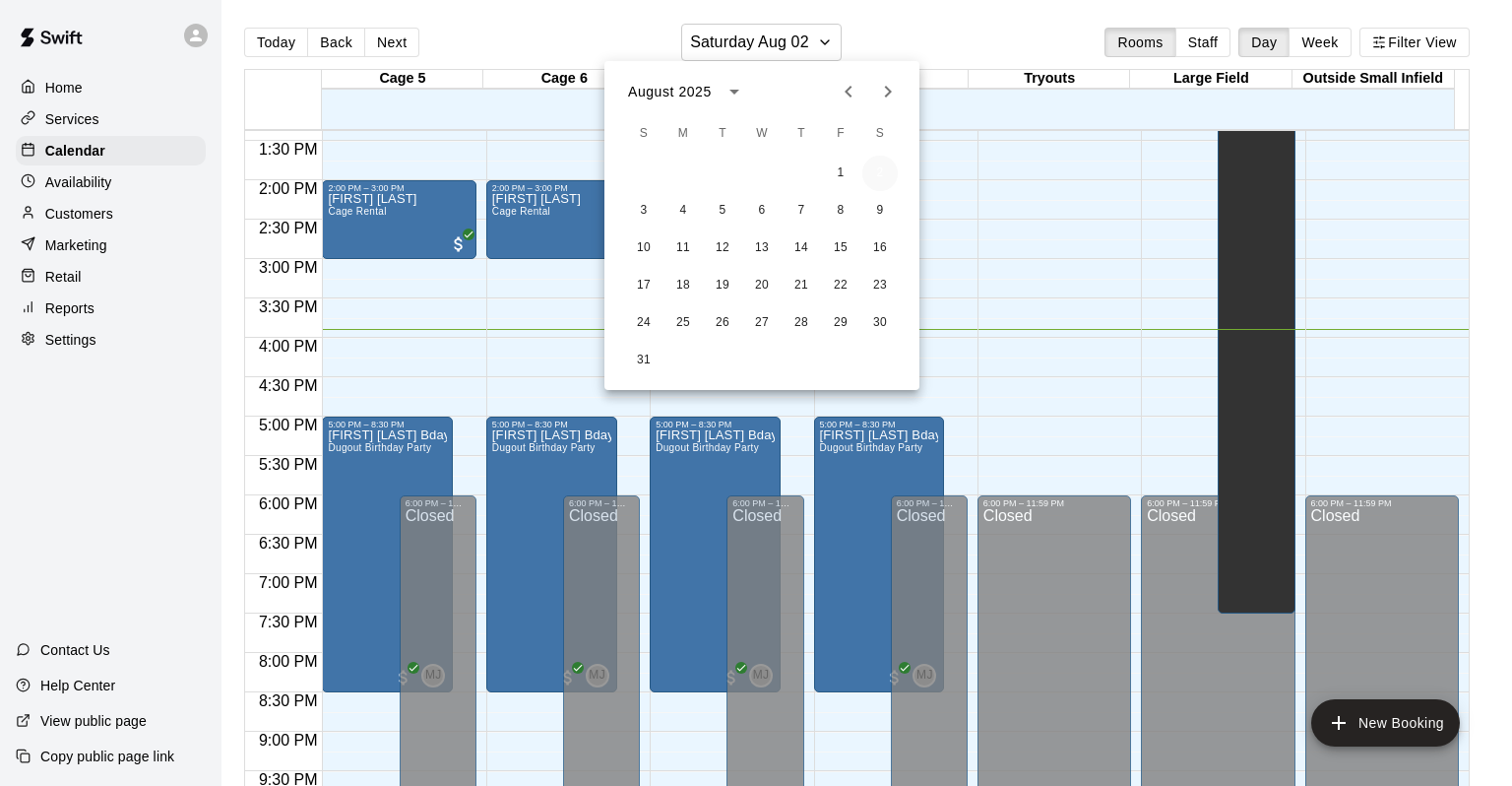 click on "2" at bounding box center [880, 173] 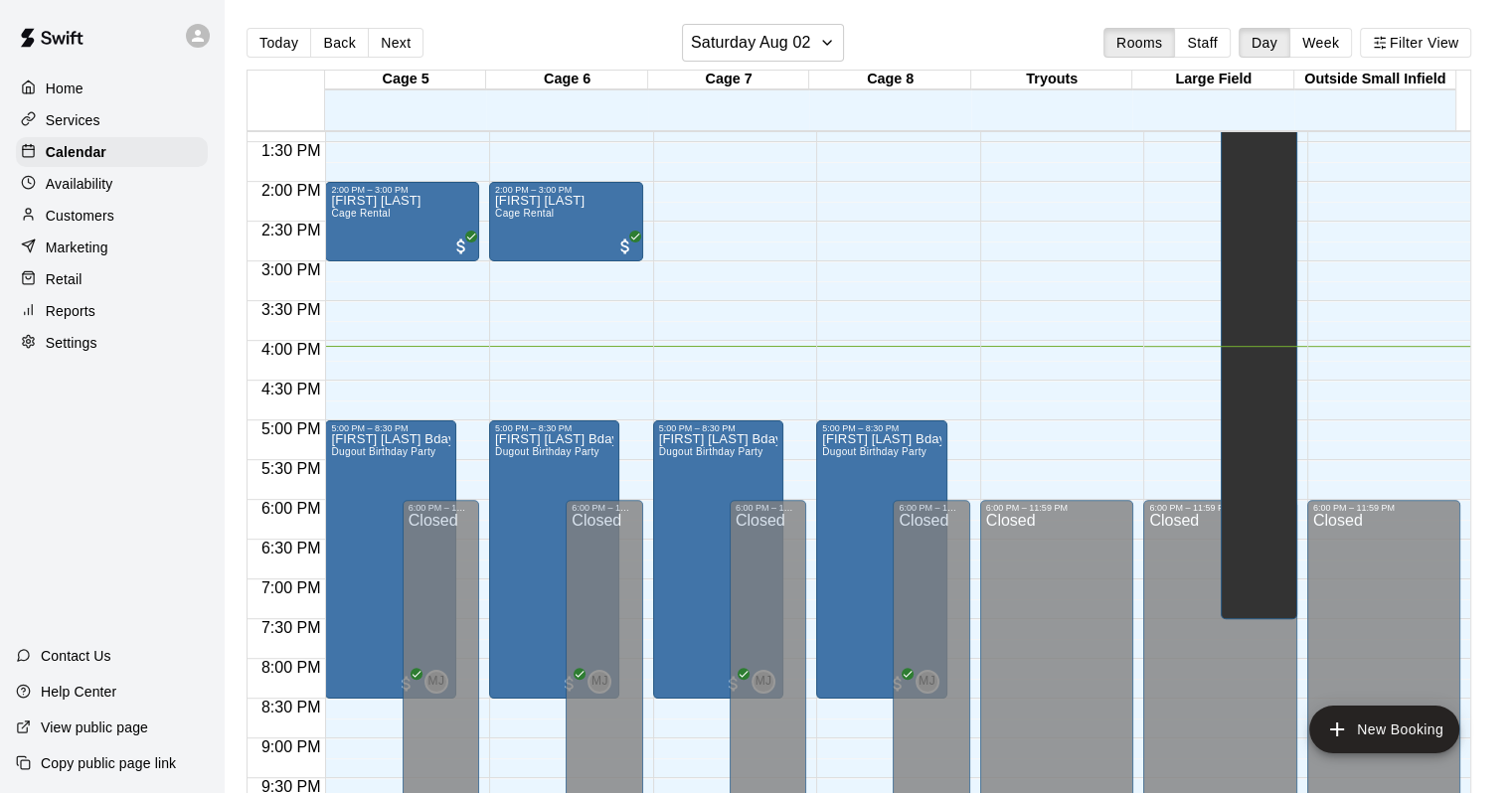 click on "Customers" at bounding box center [111, 216] 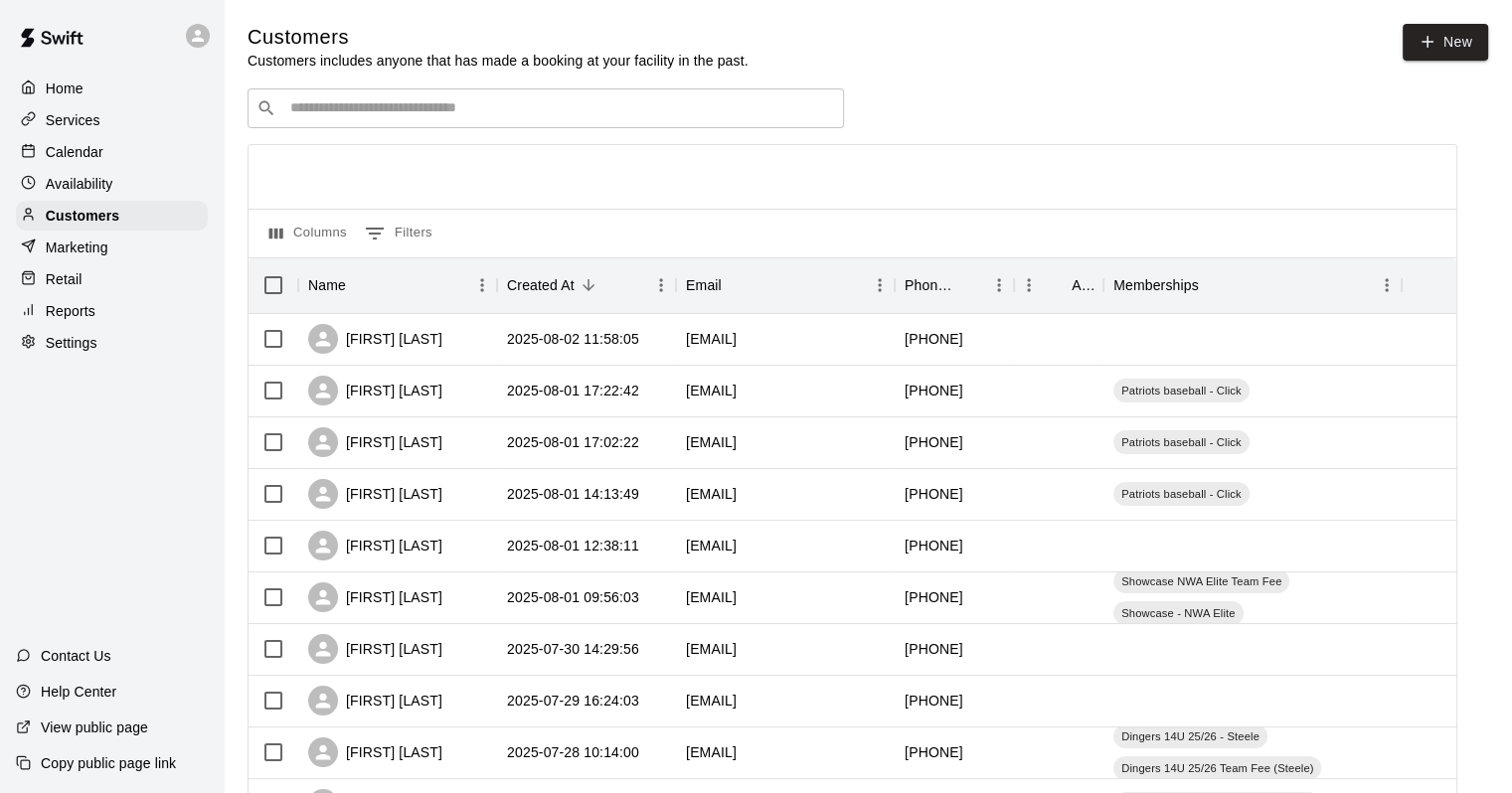 click on "Calendar" at bounding box center (75, 152) 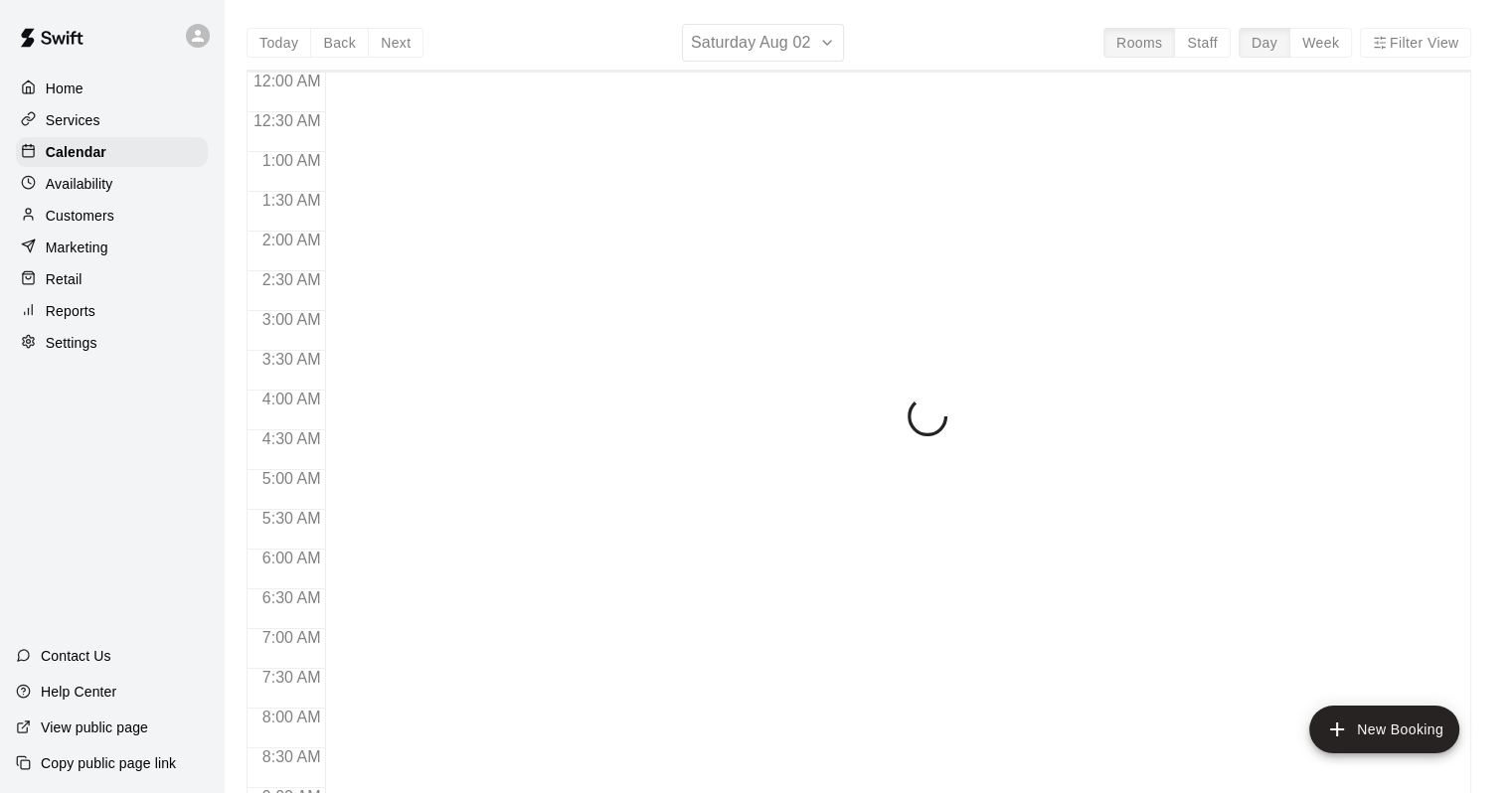 scroll, scrollTop: 1163, scrollLeft: 0, axis: vertical 